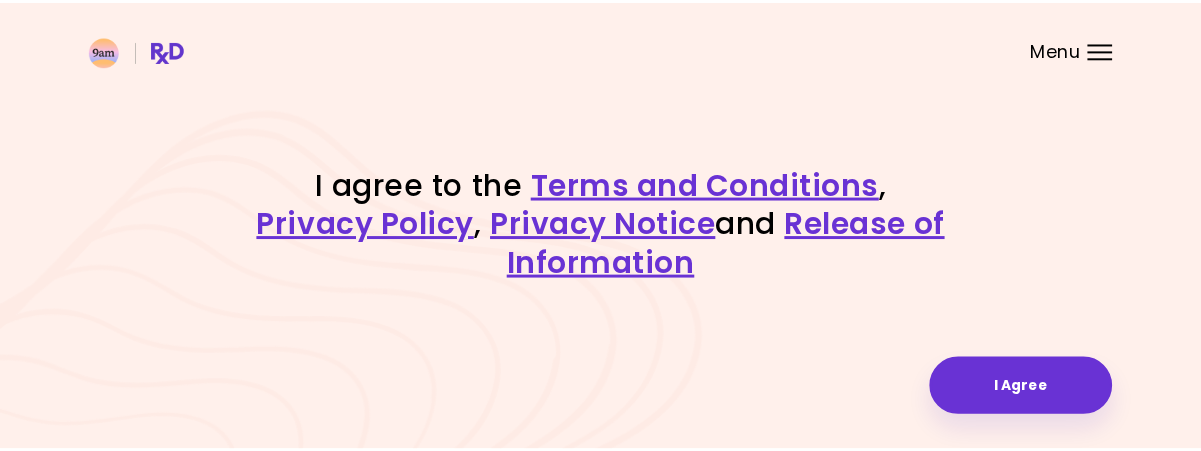 scroll, scrollTop: 0, scrollLeft: 0, axis: both 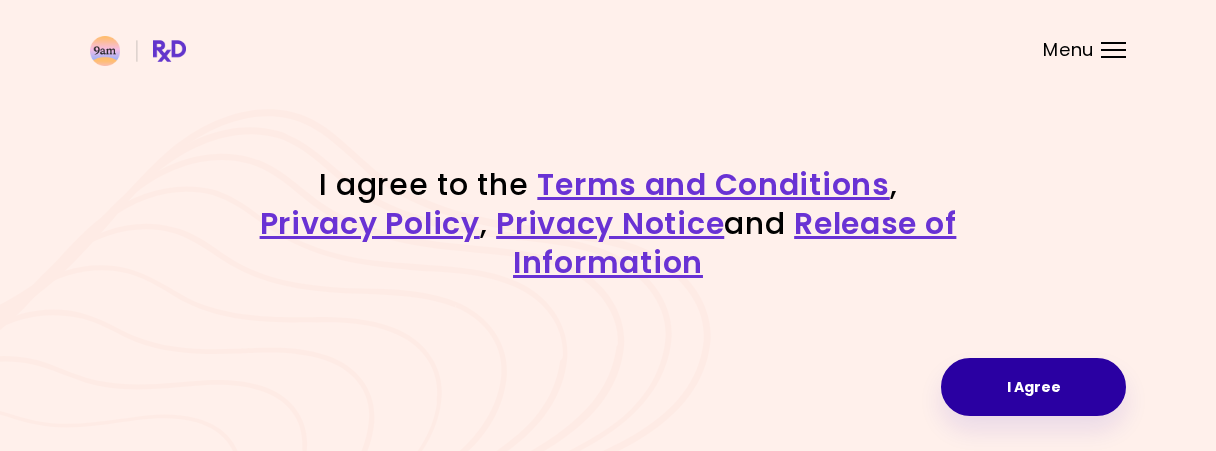 click on "I Agree" at bounding box center (1033, 387) 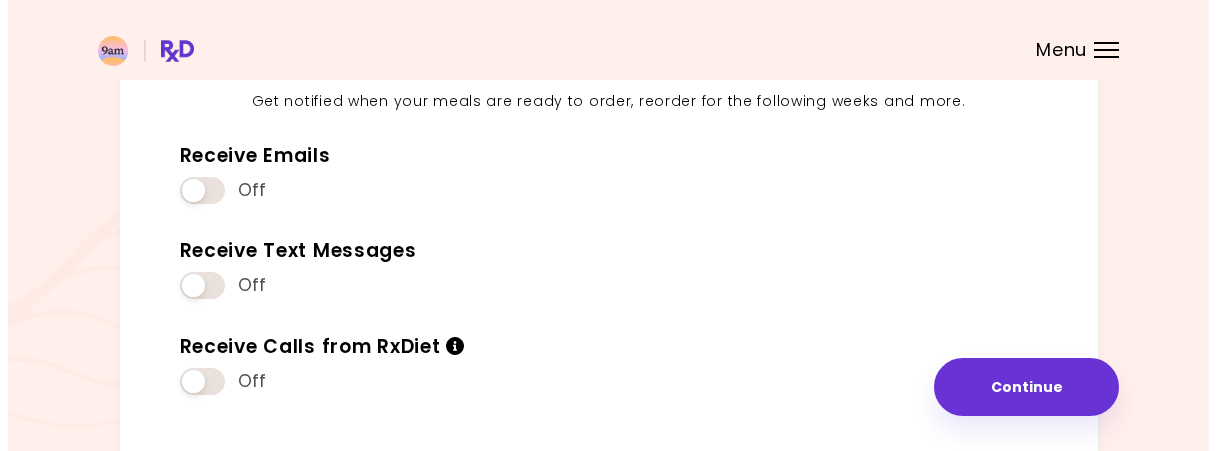 scroll, scrollTop: 257, scrollLeft: 0, axis: vertical 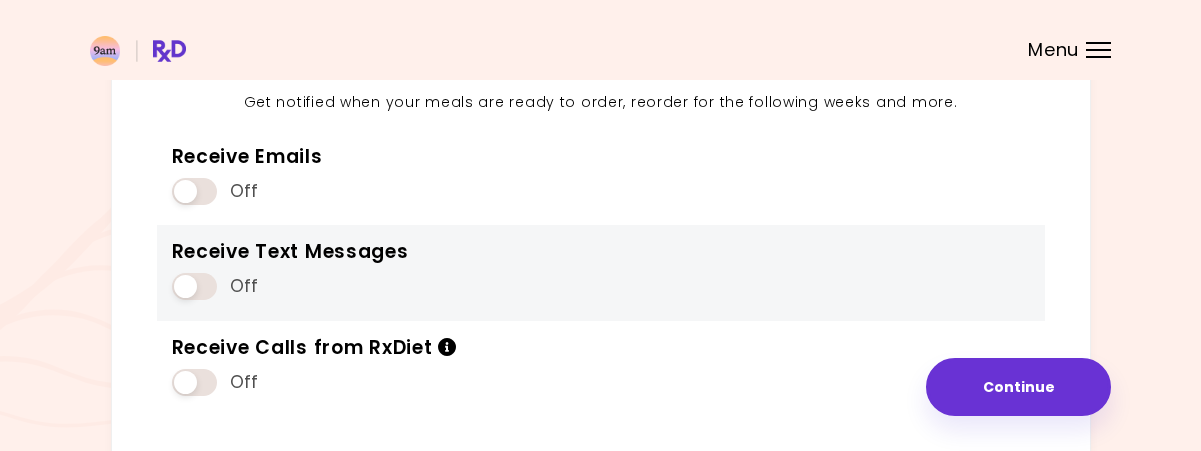 click at bounding box center (194, 286) 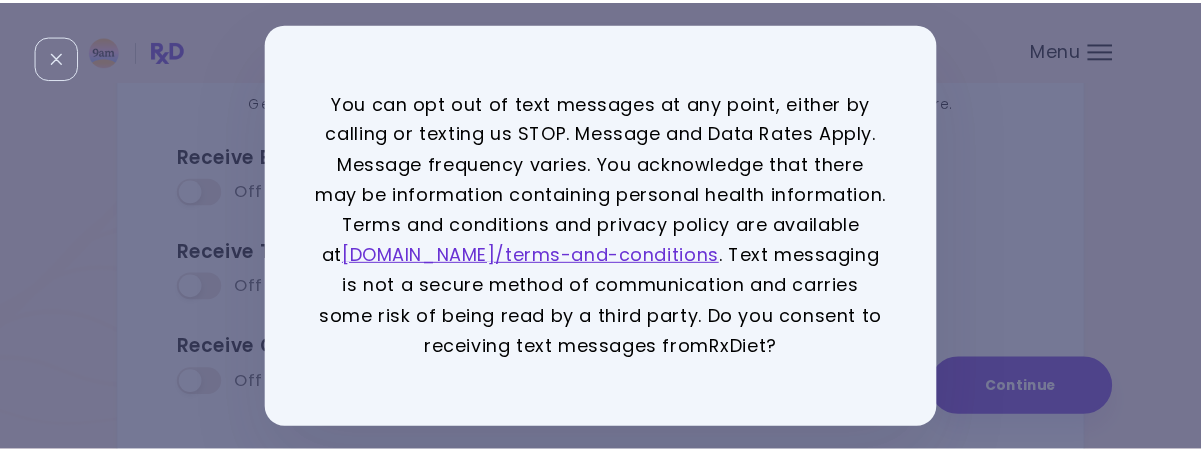 scroll, scrollTop: 67, scrollLeft: 0, axis: vertical 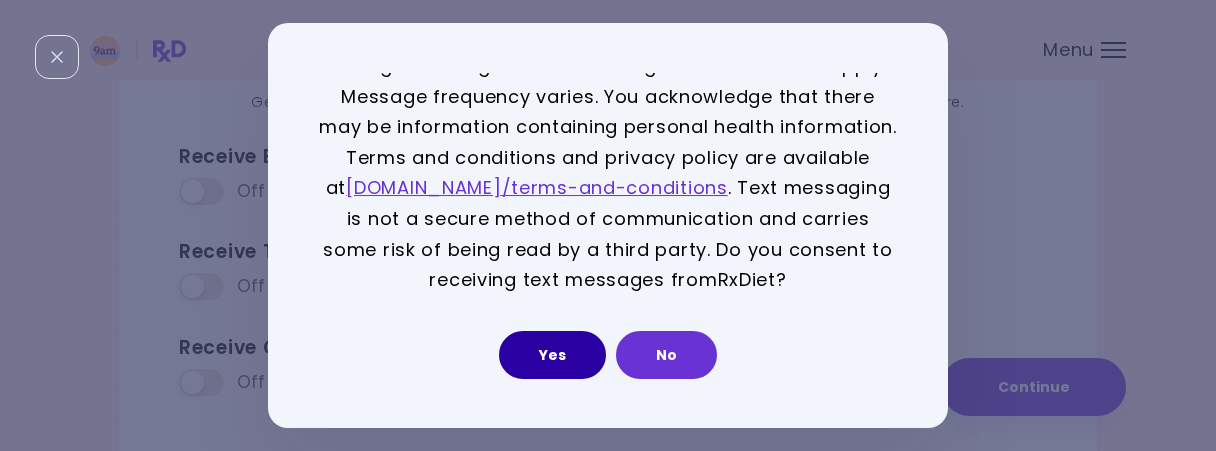 click on "Yes" at bounding box center [552, 355] 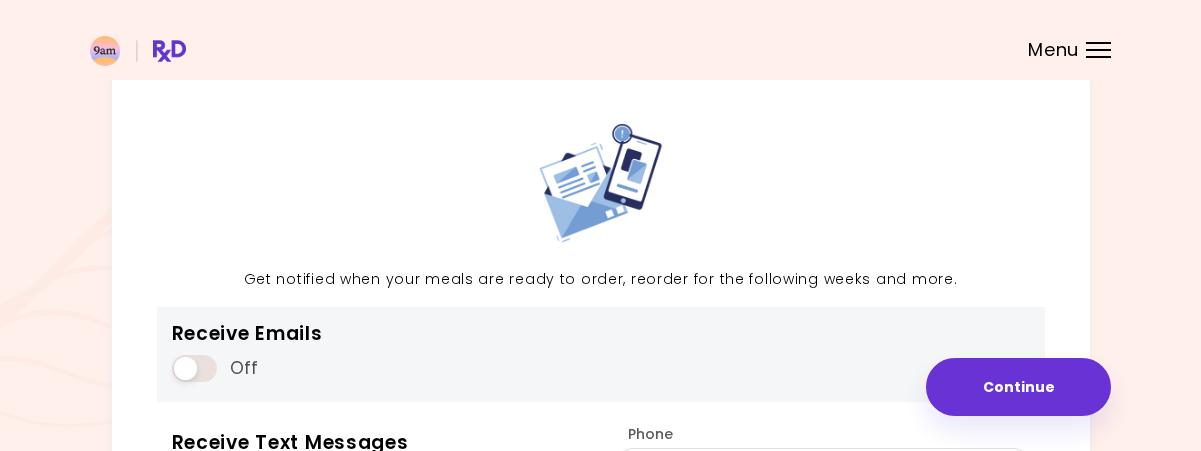 scroll, scrollTop: 33, scrollLeft: 0, axis: vertical 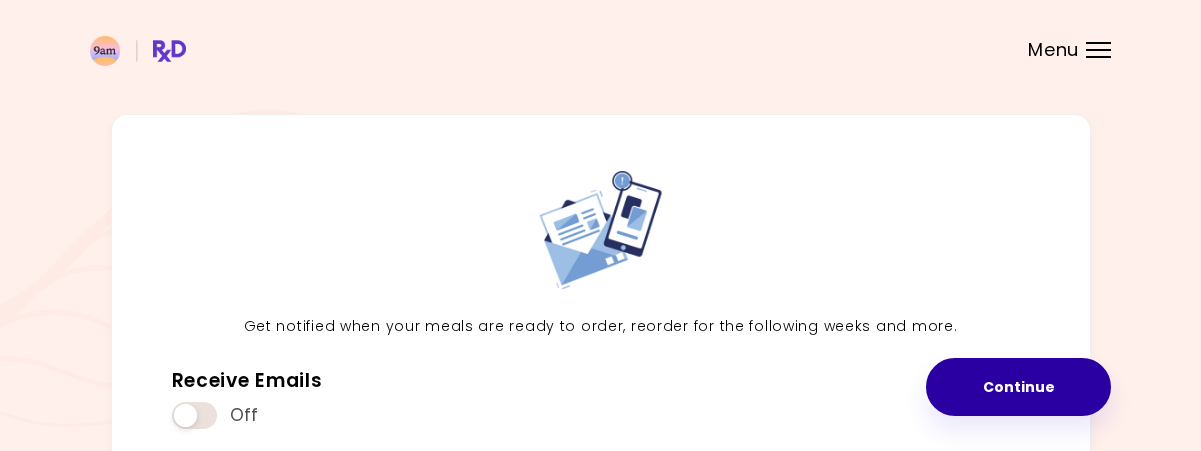 click on "Continue" at bounding box center (1018, 387) 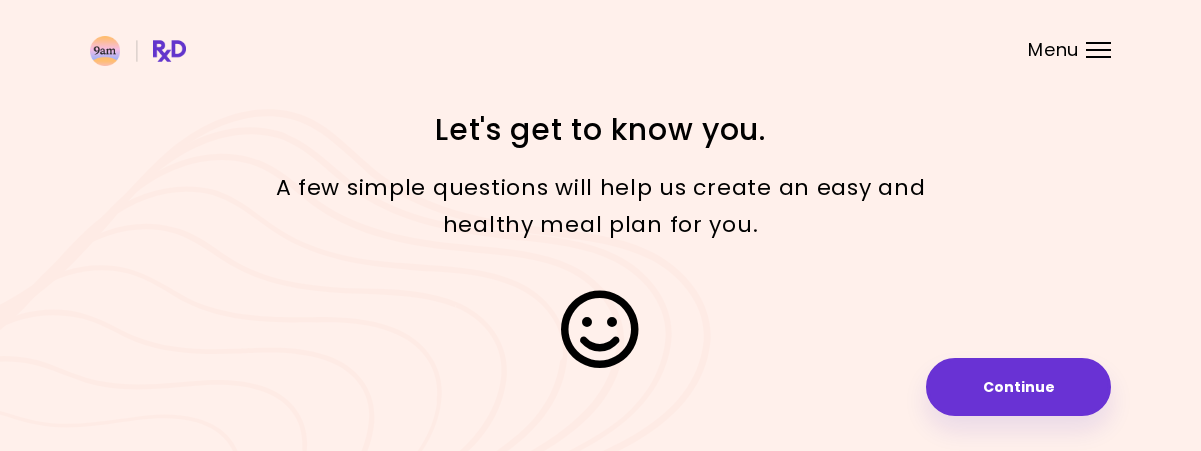 scroll, scrollTop: 57, scrollLeft: 0, axis: vertical 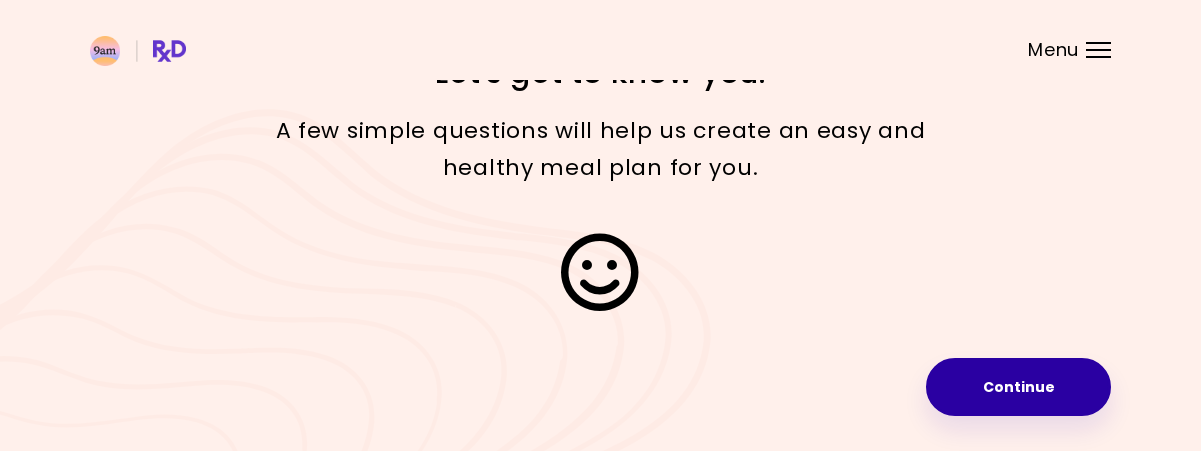 click on "Continue" at bounding box center [1018, 387] 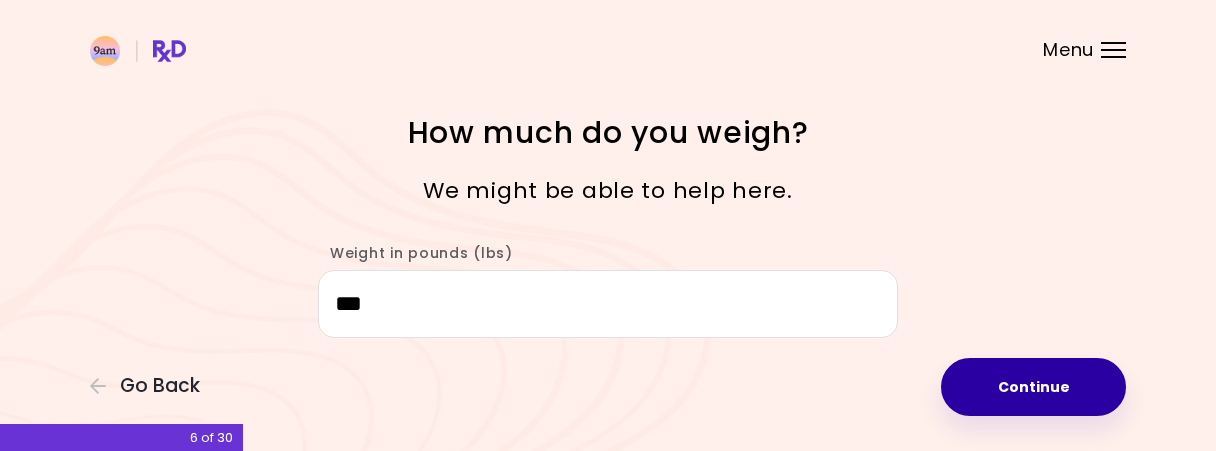 click on "Continue" at bounding box center [1033, 387] 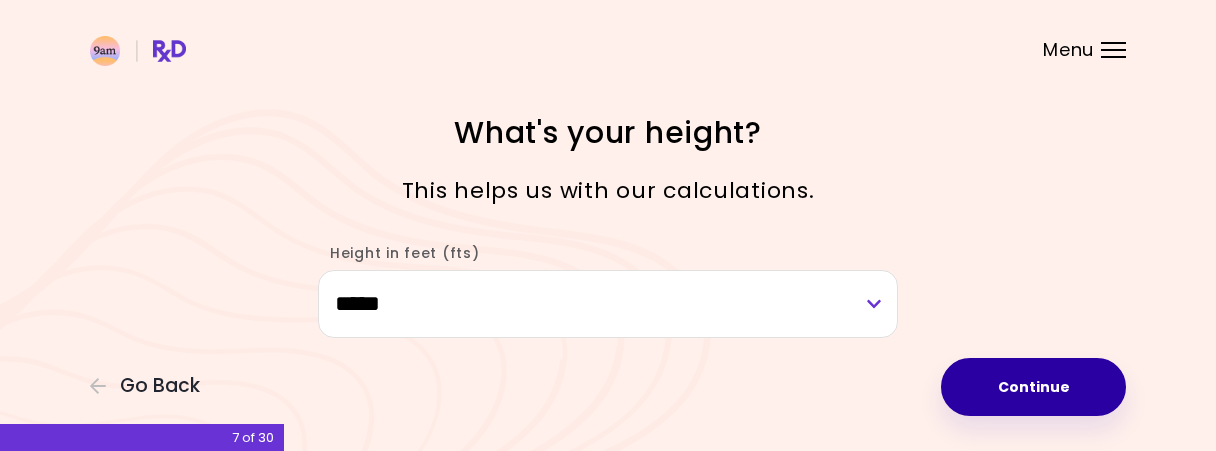 click on "Continue" at bounding box center (1033, 387) 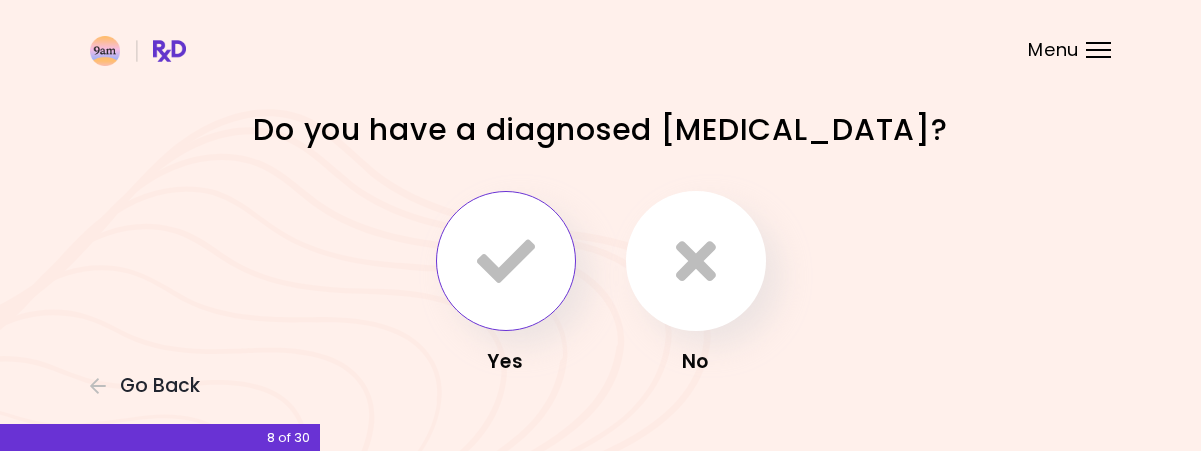 click at bounding box center [506, 261] 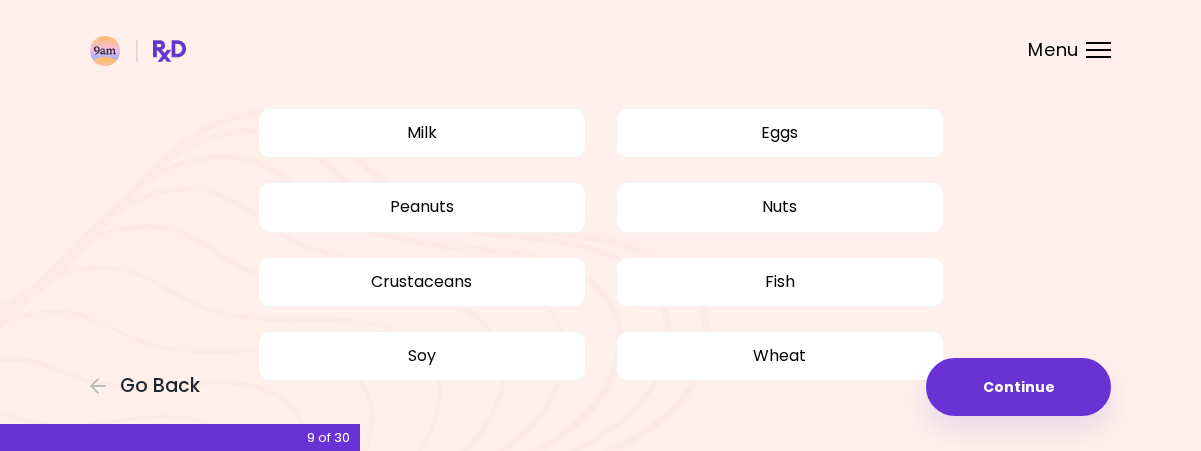 scroll, scrollTop: 194, scrollLeft: 0, axis: vertical 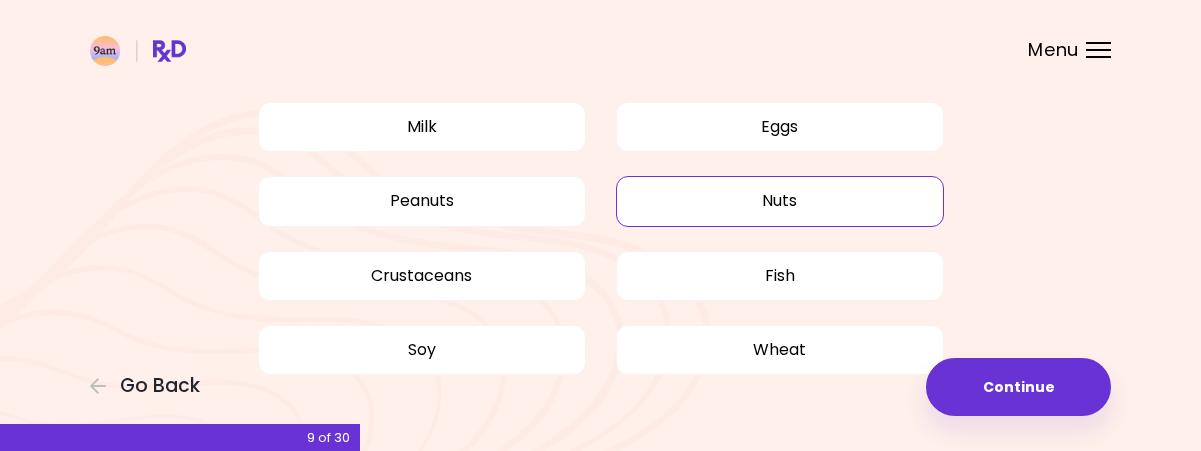 click on "Nuts" at bounding box center (780, 201) 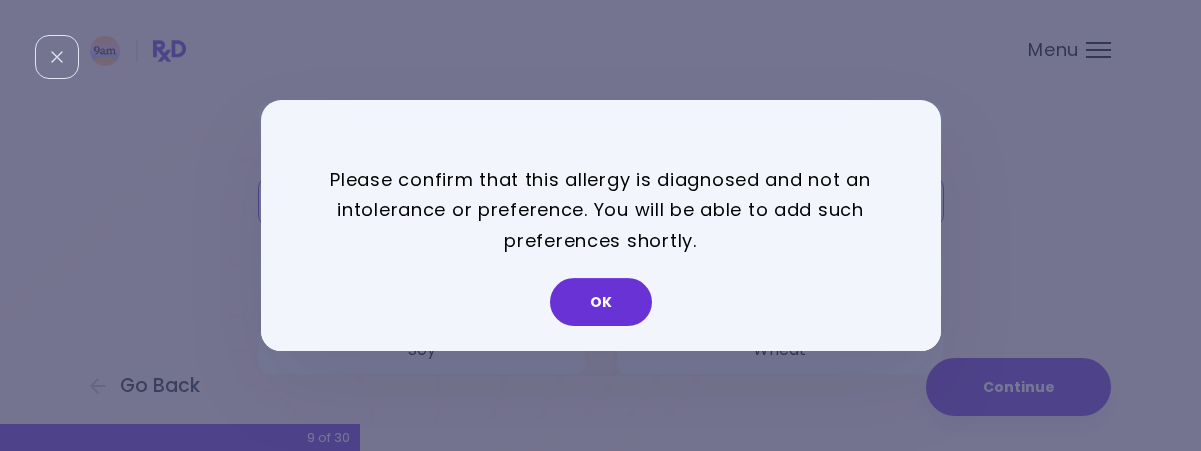 scroll, scrollTop: 0, scrollLeft: 0, axis: both 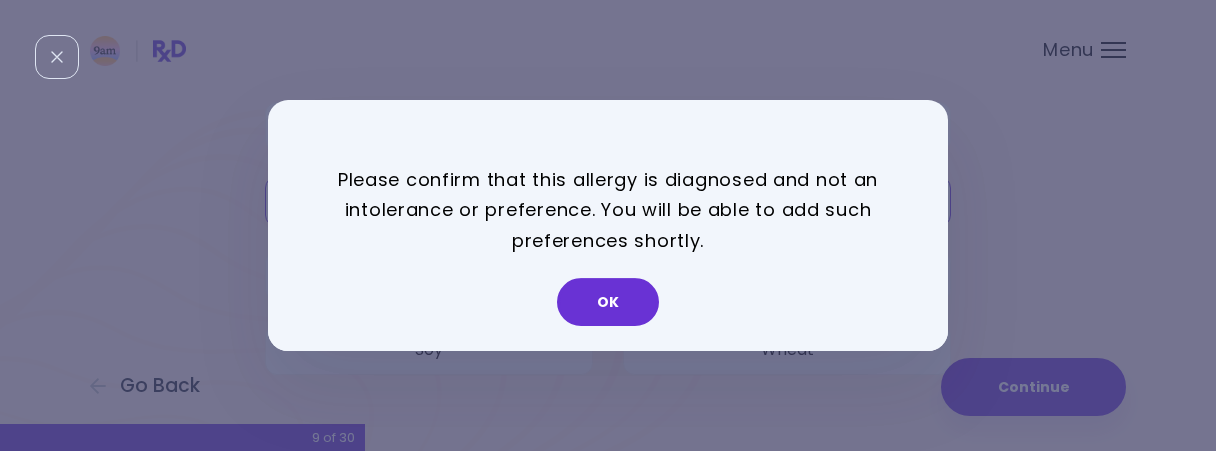click on "Please confirm that this allergy is diagnosed and not an intolerance or preference. You will be able to add such preferences shortly." at bounding box center [608, 211] 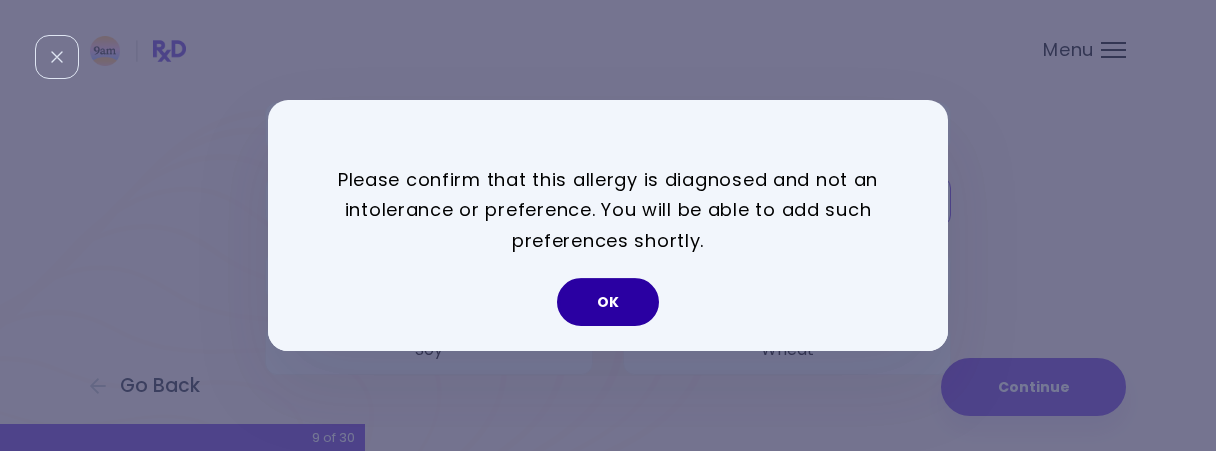 click on "OK" at bounding box center (608, 302) 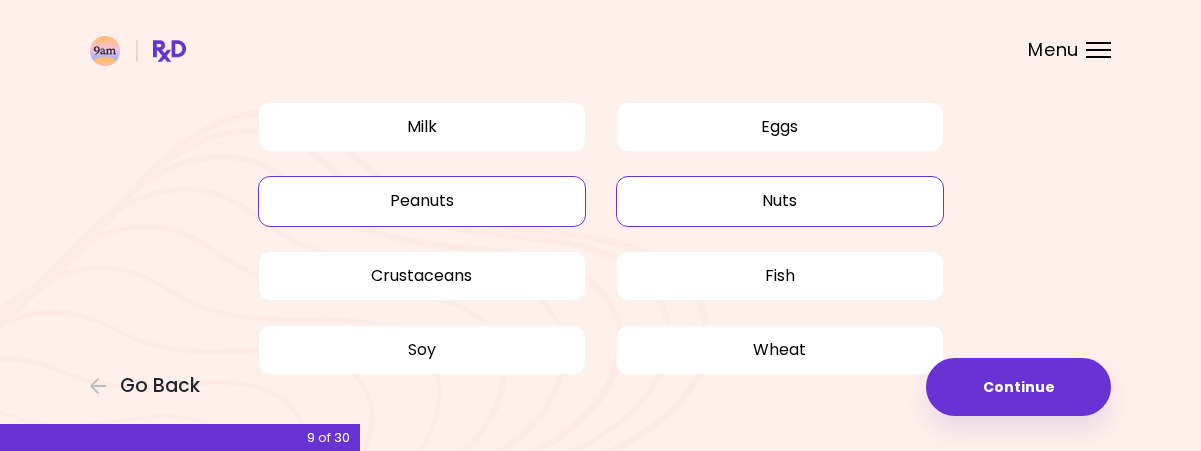 click on "Peanuts" at bounding box center [422, 201] 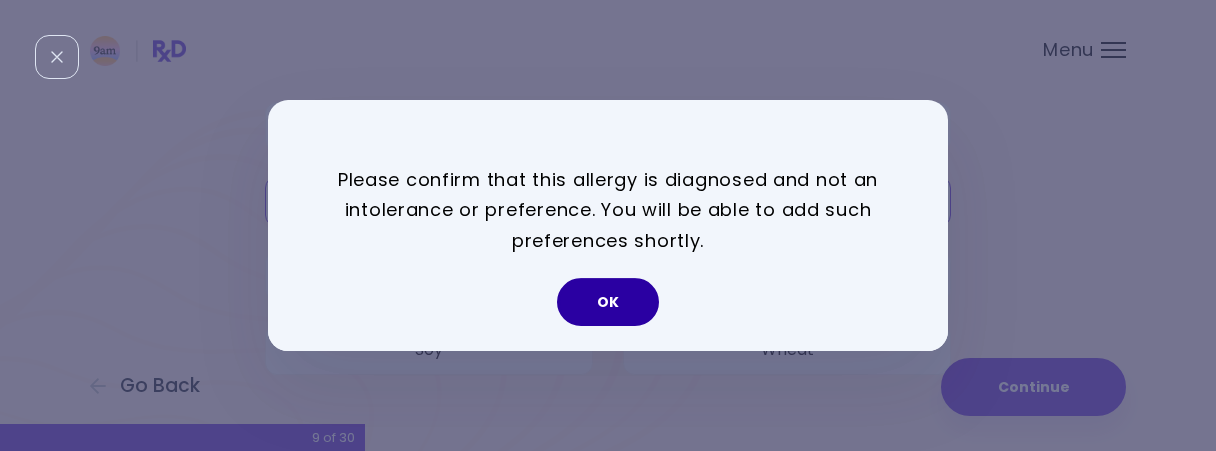 click on "OK" at bounding box center (608, 302) 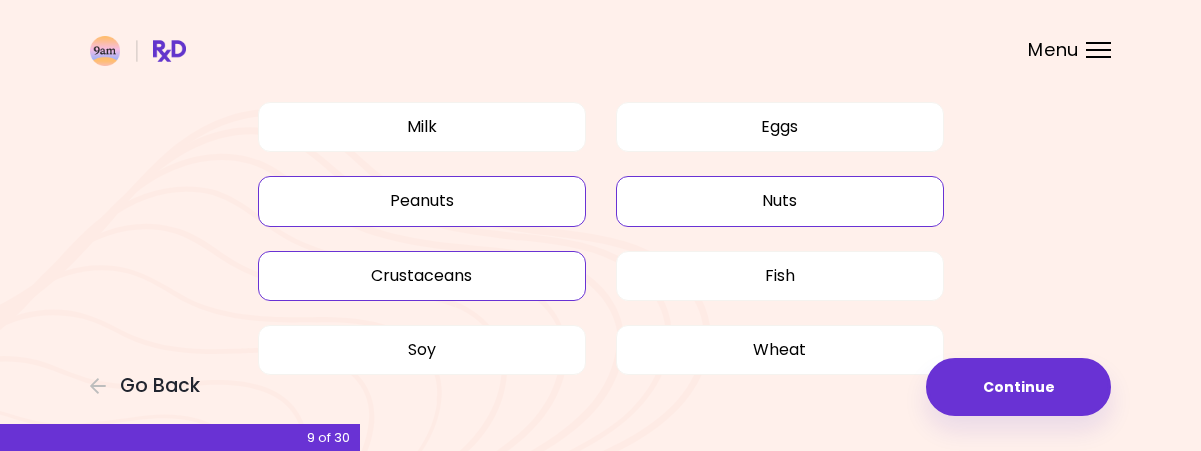 scroll, scrollTop: 250, scrollLeft: 0, axis: vertical 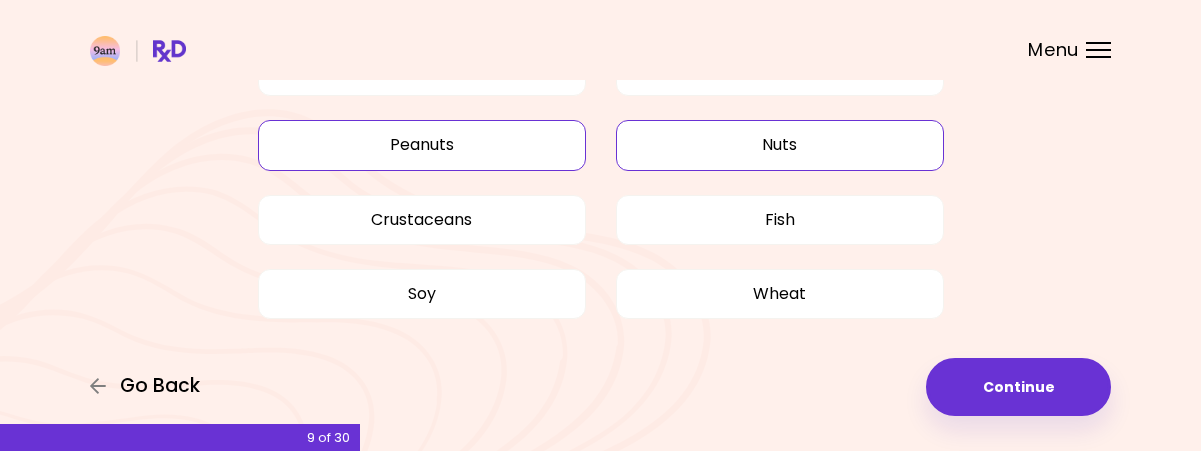click on "Go Back" at bounding box center [160, 386] 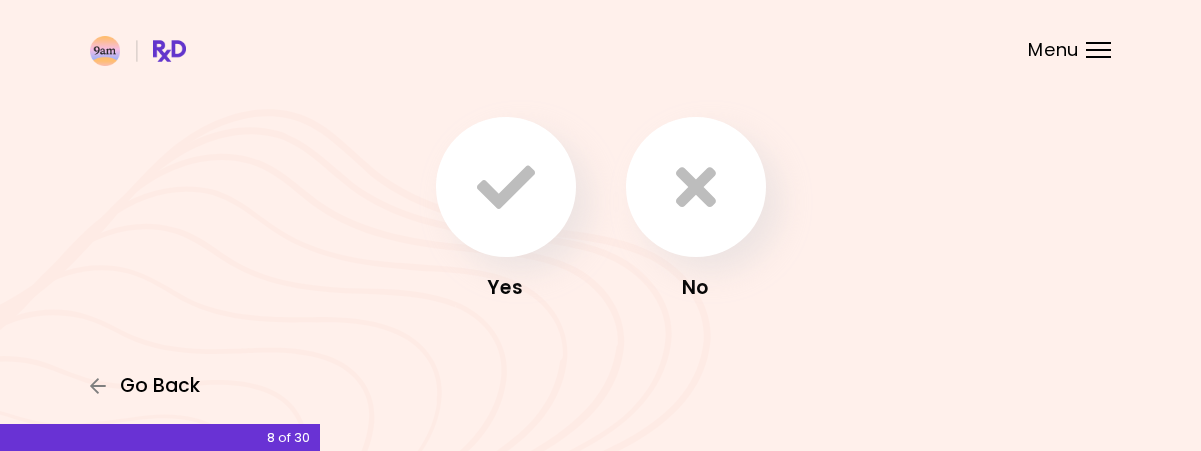 scroll, scrollTop: 0, scrollLeft: 0, axis: both 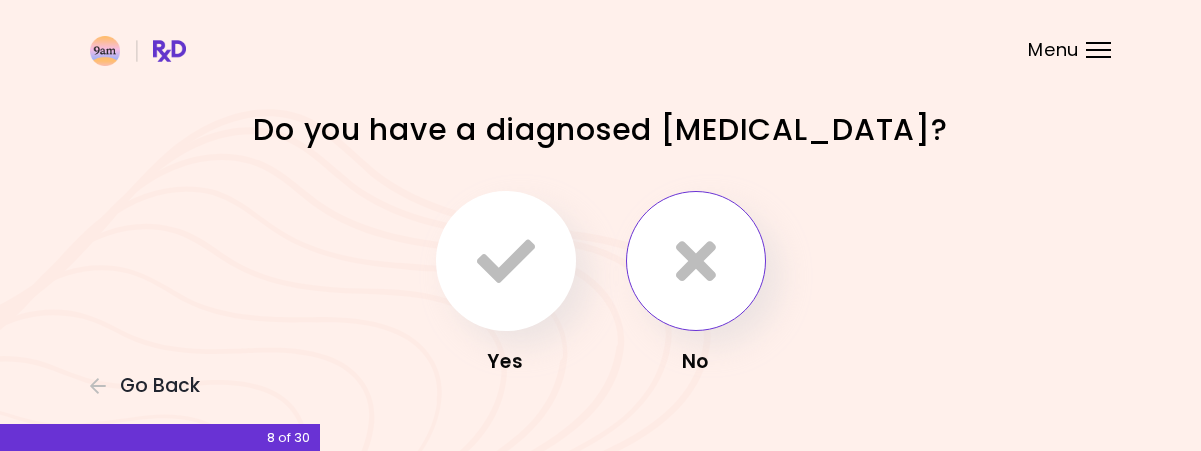 click at bounding box center (696, 261) 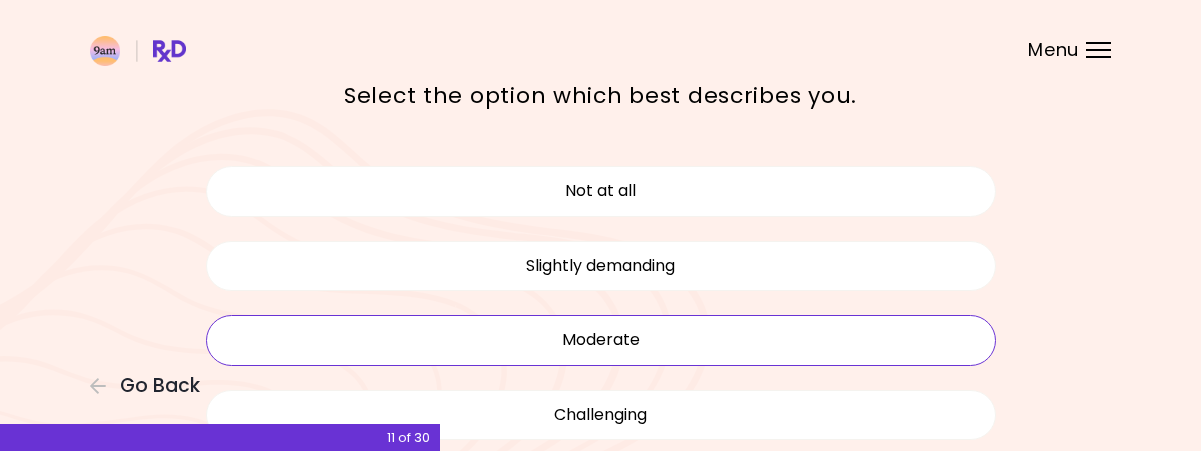 scroll, scrollTop: 229, scrollLeft: 0, axis: vertical 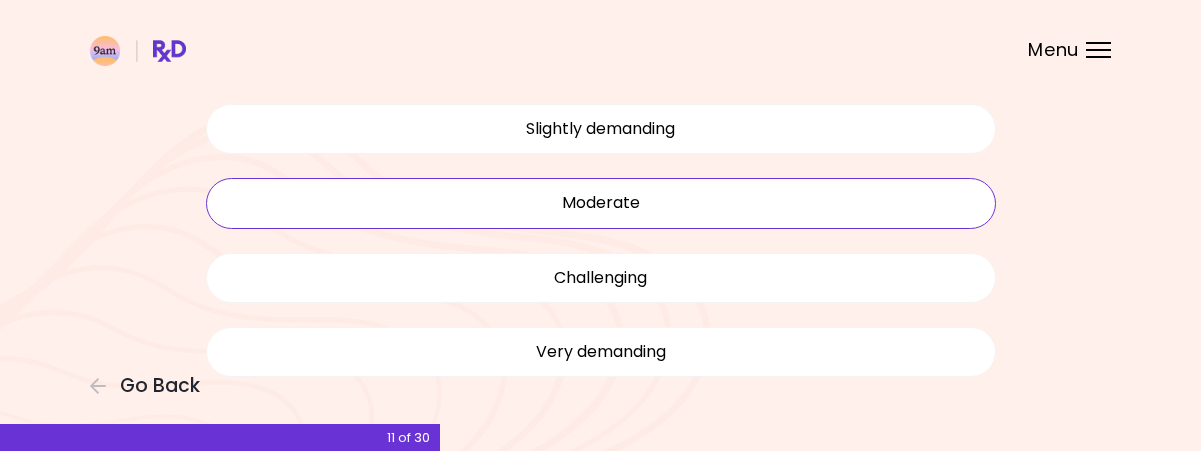 click on "Moderate" at bounding box center [601, 203] 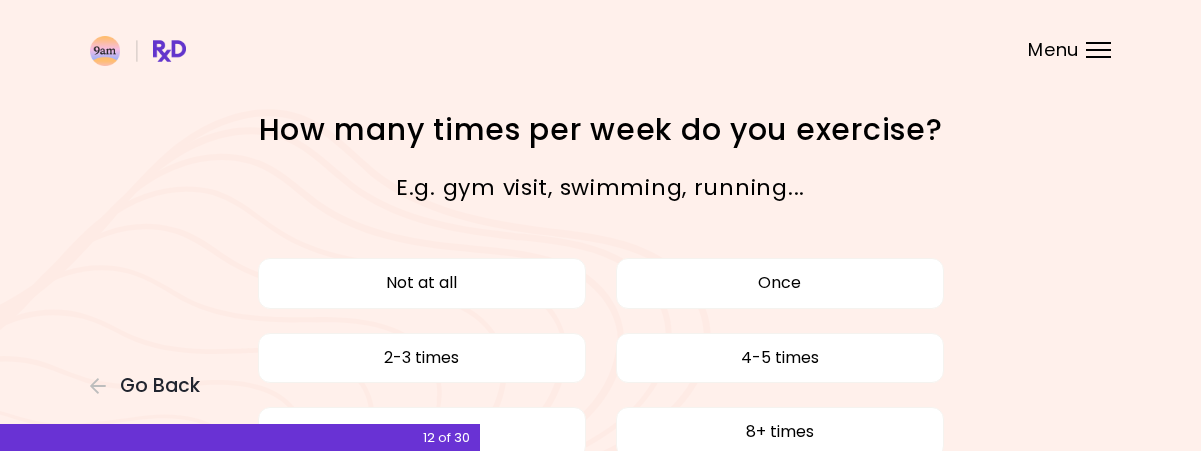 scroll, scrollTop: 83, scrollLeft: 0, axis: vertical 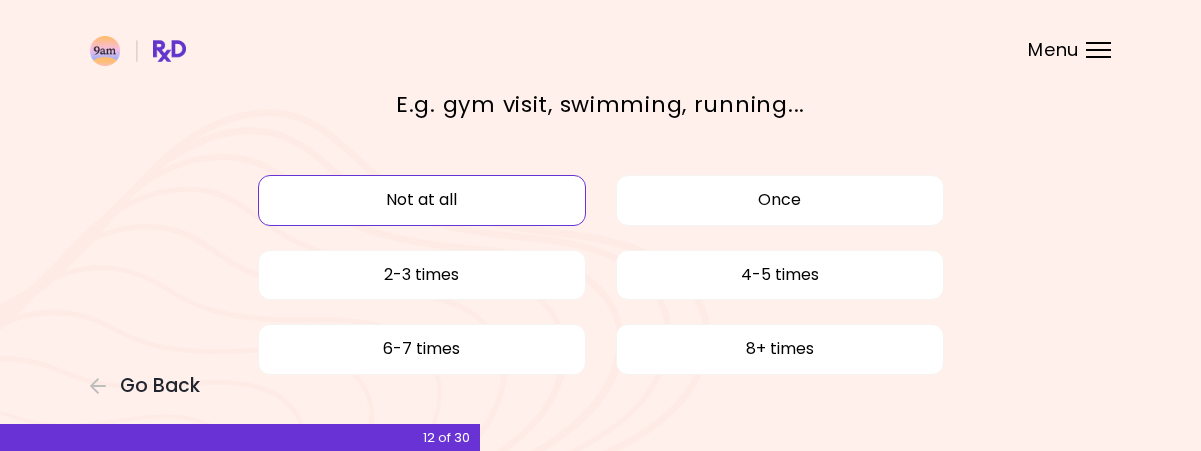 click on "Not at all" at bounding box center (422, 200) 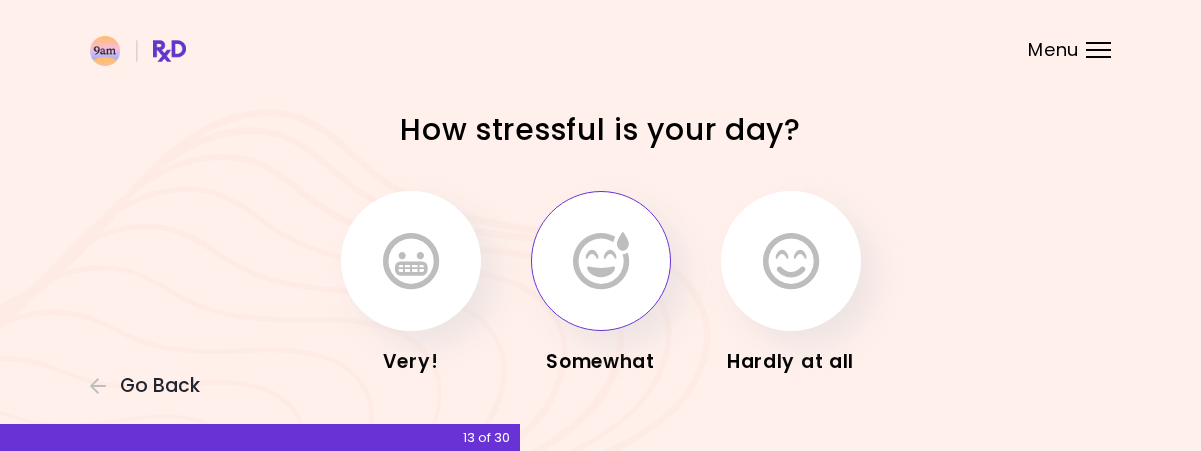 click at bounding box center [601, 261] 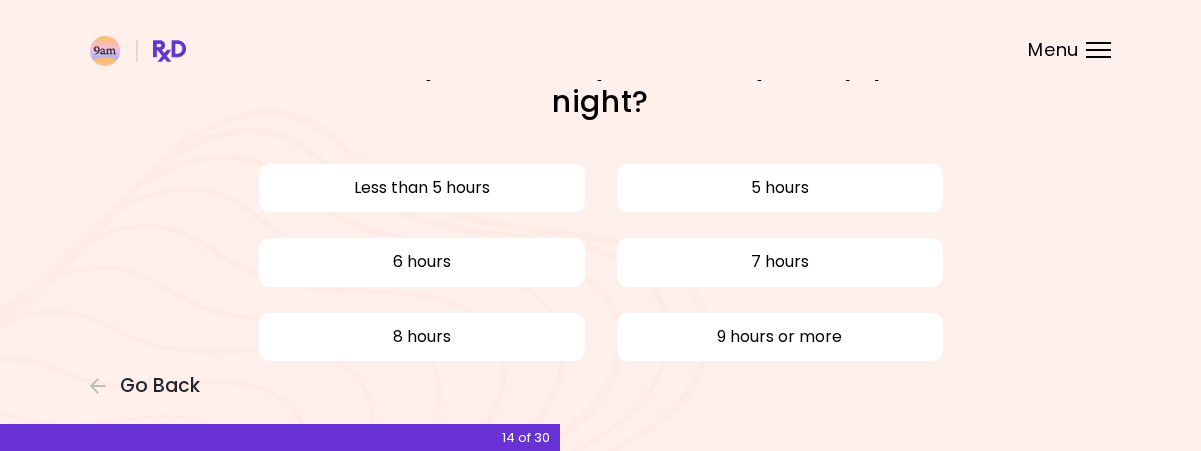 scroll, scrollTop: 68, scrollLeft: 0, axis: vertical 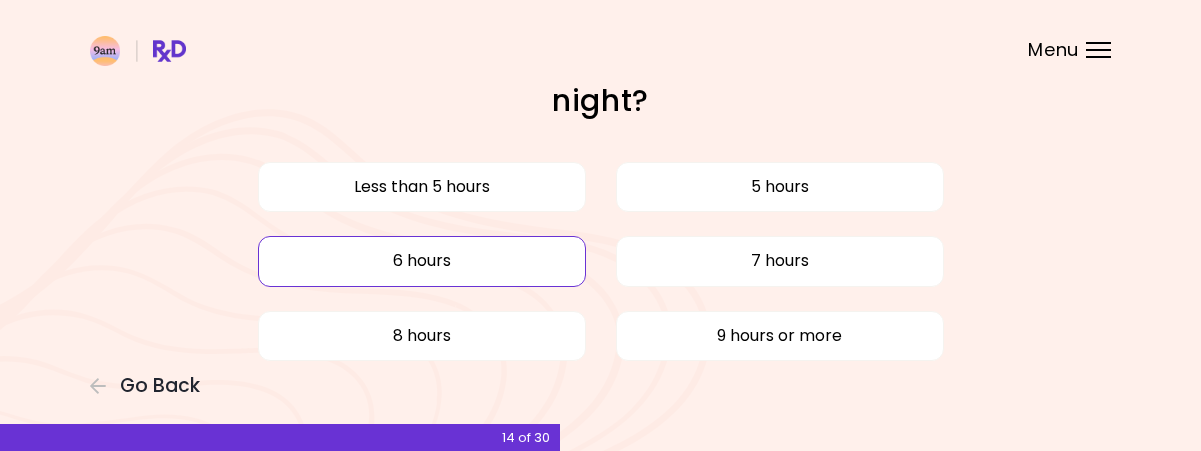click on "6 hours" at bounding box center (422, 261) 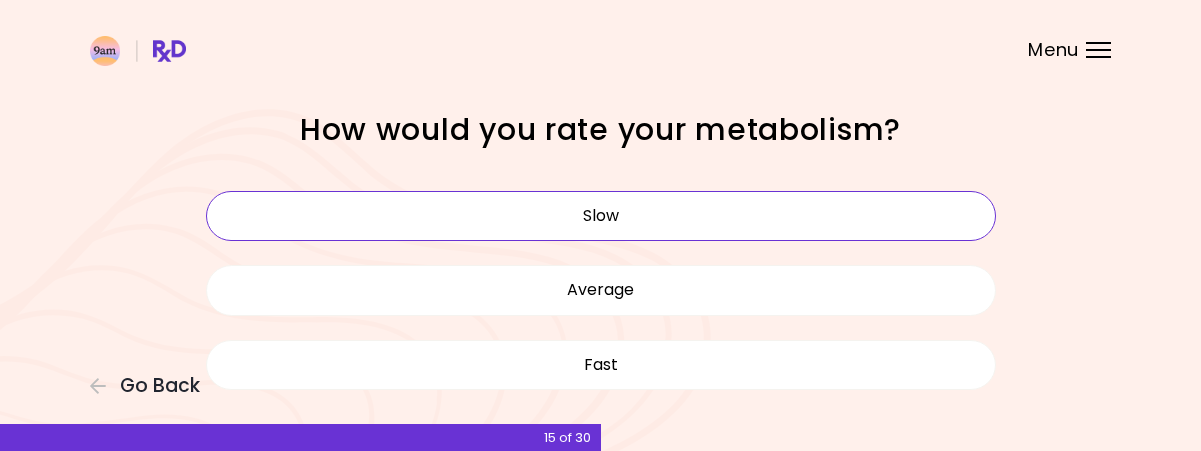 click on "Slow" at bounding box center (601, 216) 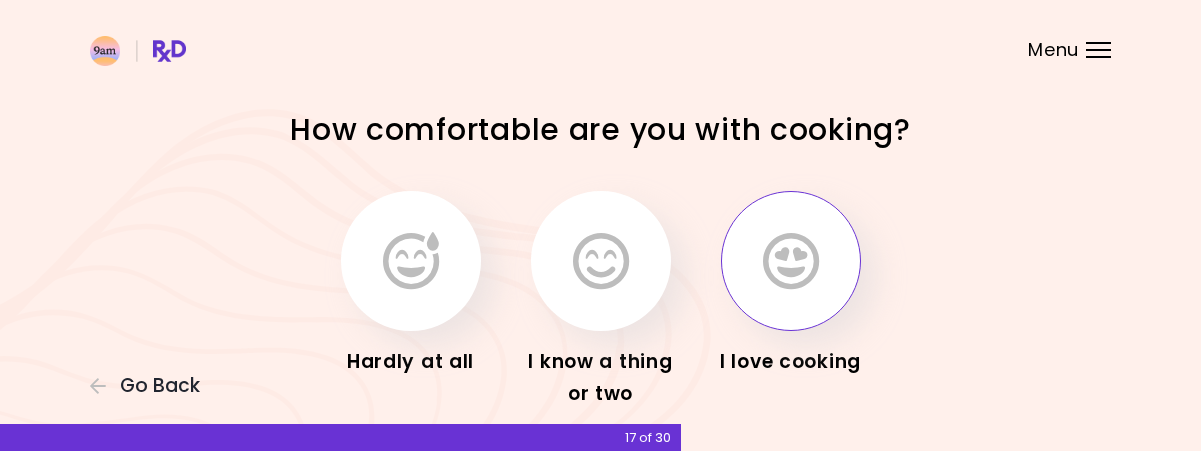 click at bounding box center [791, 261] 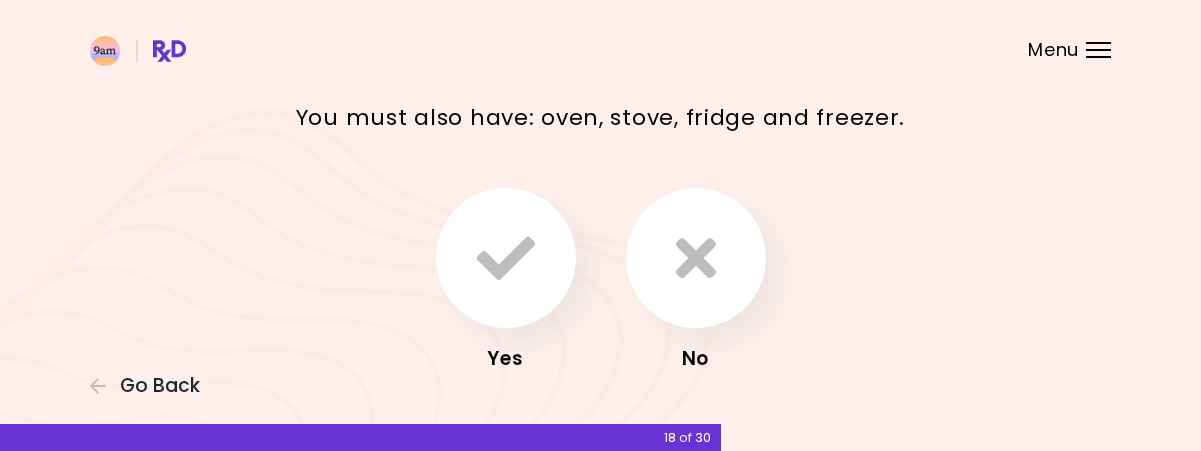 scroll, scrollTop: 72, scrollLeft: 0, axis: vertical 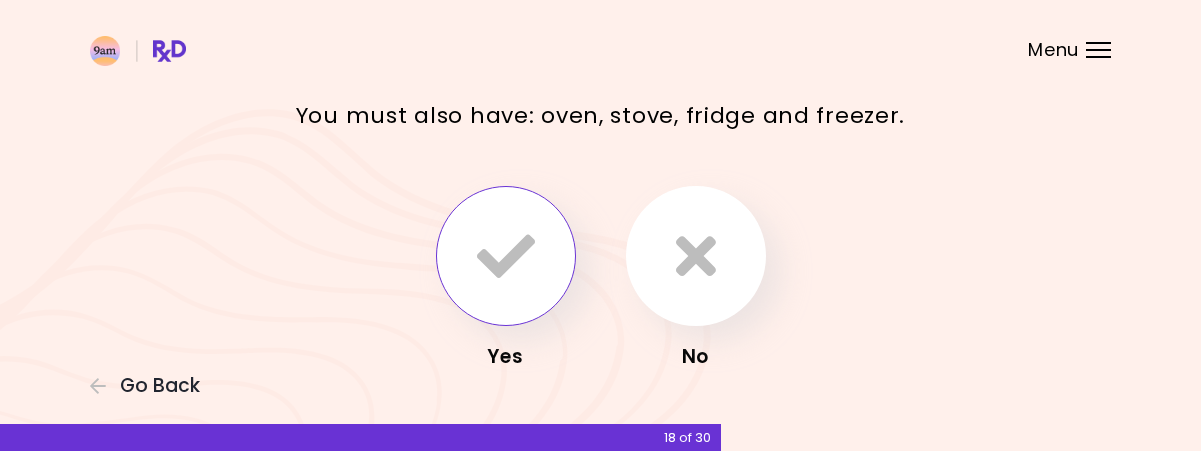 click at bounding box center (506, 256) 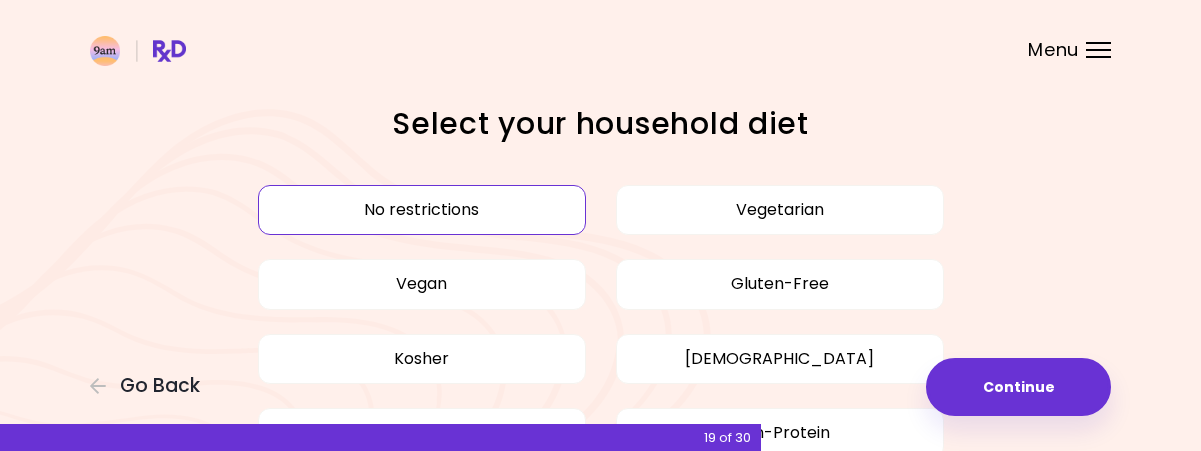 scroll, scrollTop: 5, scrollLeft: 0, axis: vertical 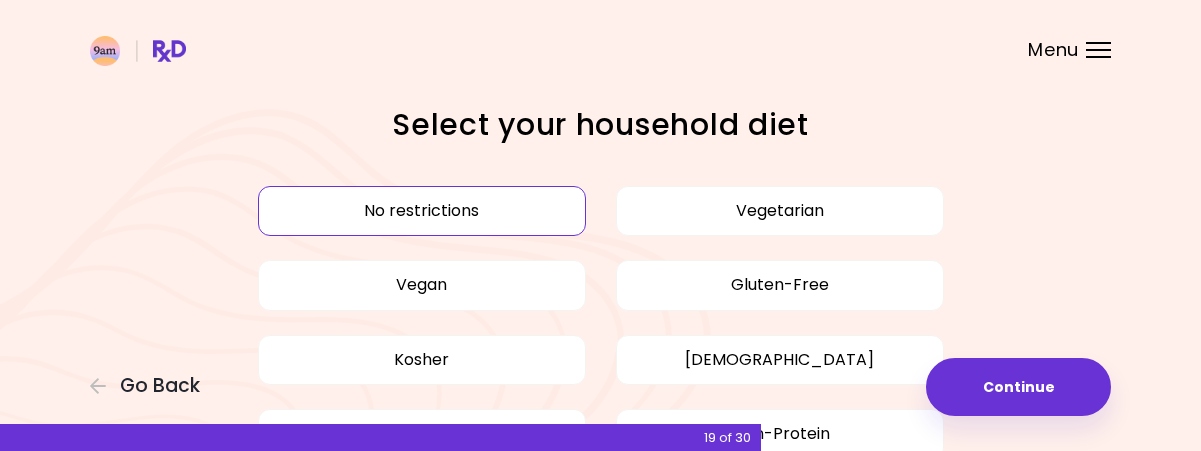 click on "No restrictions" at bounding box center [422, 211] 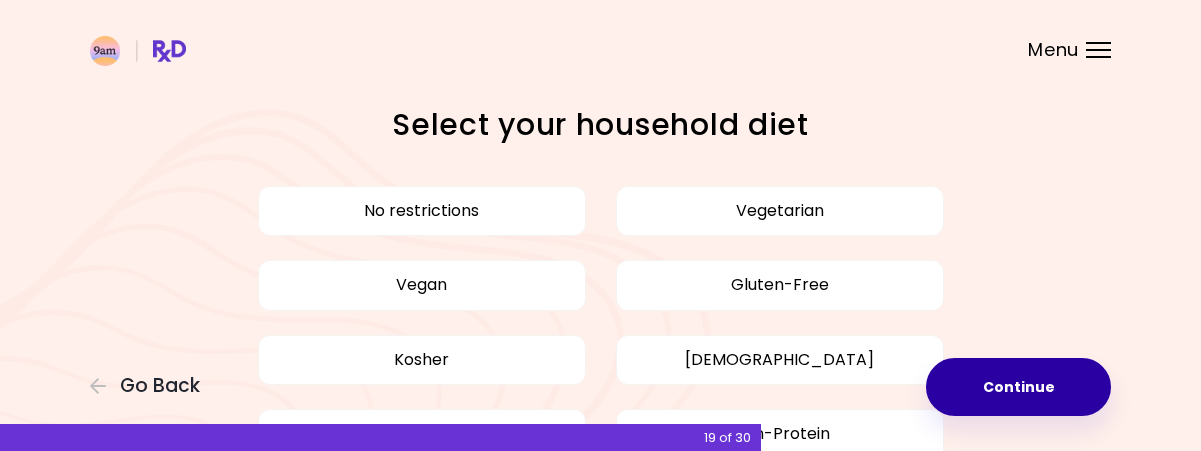 click on "Continue" at bounding box center (1018, 387) 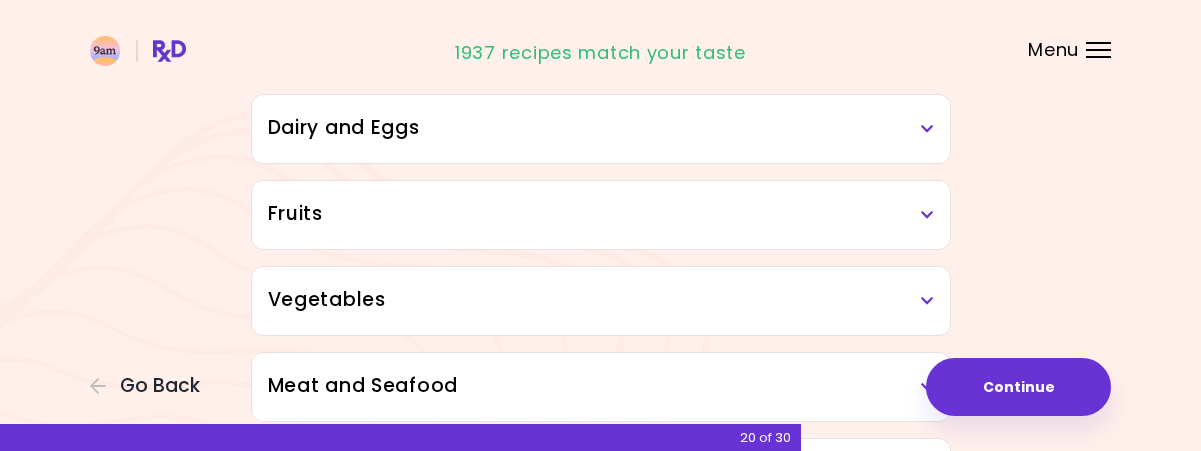 scroll, scrollTop: 335, scrollLeft: 0, axis: vertical 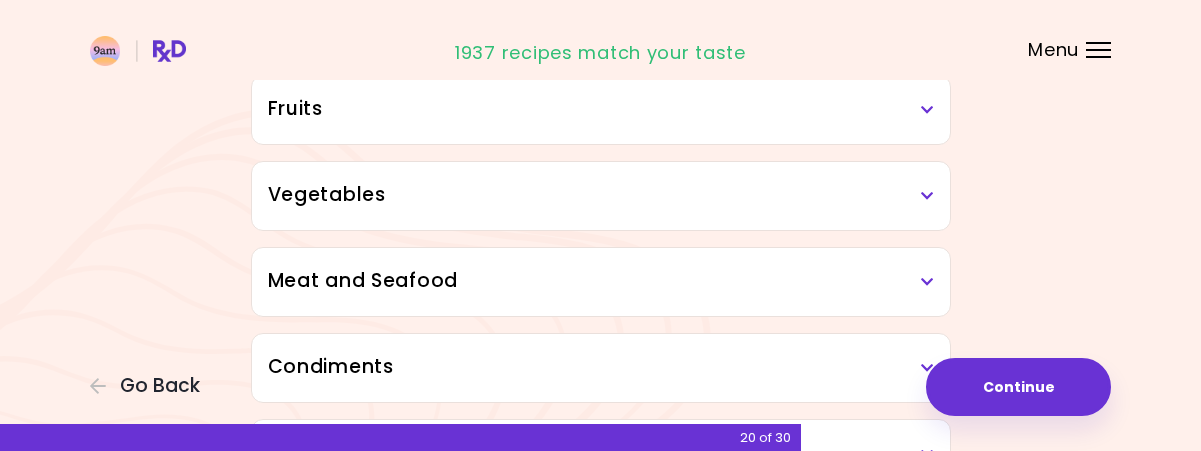 click on "Vegetables" at bounding box center (601, 196) 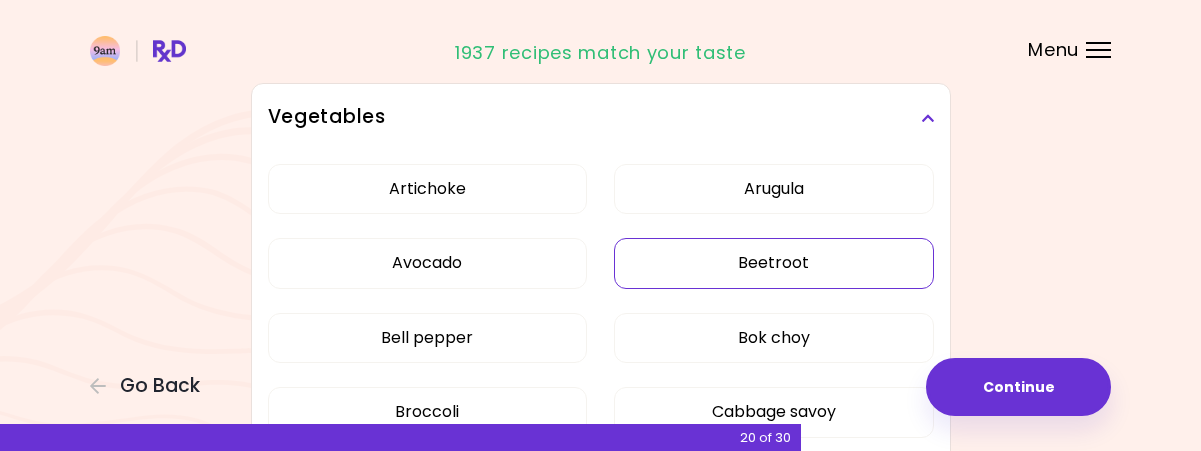 scroll, scrollTop: 412, scrollLeft: 0, axis: vertical 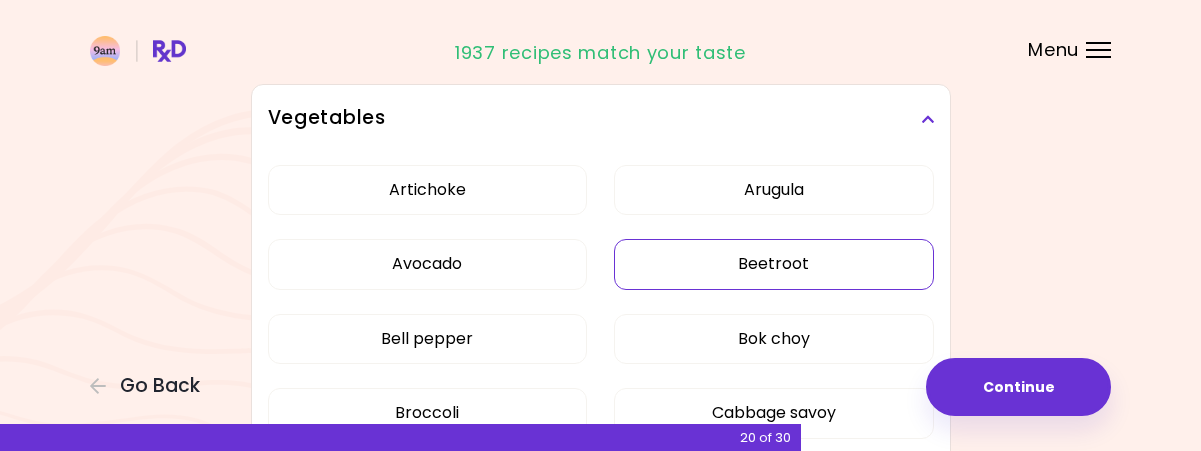 click on "Beetroot" at bounding box center [774, 264] 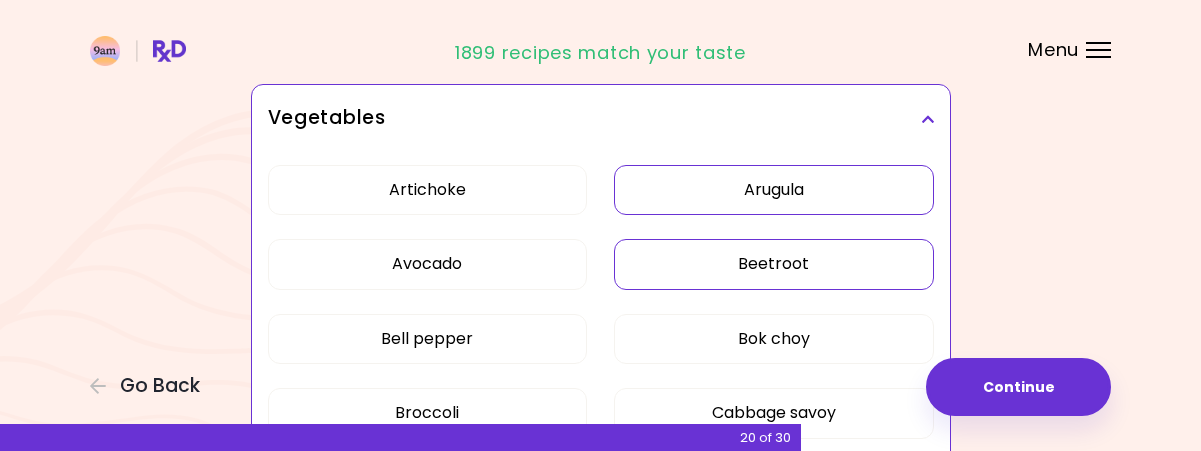 click on "Arugula" at bounding box center [774, 190] 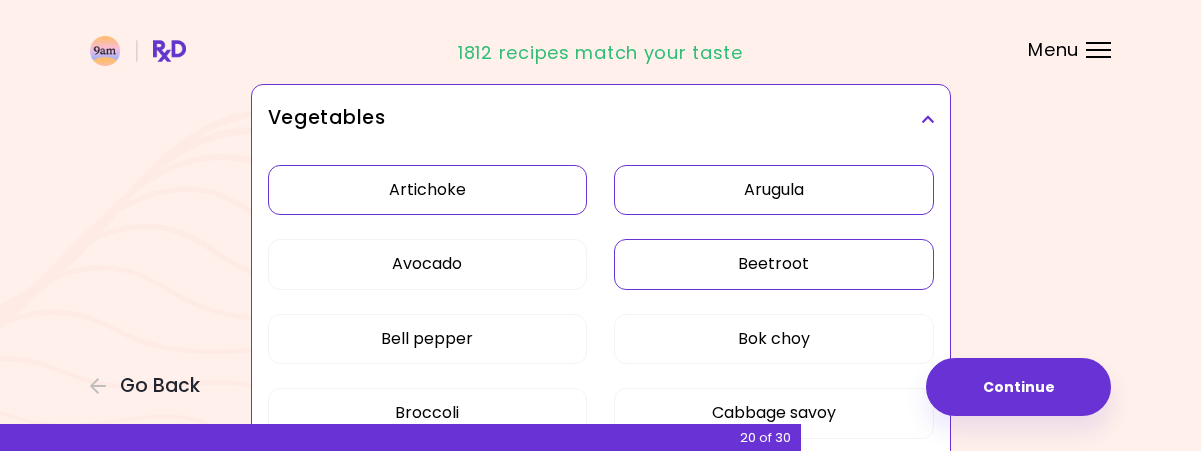click on "Artichoke" at bounding box center (428, 190) 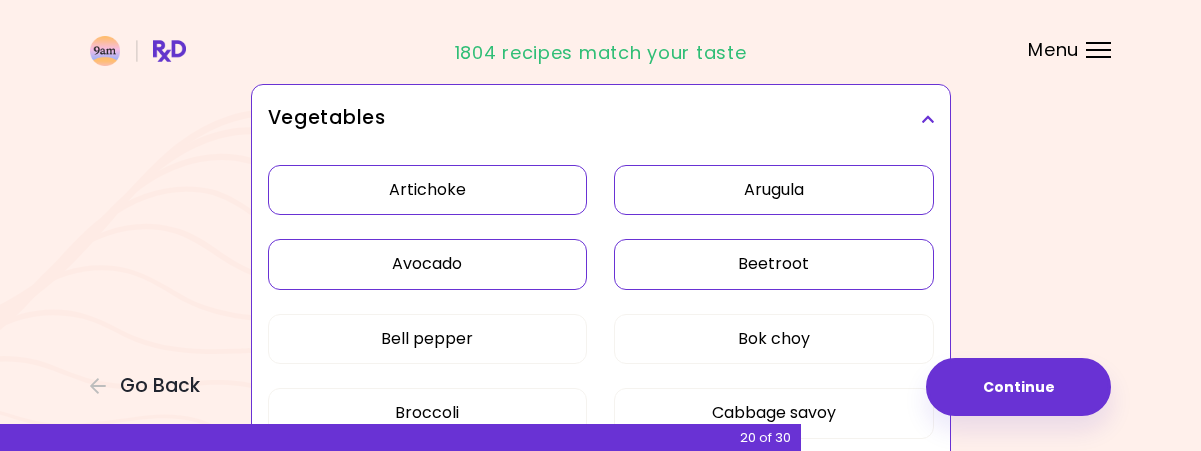 click on "Avocado" at bounding box center (428, 264) 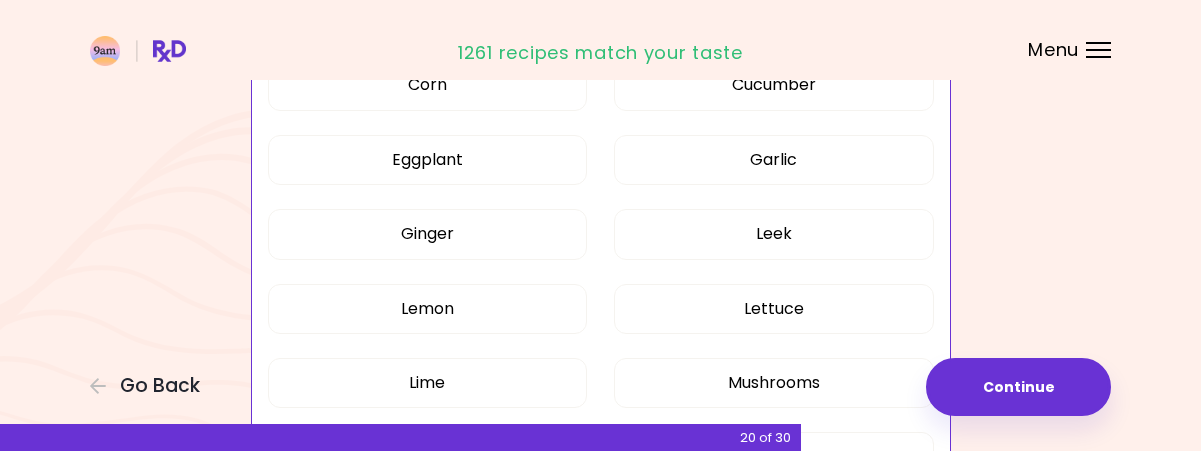 scroll, scrollTop: 968, scrollLeft: 0, axis: vertical 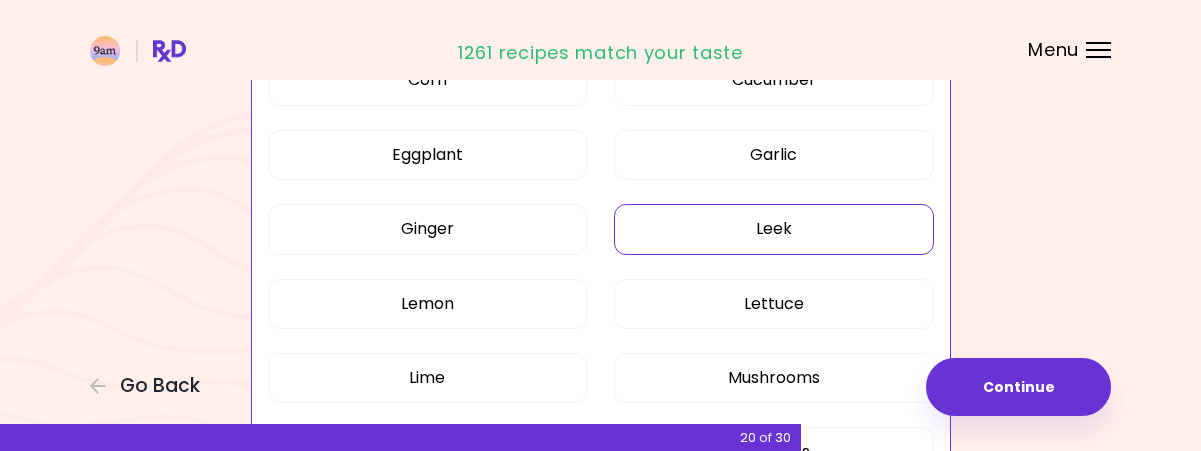 click on "Leek" at bounding box center (774, 229) 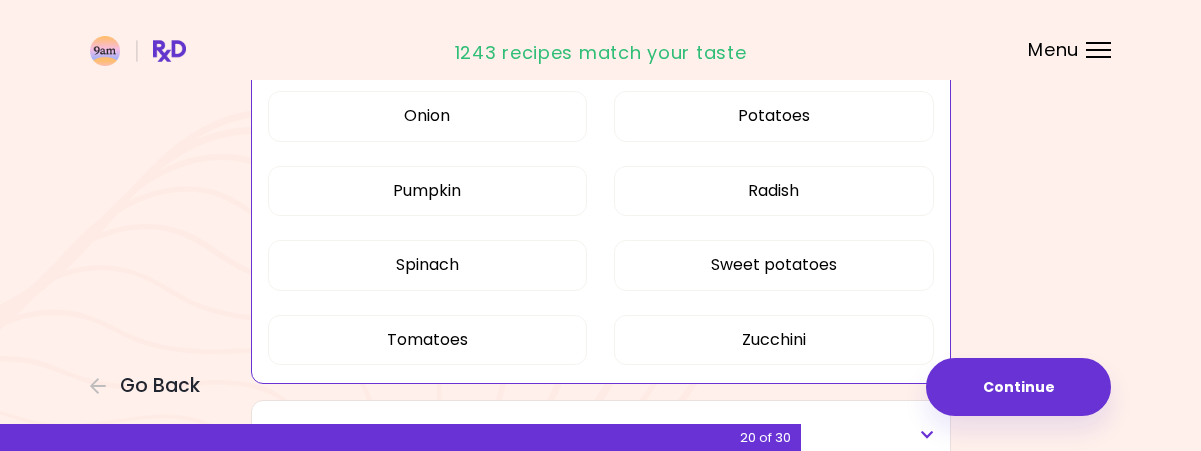 scroll, scrollTop: 1306, scrollLeft: 0, axis: vertical 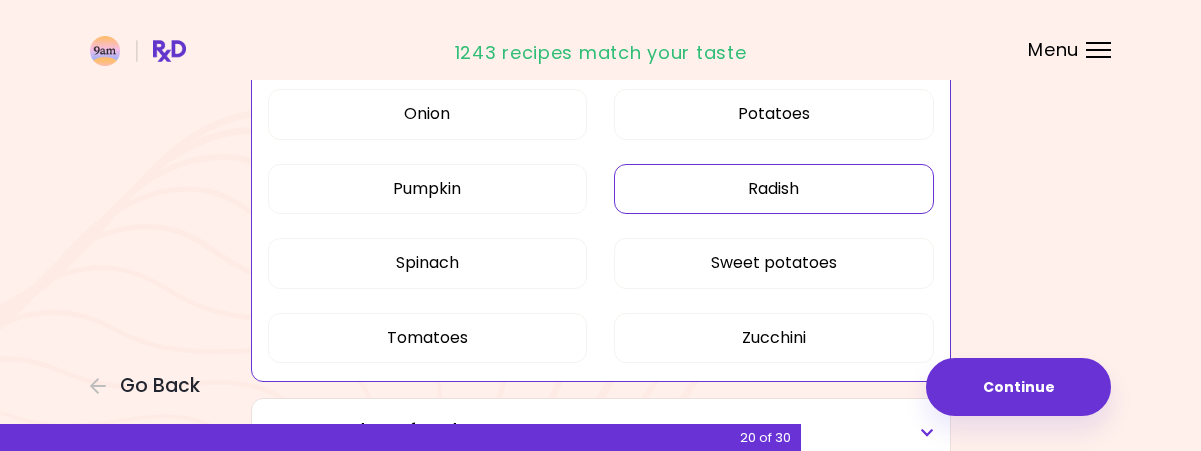 click on "Radish" at bounding box center (774, 189) 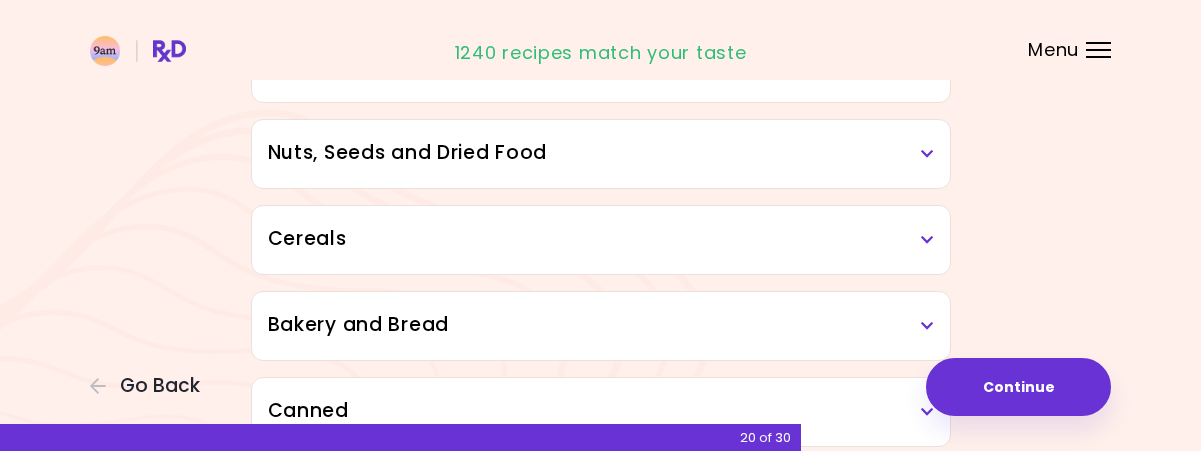 scroll, scrollTop: 2004, scrollLeft: 0, axis: vertical 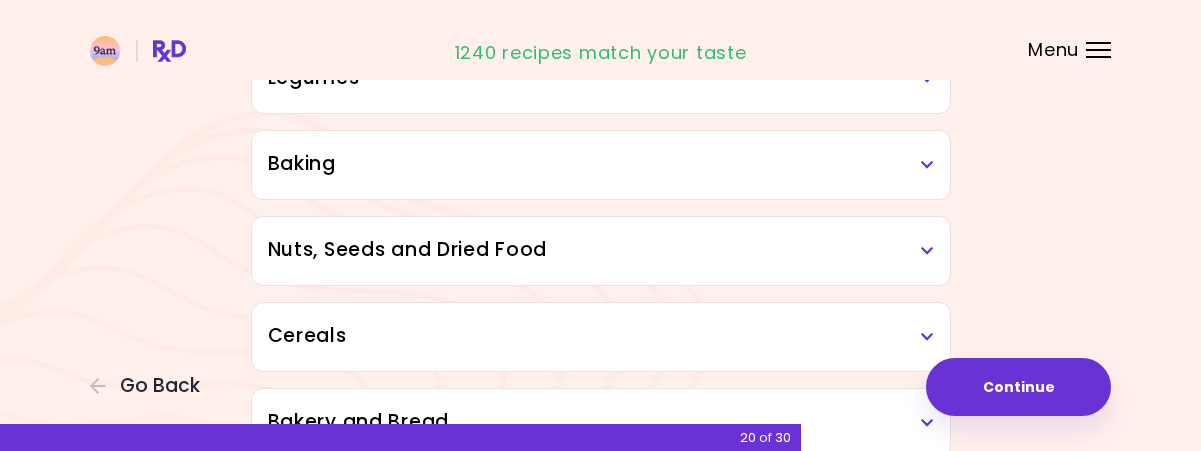 click on "Nuts, Seeds and Dried Food" at bounding box center [601, 250] 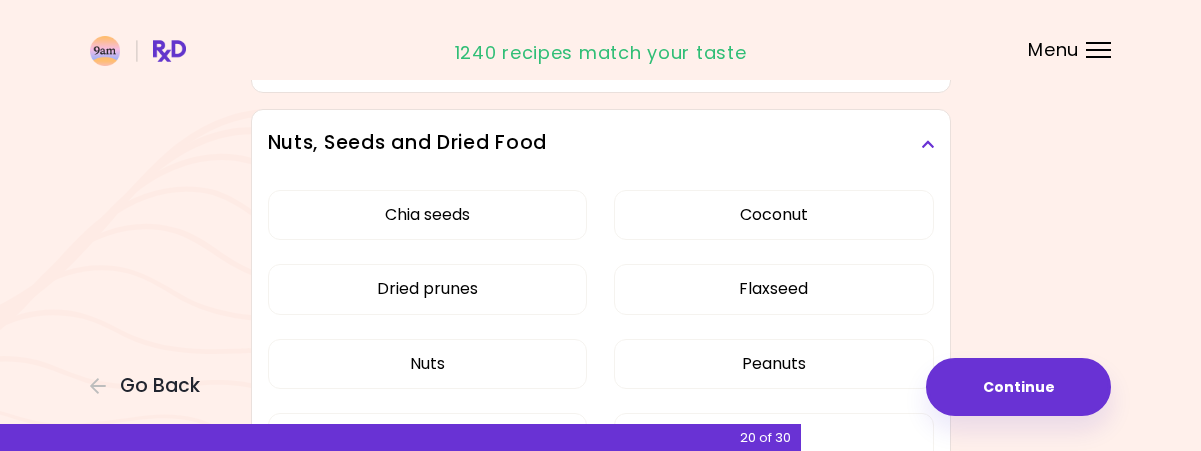 scroll, scrollTop: 2112, scrollLeft: 0, axis: vertical 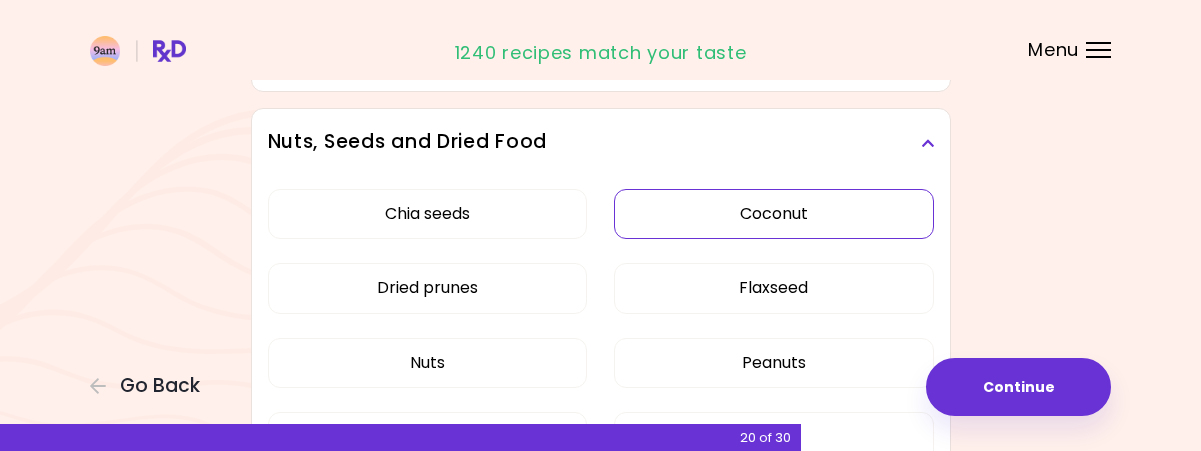 click on "Coconut" at bounding box center (774, 214) 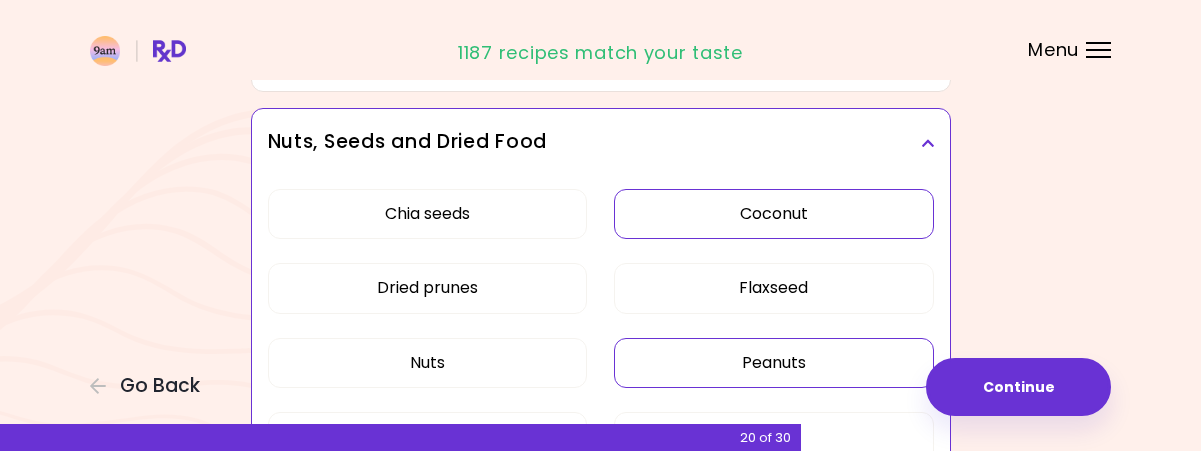 click on "Peanuts" at bounding box center (774, 363) 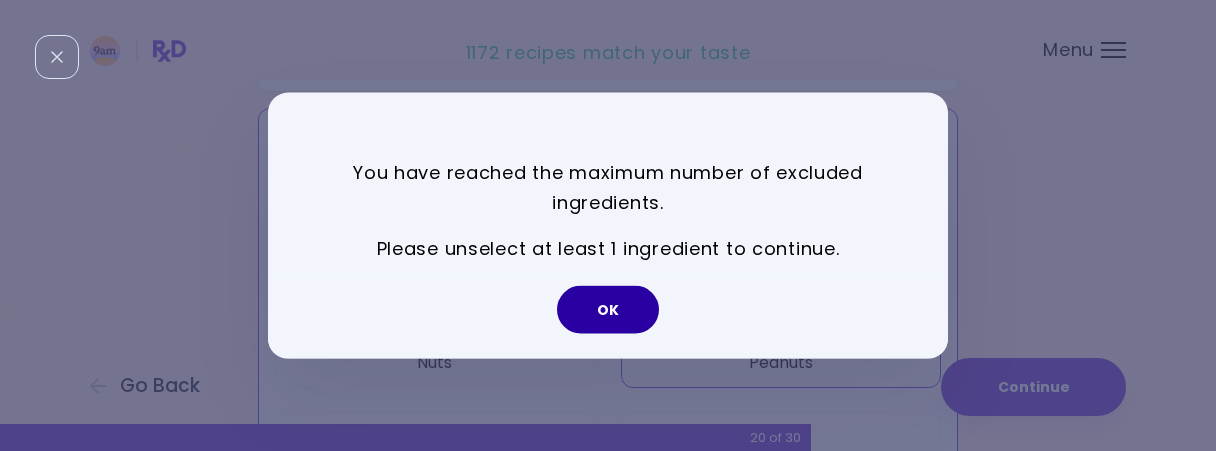 click on "OK" at bounding box center (608, 310) 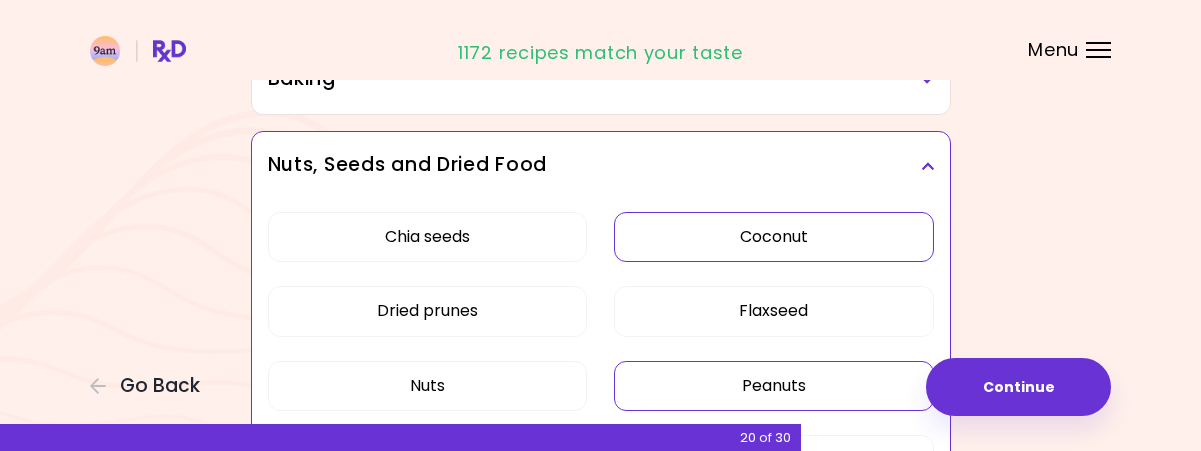 scroll, scrollTop: 2088, scrollLeft: 0, axis: vertical 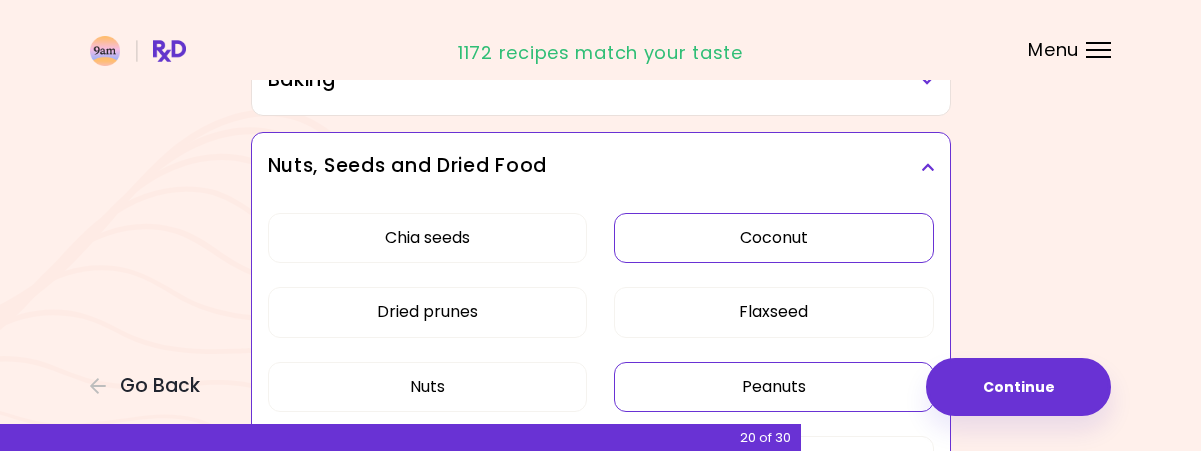 click on "Coconut" at bounding box center (774, 238) 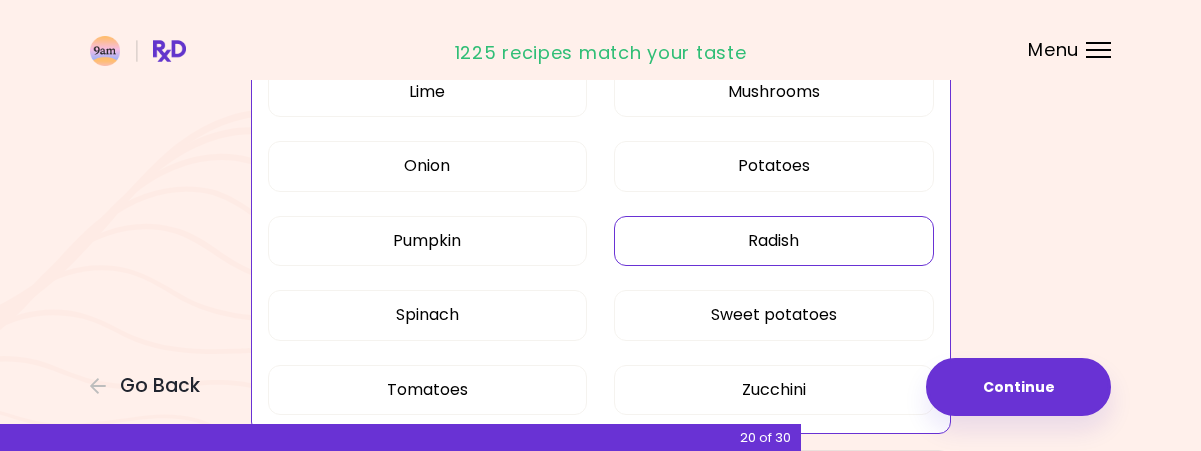 scroll, scrollTop: 1195, scrollLeft: 0, axis: vertical 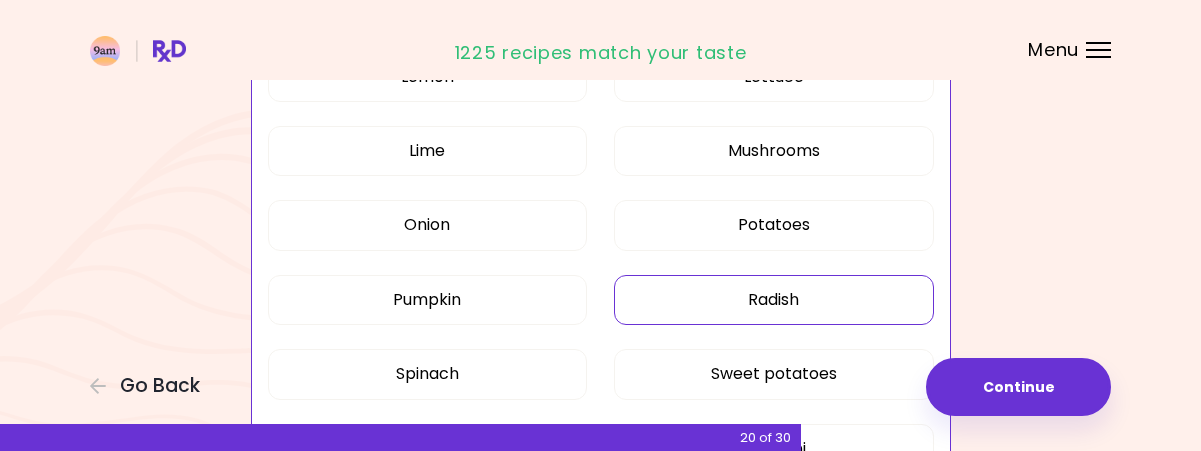 click on "Radish" at bounding box center (774, 300) 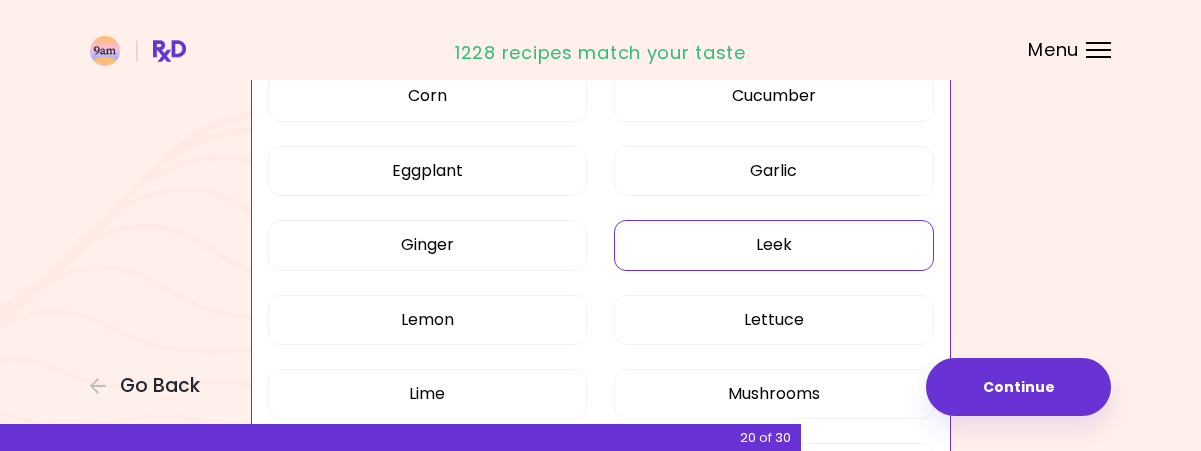 scroll, scrollTop: 951, scrollLeft: 0, axis: vertical 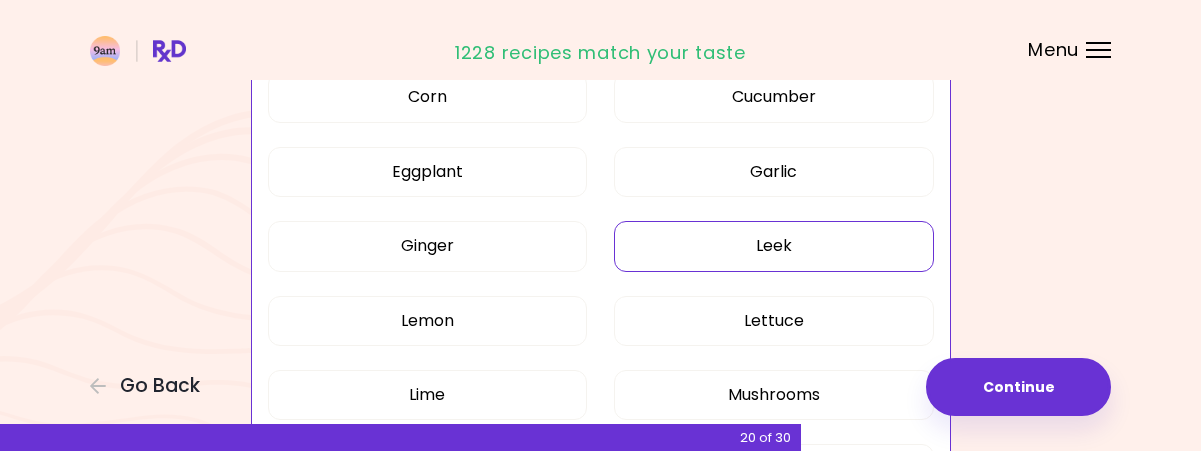 click on "Leek" at bounding box center (774, 246) 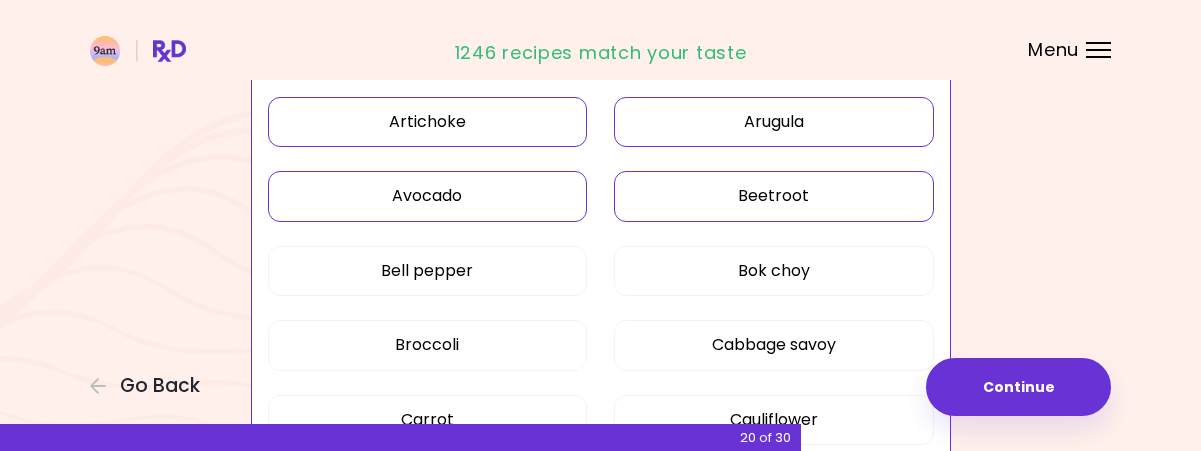 scroll, scrollTop: 467, scrollLeft: 0, axis: vertical 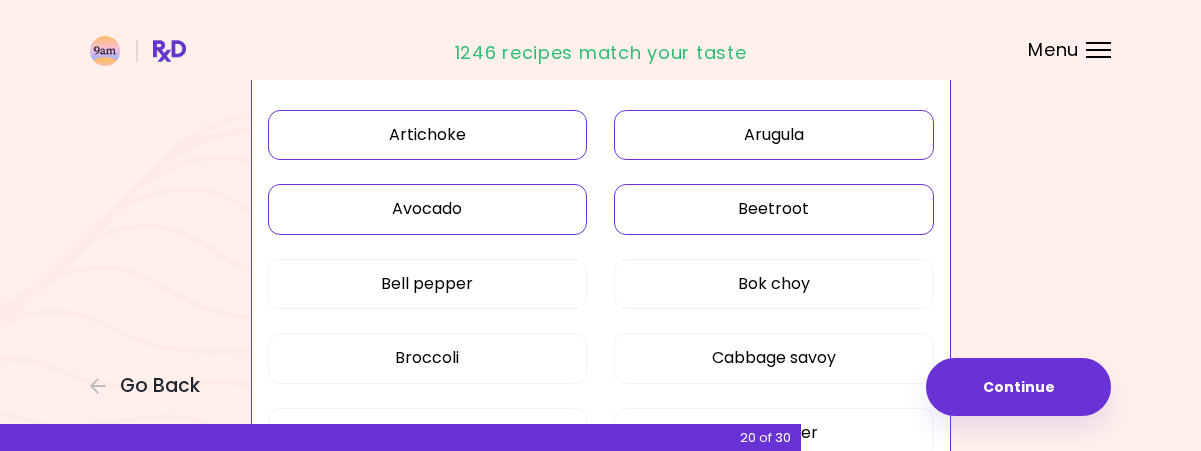 click on "Artichoke" at bounding box center [428, 135] 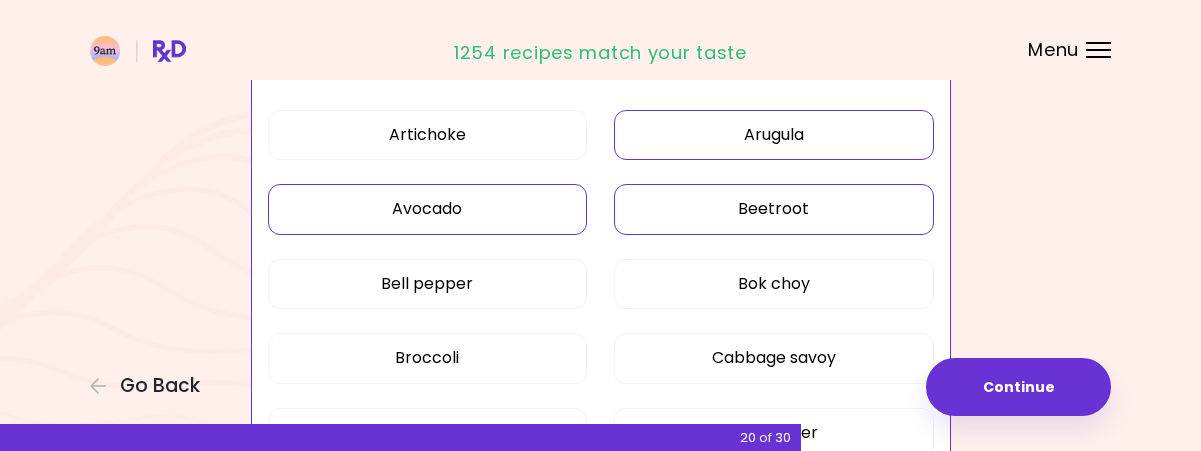 click on "Avocado" at bounding box center (428, 209) 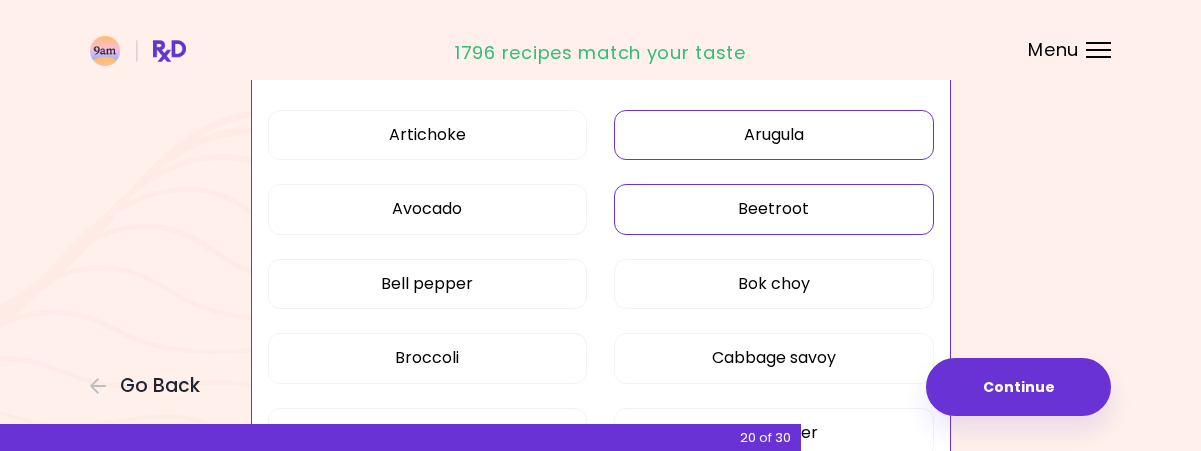 click on "Arugula" at bounding box center (774, 135) 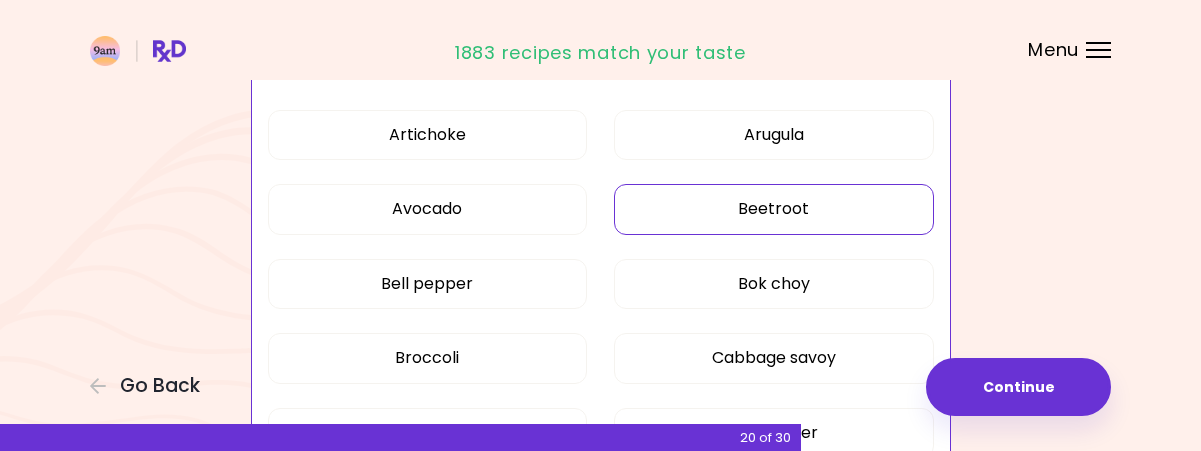 click on "Beetroot" at bounding box center (774, 209) 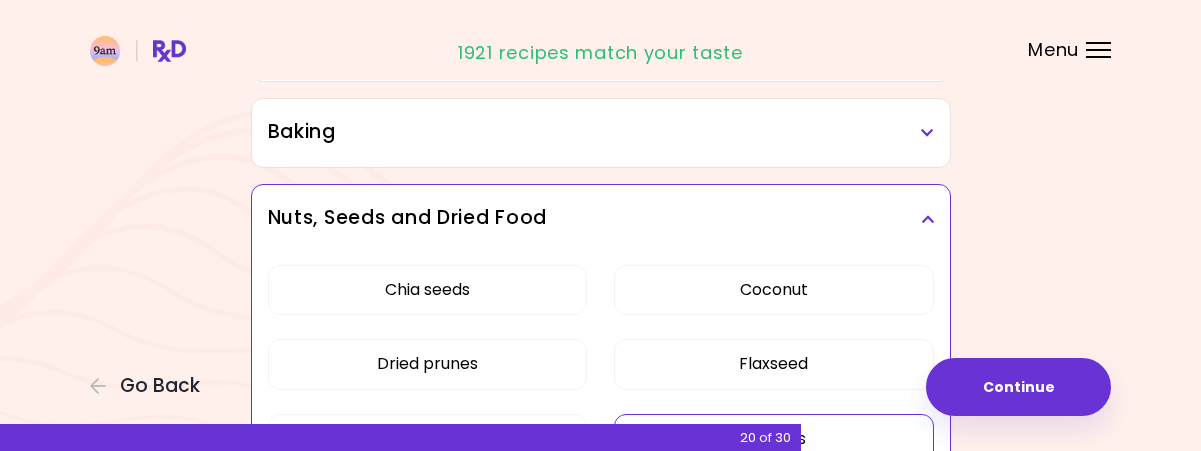scroll, scrollTop: 2037, scrollLeft: 0, axis: vertical 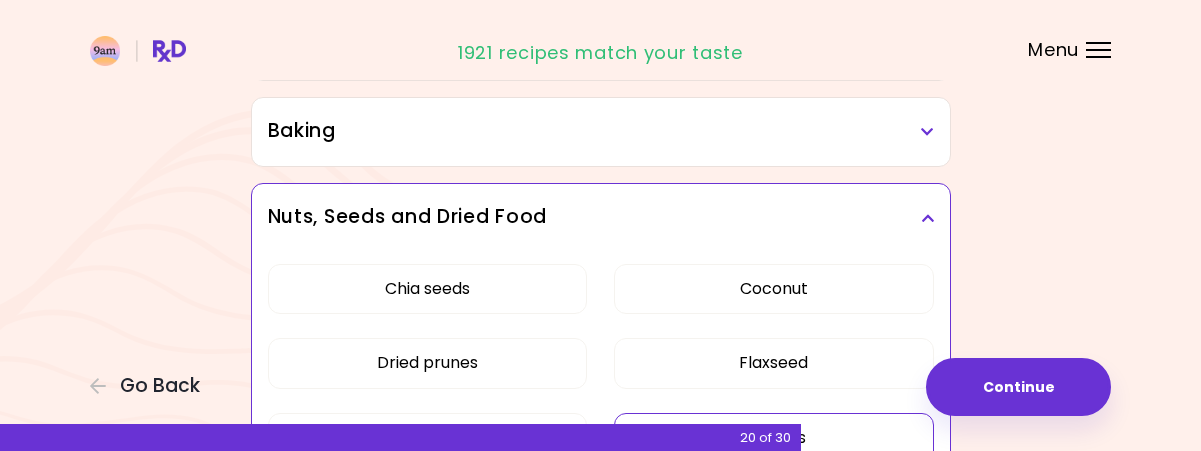 click at bounding box center (927, 132) 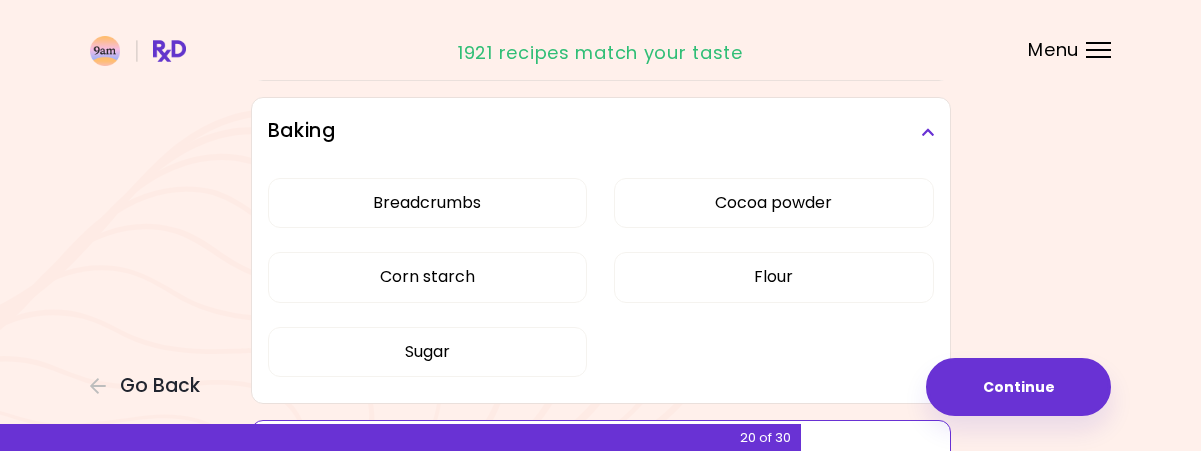 click at bounding box center (927, 132) 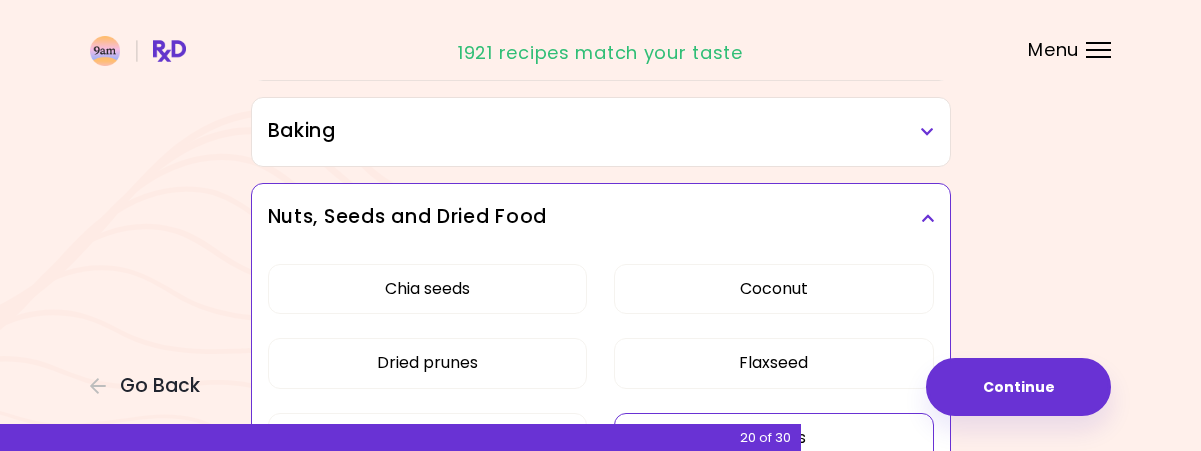 click at bounding box center [927, 218] 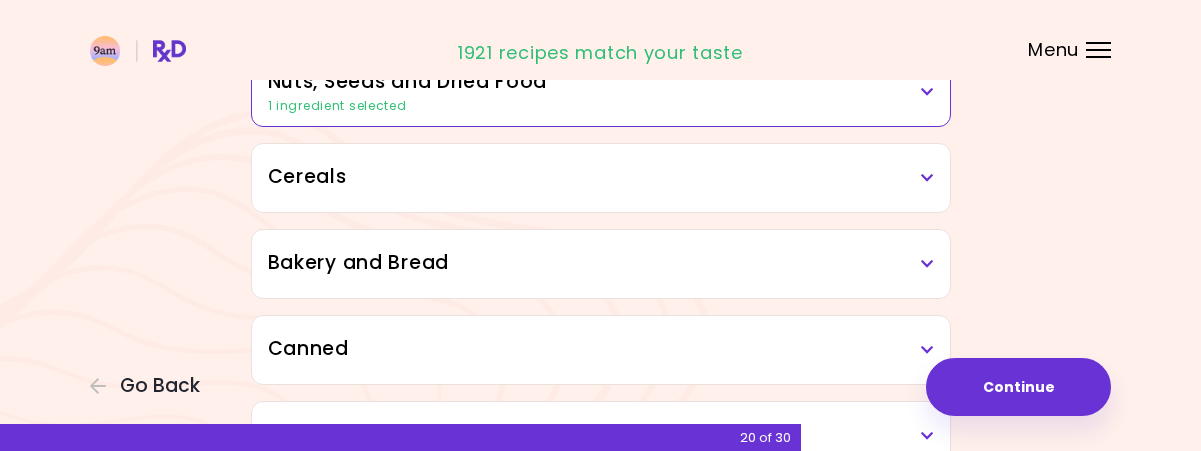 scroll, scrollTop: 2368, scrollLeft: 0, axis: vertical 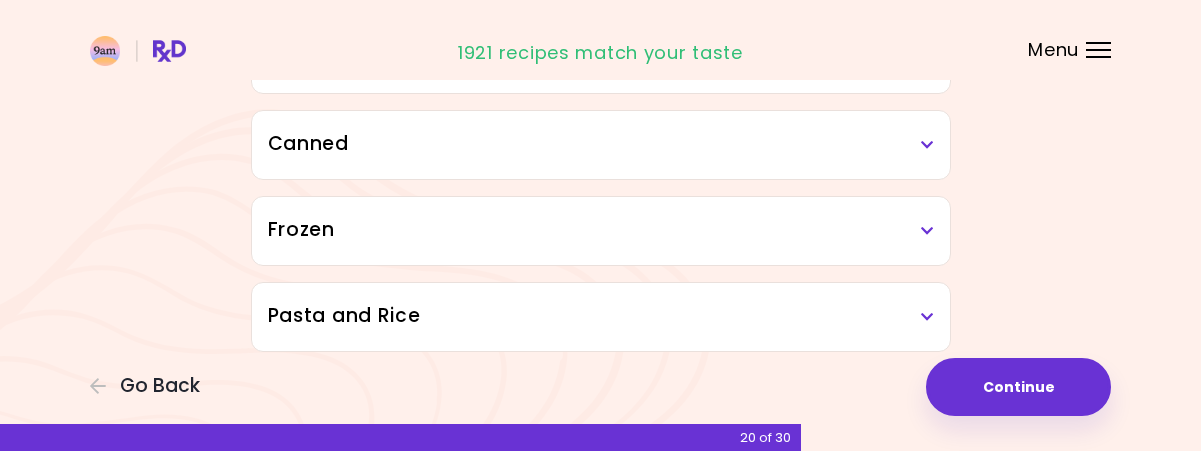 click on "Frozen" at bounding box center (601, 230) 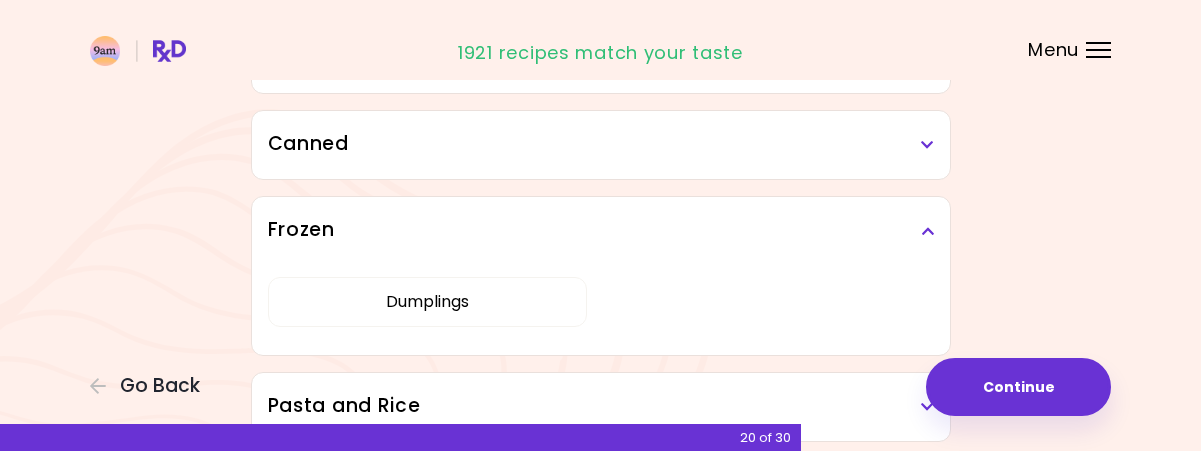 click on "Frozen" at bounding box center (601, 230) 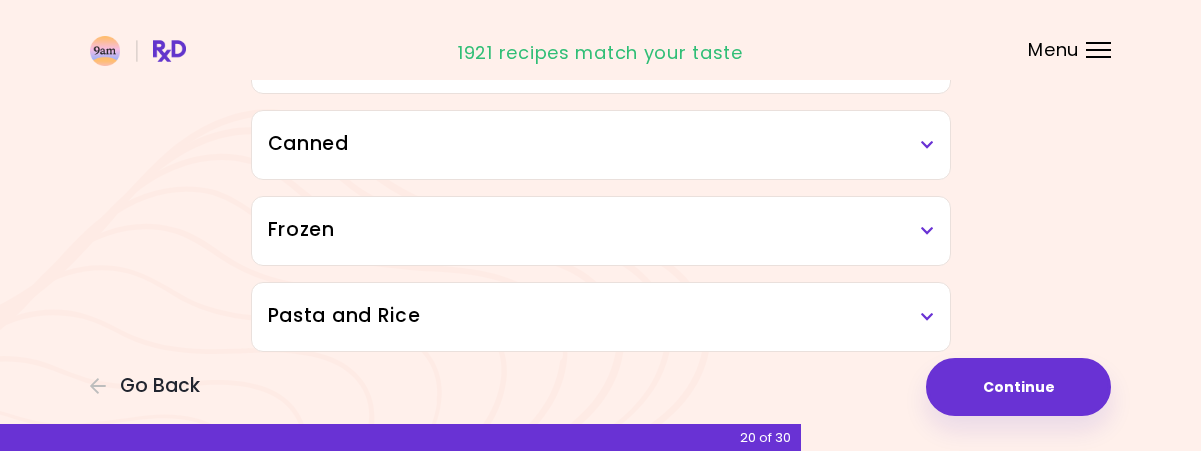 click on "Canned" at bounding box center (601, 145) 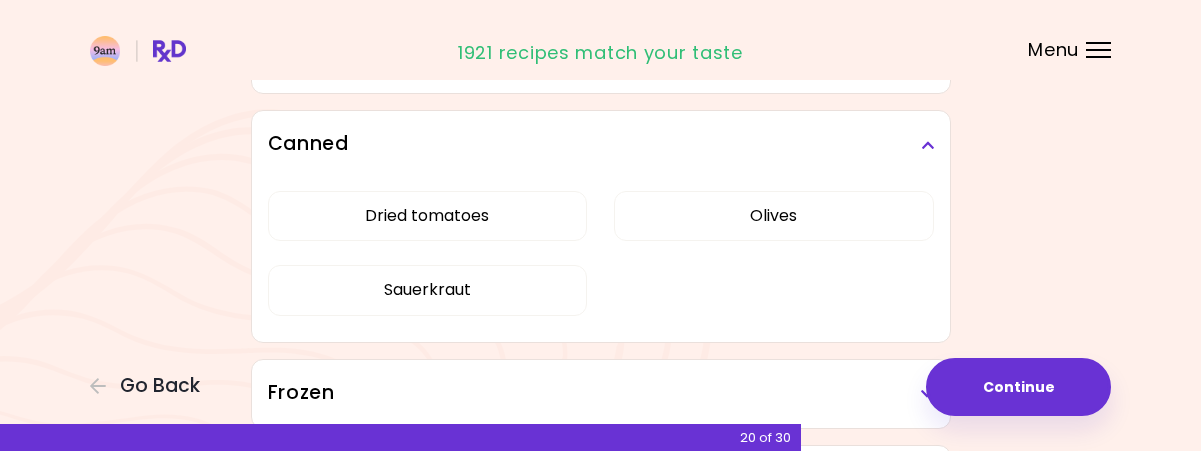 click on "Canned" at bounding box center [601, 145] 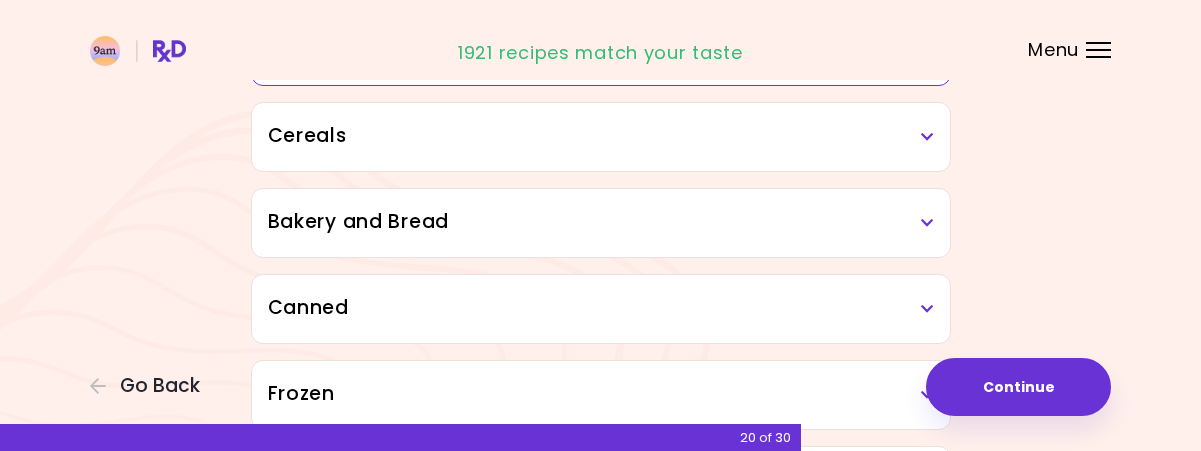 scroll, scrollTop: 2196, scrollLeft: 0, axis: vertical 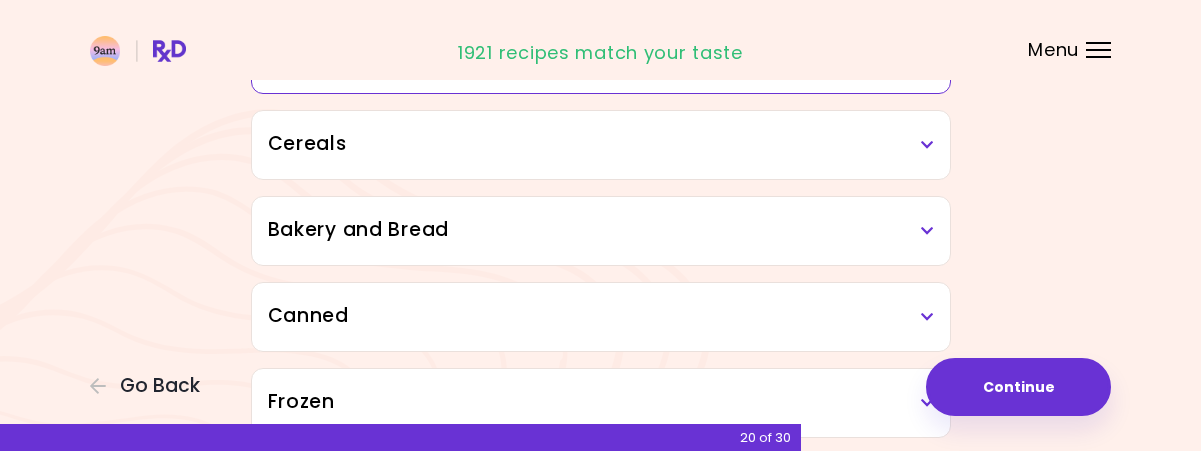 click at bounding box center [927, 231] 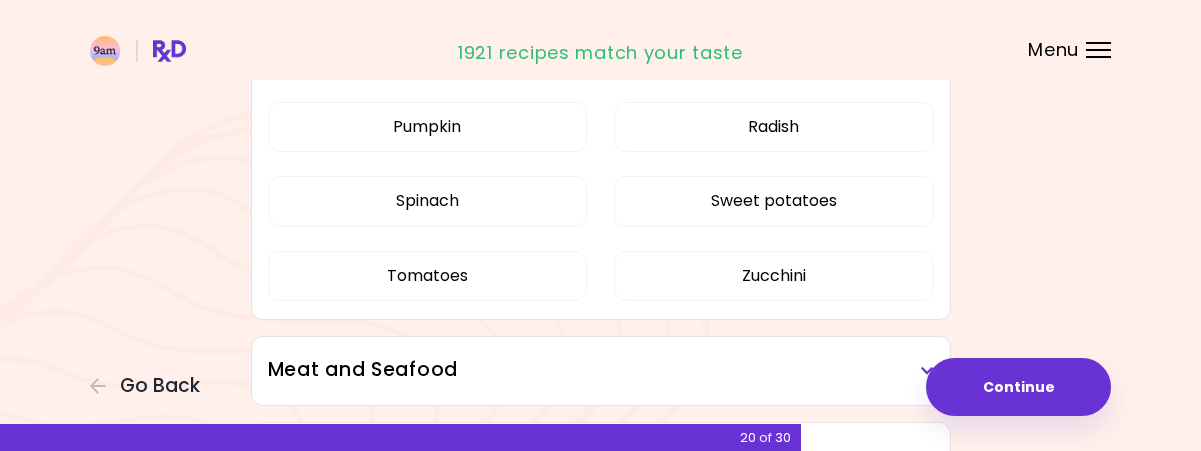 scroll, scrollTop: 1364, scrollLeft: 0, axis: vertical 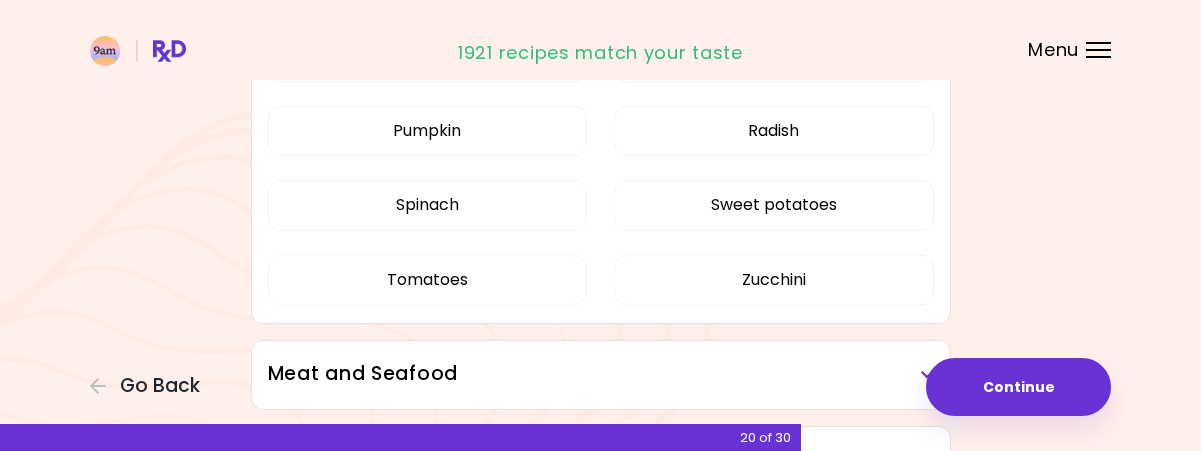 click on "Menu" at bounding box center [1098, 50] 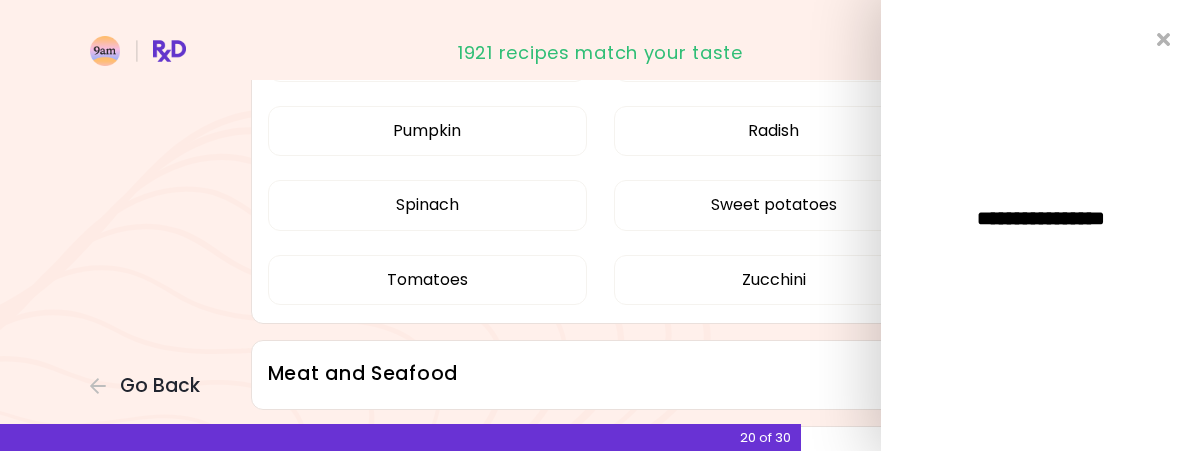 click on "**********" at bounding box center (1041, 225) 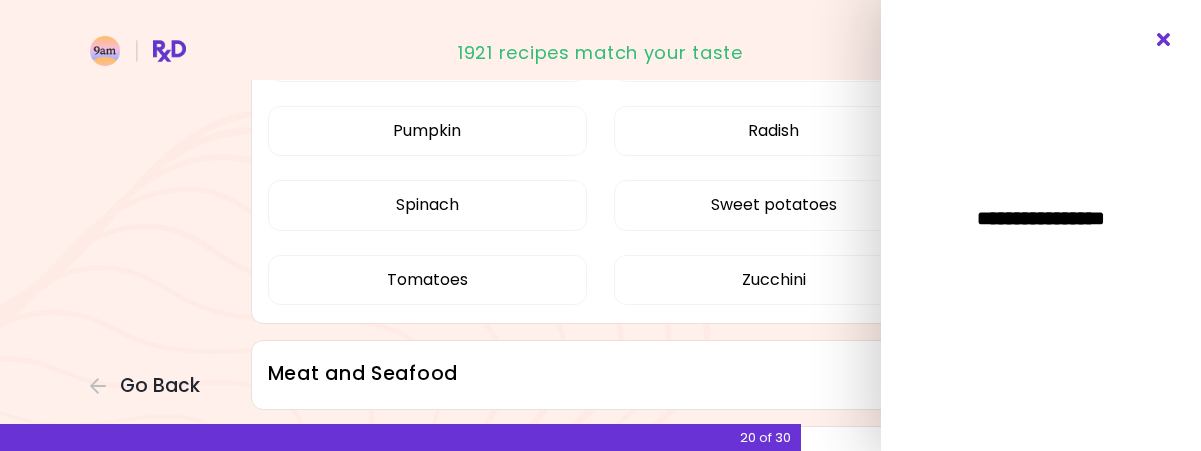 click at bounding box center [1164, 40] 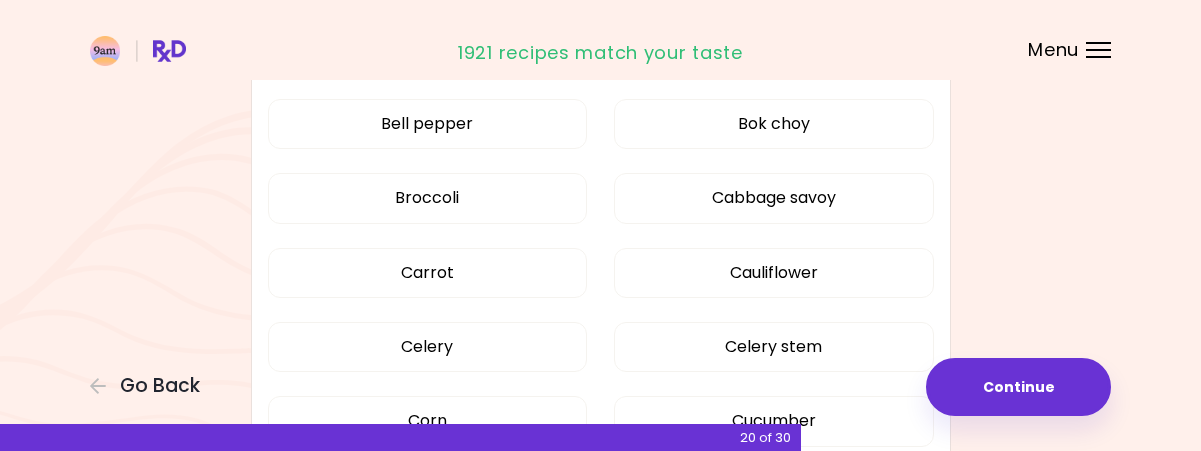 scroll, scrollTop: 626, scrollLeft: 0, axis: vertical 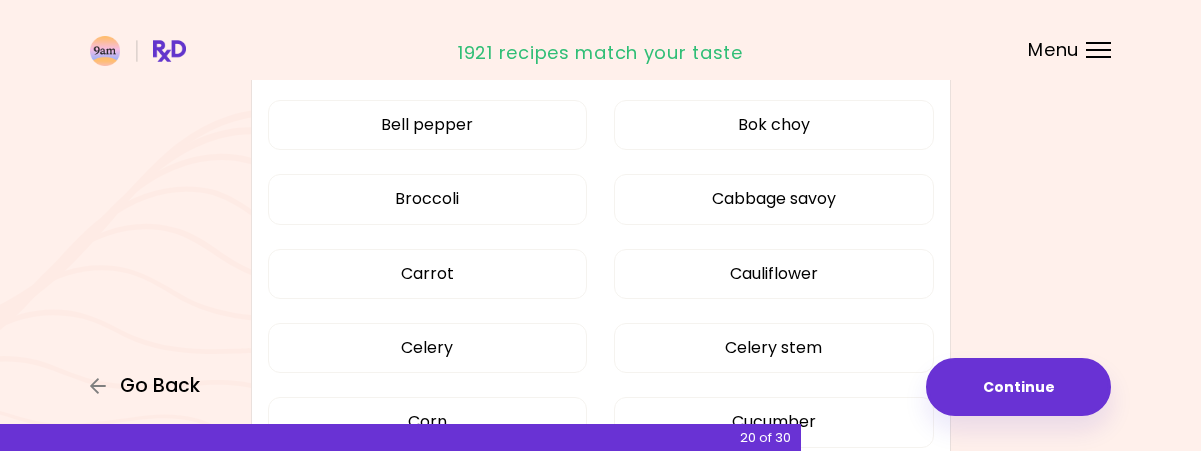 click on "Go Back" at bounding box center [160, 386] 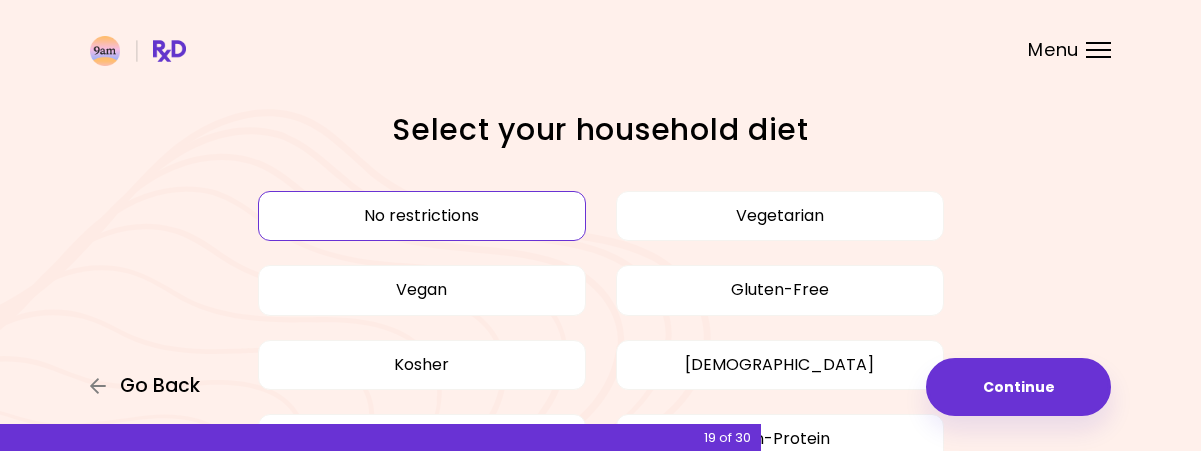 click on "Go Back" at bounding box center (160, 386) 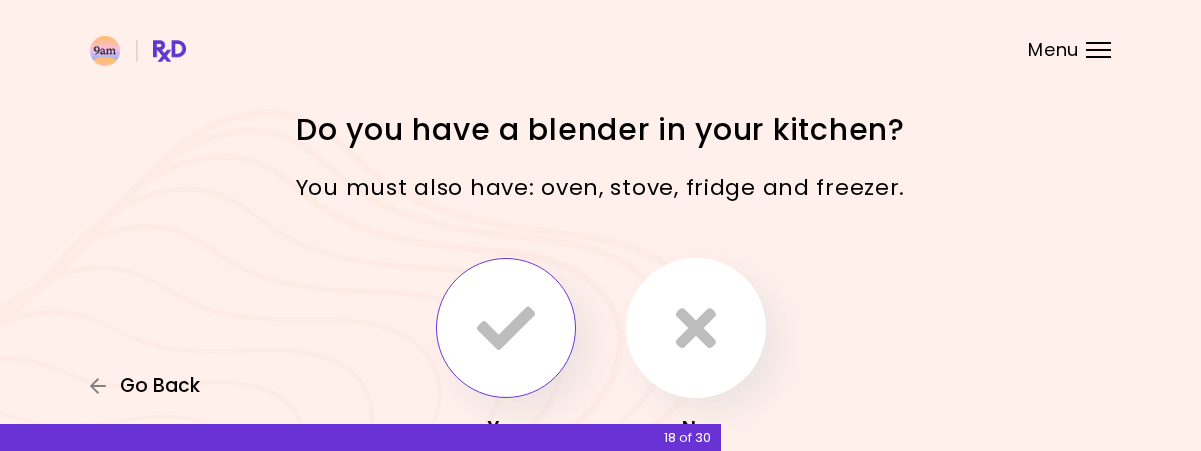 click on "Go Back" at bounding box center (160, 386) 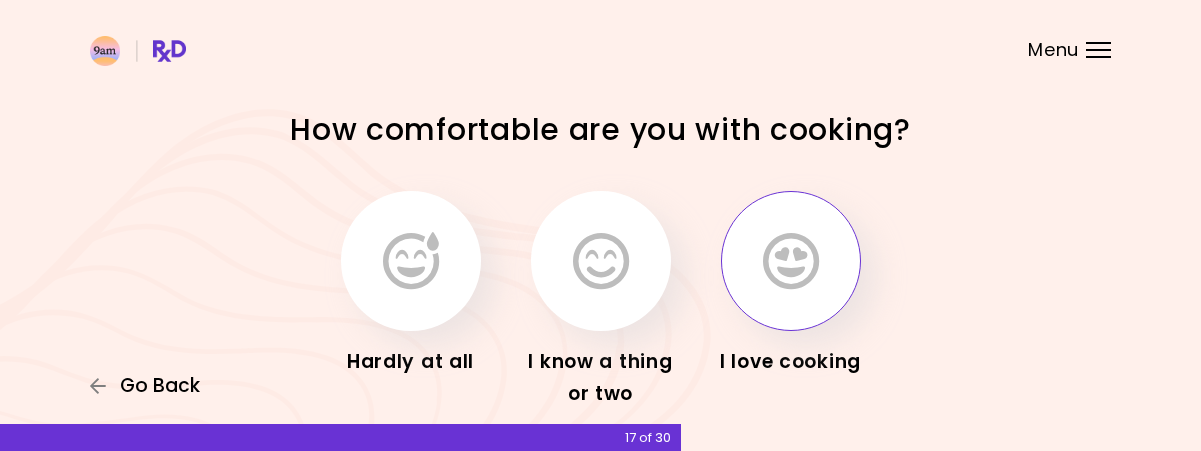 click on "Go Back" at bounding box center [160, 386] 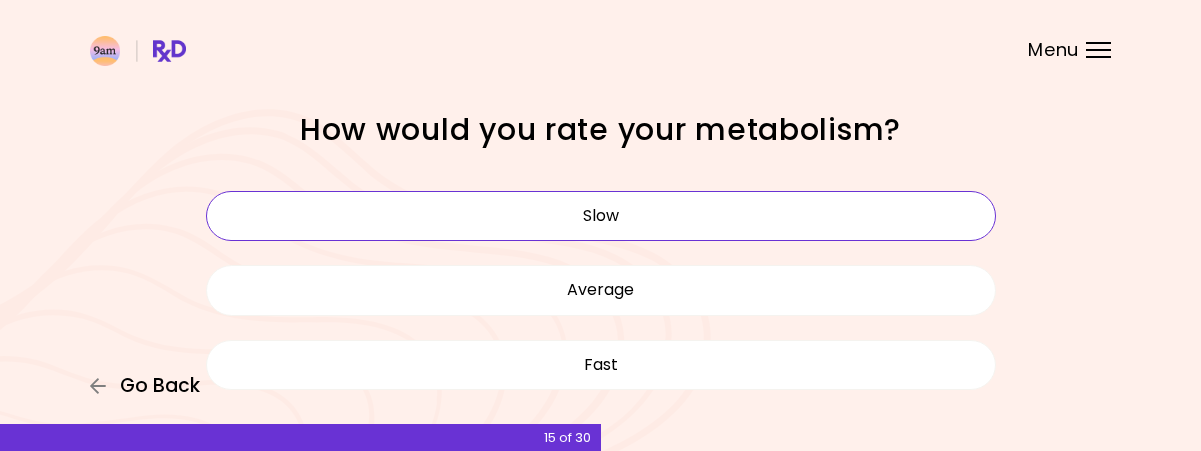 click on "Go Back" at bounding box center [160, 386] 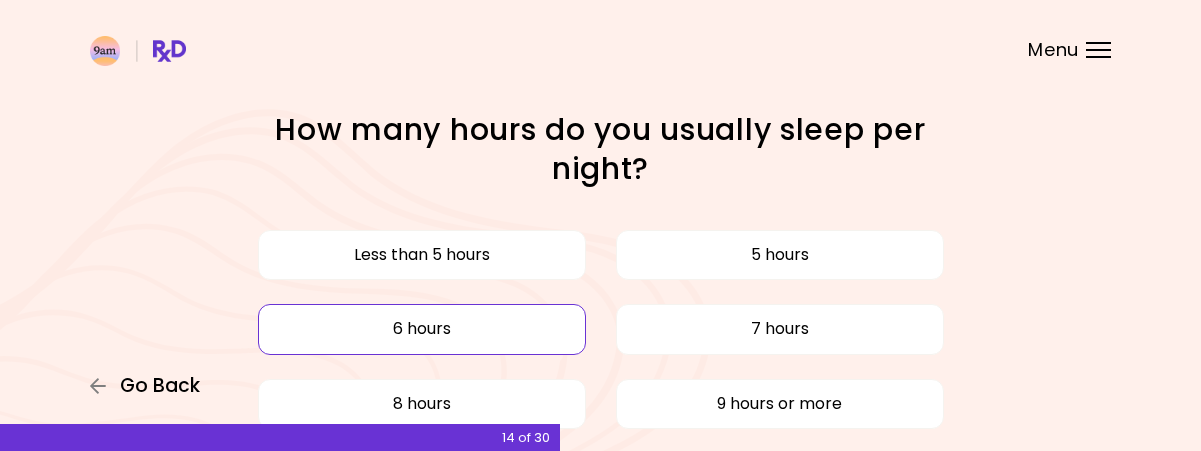 click on "Go Back" at bounding box center (160, 386) 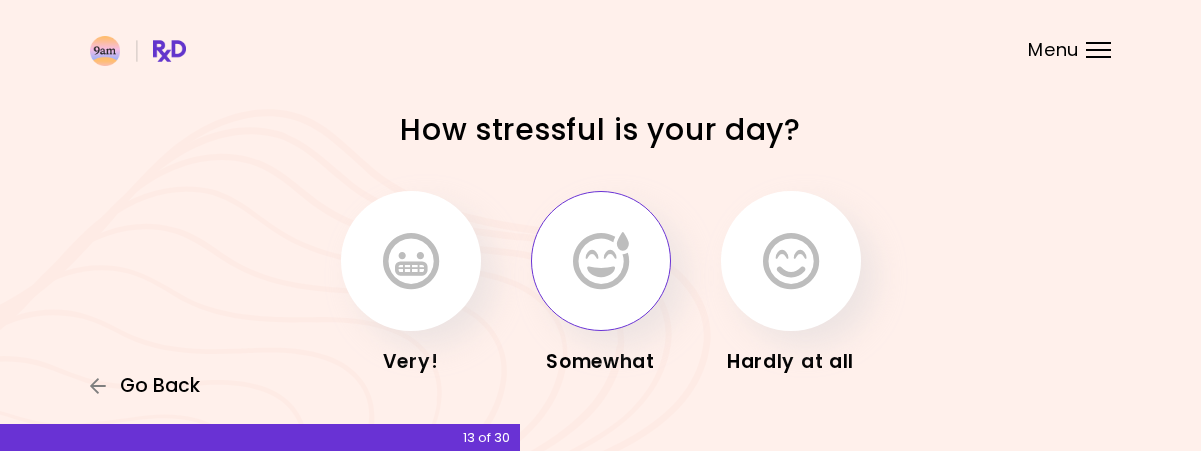 click on "Go Back" at bounding box center [160, 386] 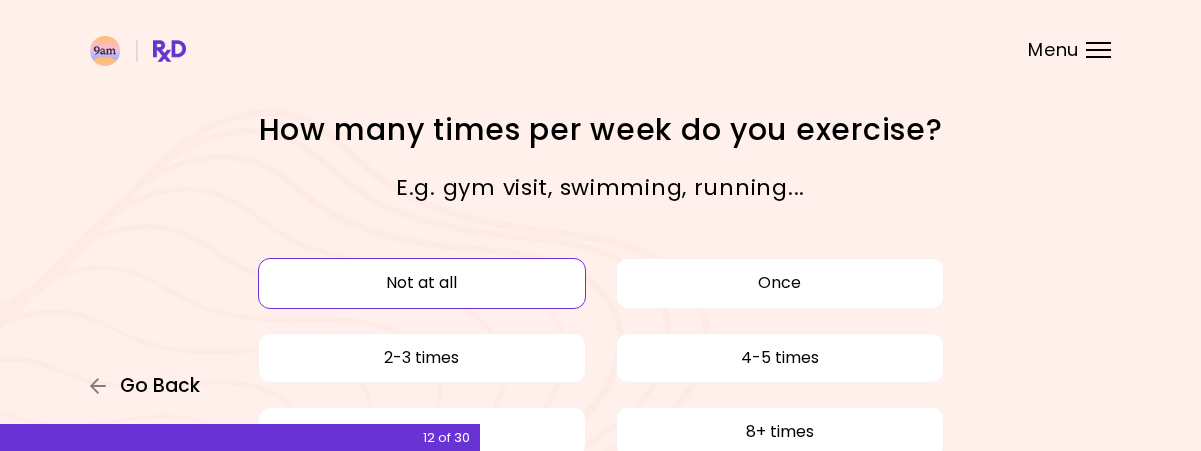 click on "Go Back" at bounding box center (160, 386) 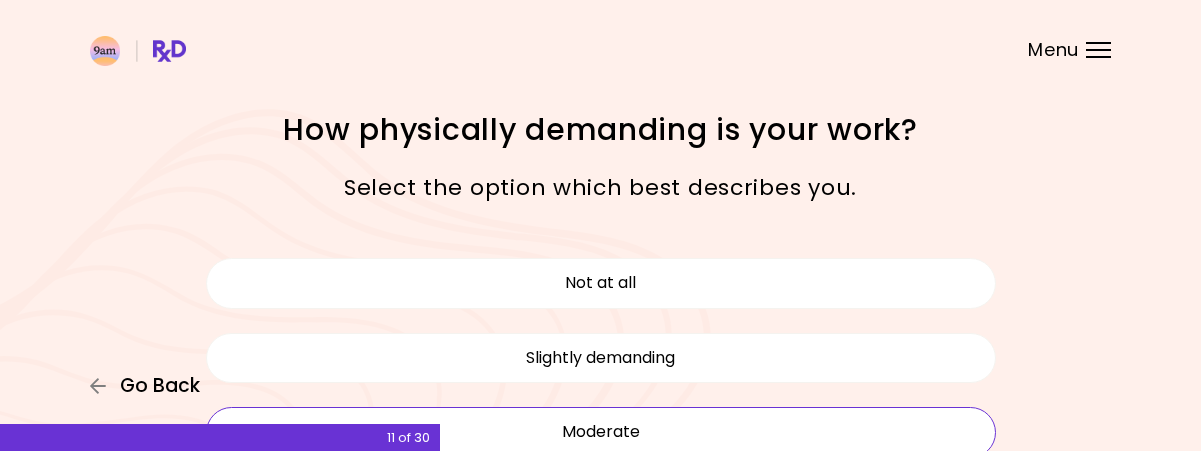 click on "Go Back" at bounding box center [160, 386] 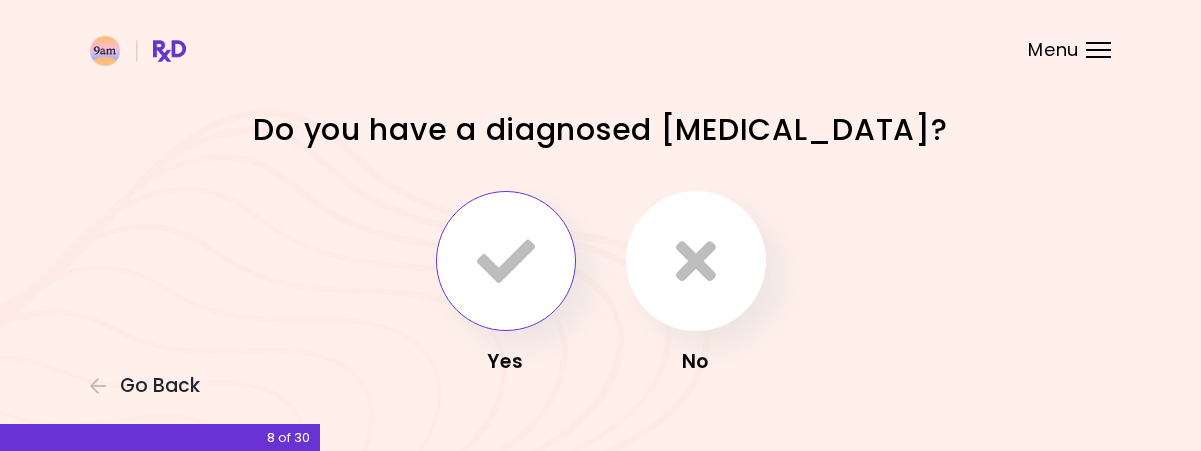 click at bounding box center (506, 261) 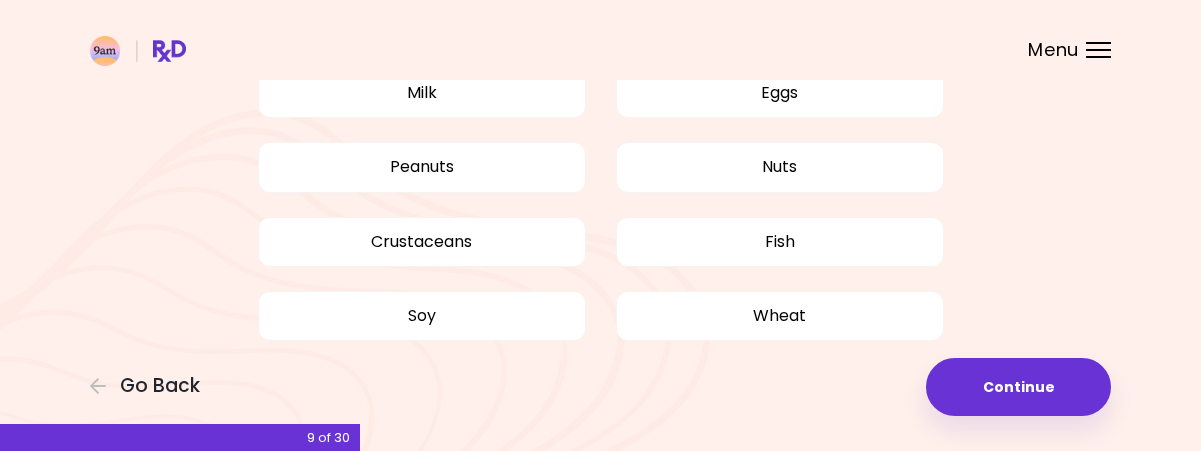 scroll, scrollTop: 224, scrollLeft: 0, axis: vertical 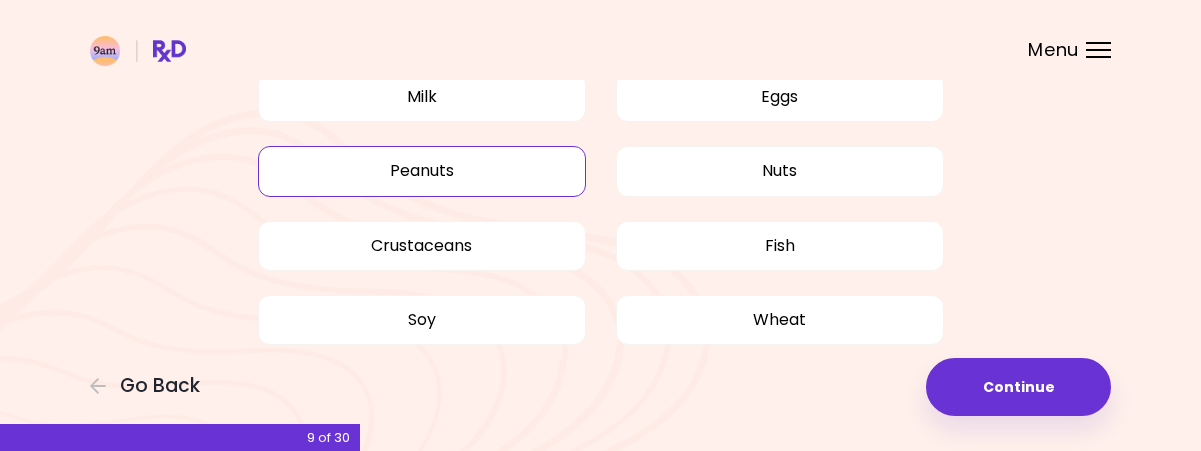 click on "Peanuts" at bounding box center [422, 171] 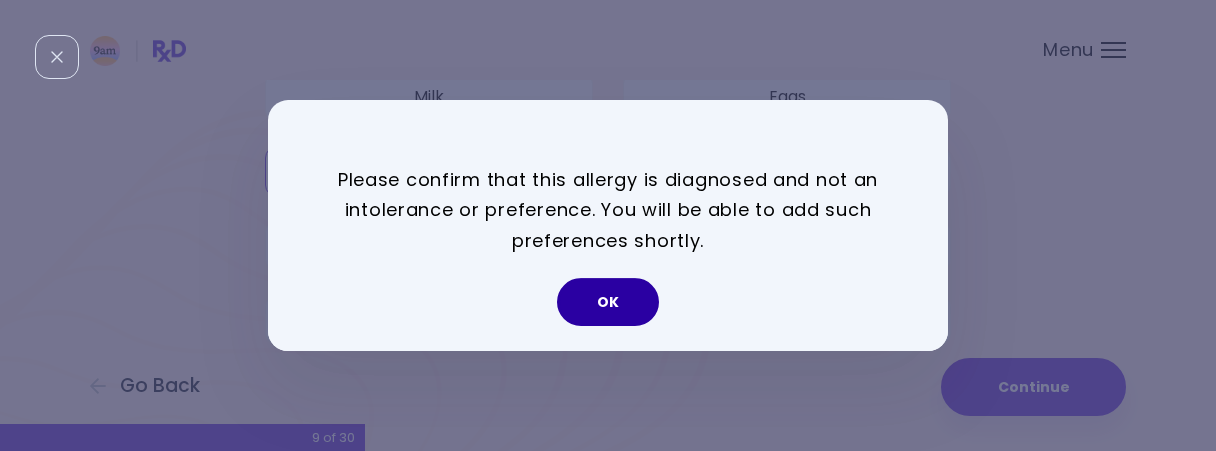 click on "OK" at bounding box center (608, 302) 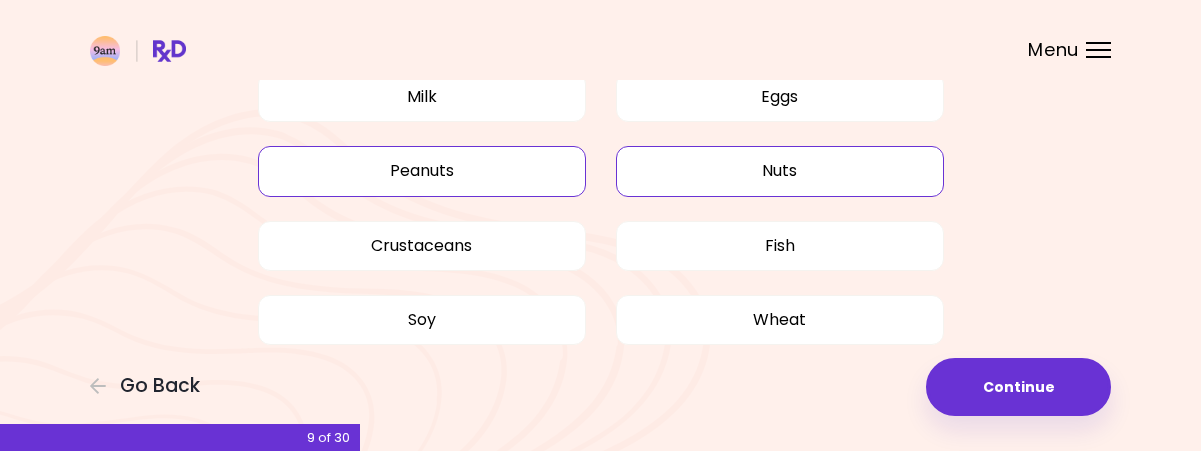 click on "Nuts" at bounding box center (780, 171) 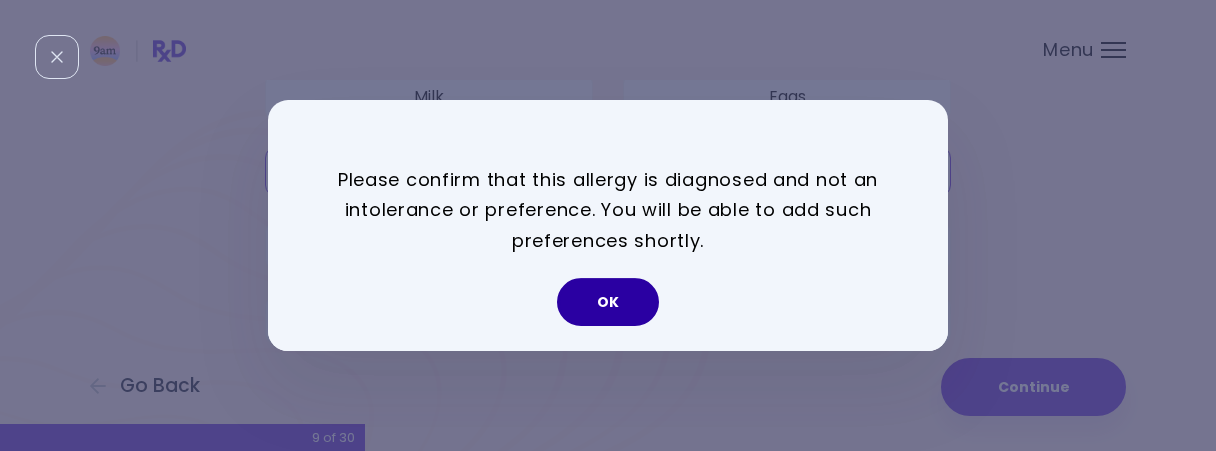 click on "OK" at bounding box center (608, 302) 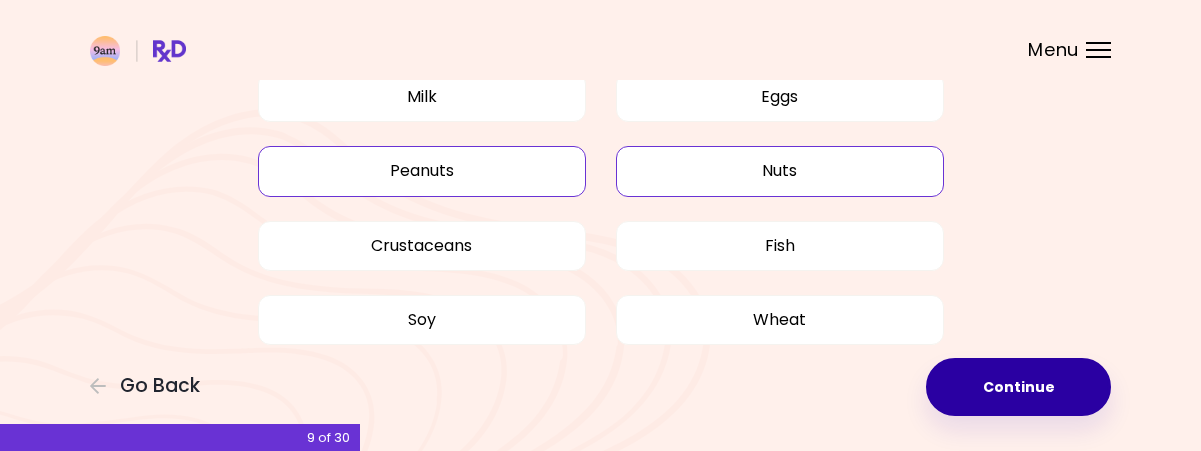 click on "Continue" at bounding box center [1018, 387] 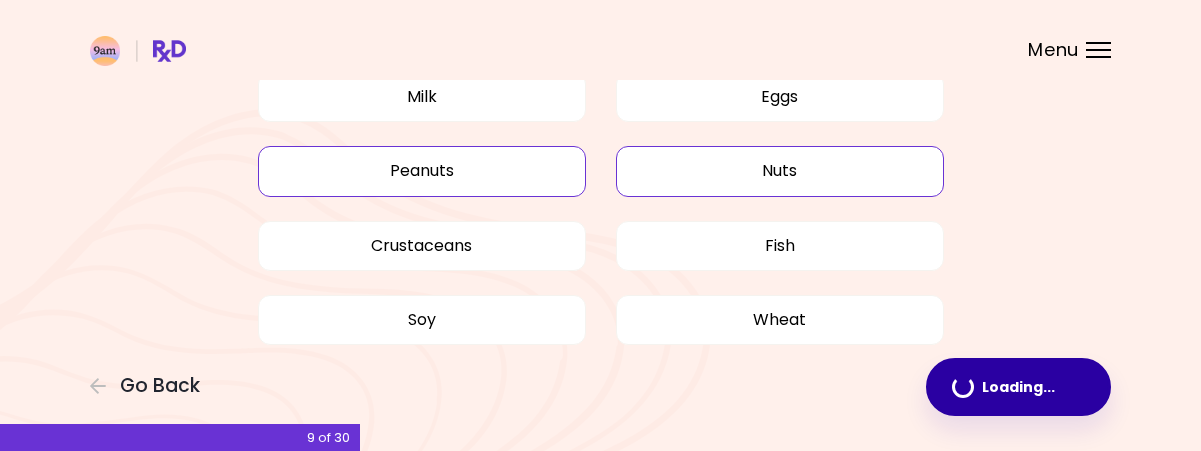 scroll, scrollTop: 0, scrollLeft: 0, axis: both 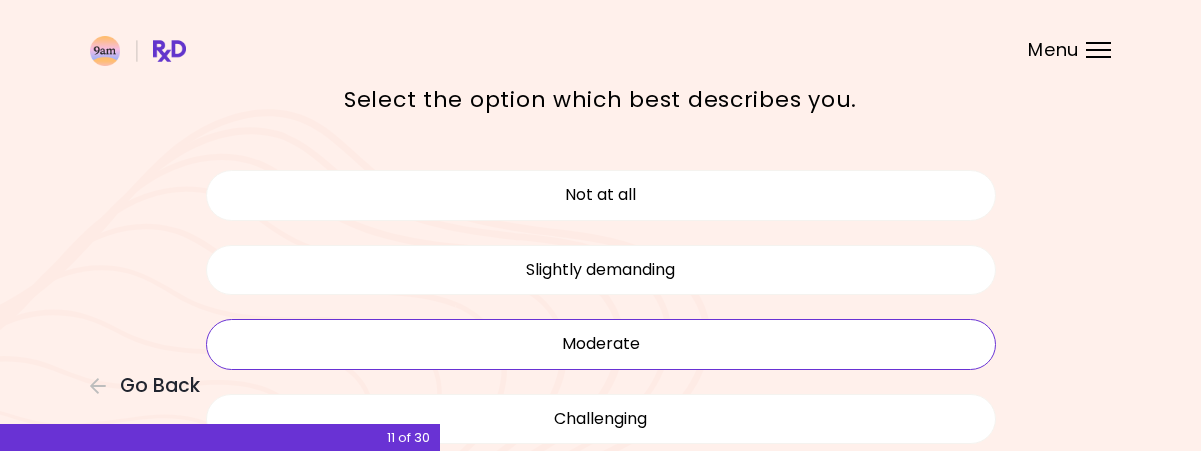 click on "Moderate" at bounding box center [601, 344] 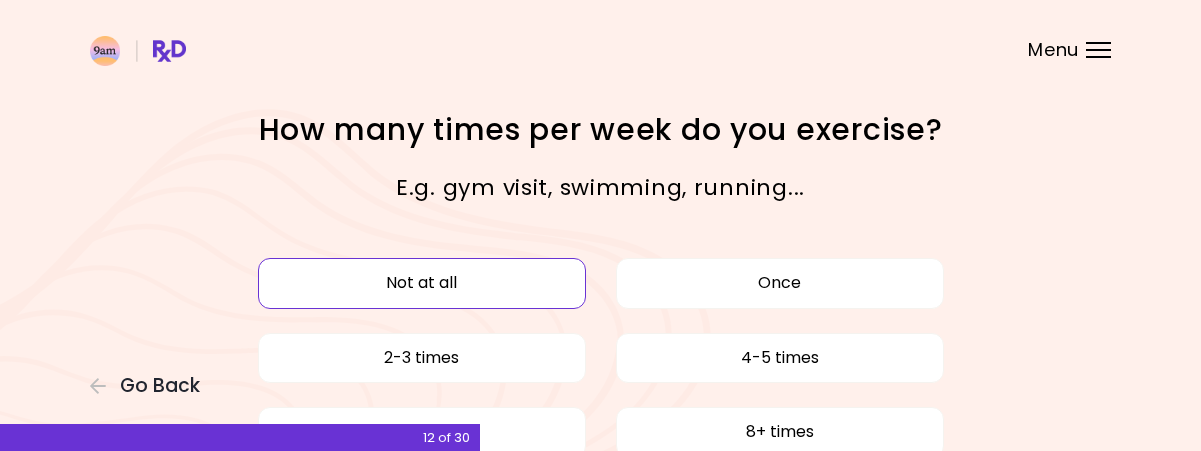 click on "Not at all" at bounding box center [422, 283] 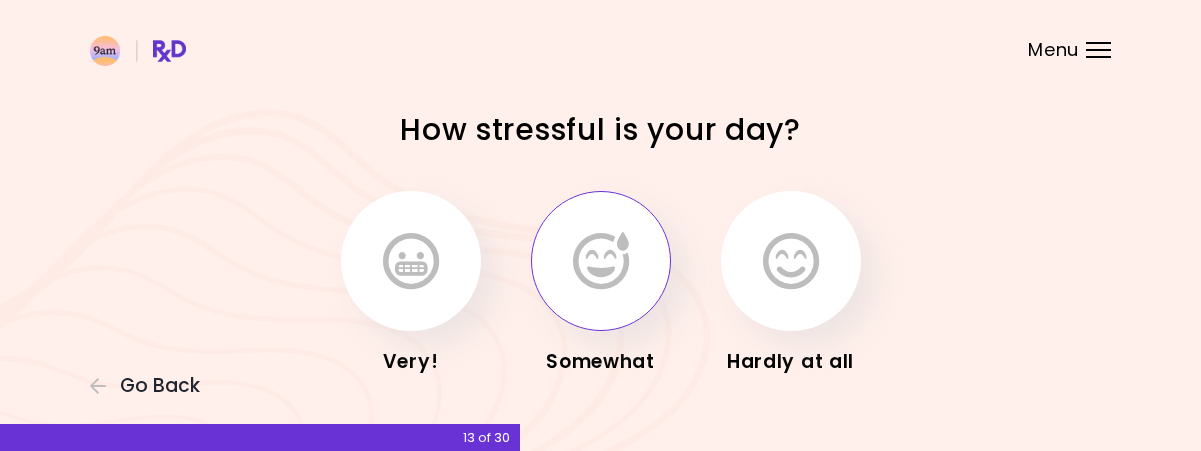 click at bounding box center (601, 261) 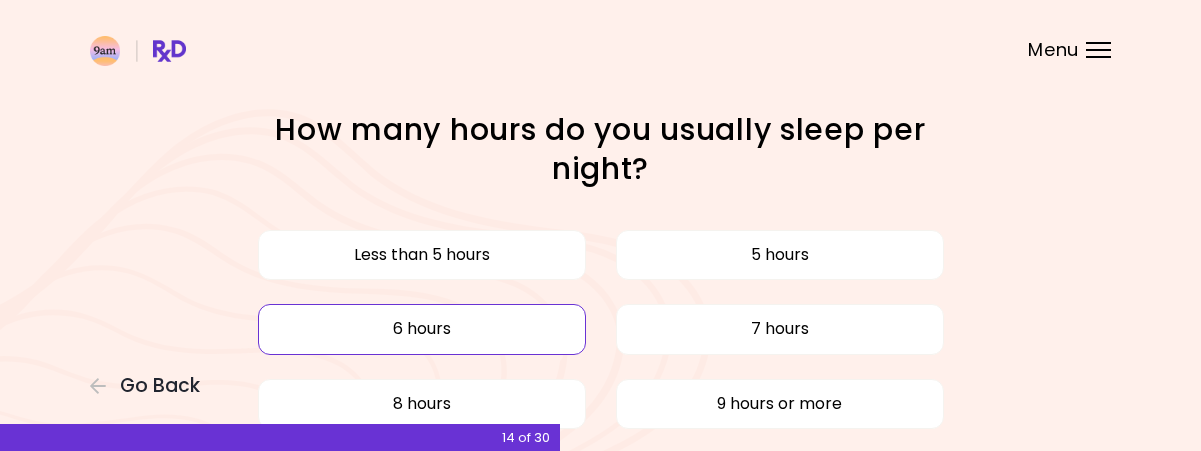 click on "6 hours" at bounding box center (422, 329) 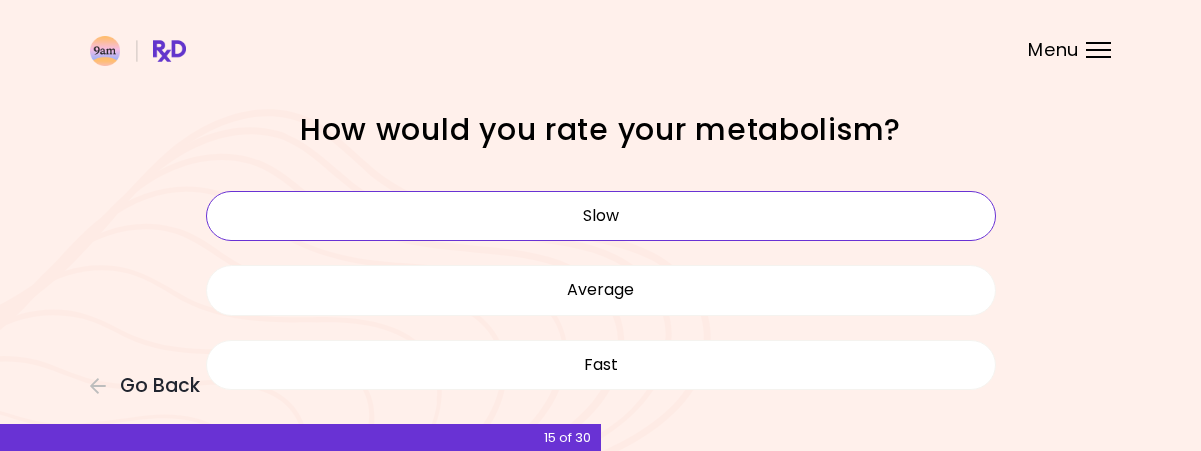 click on "Slow" at bounding box center (601, 216) 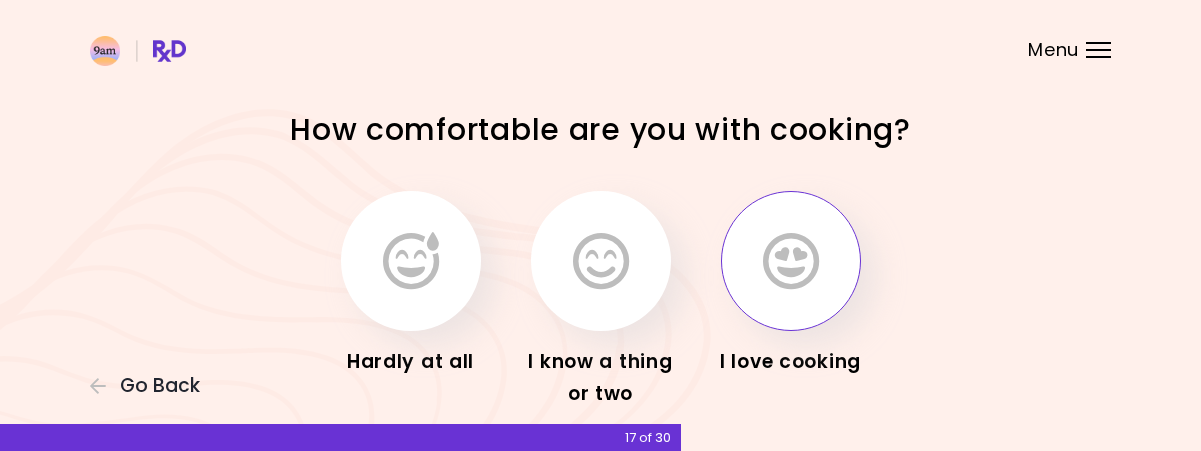click at bounding box center [791, 261] 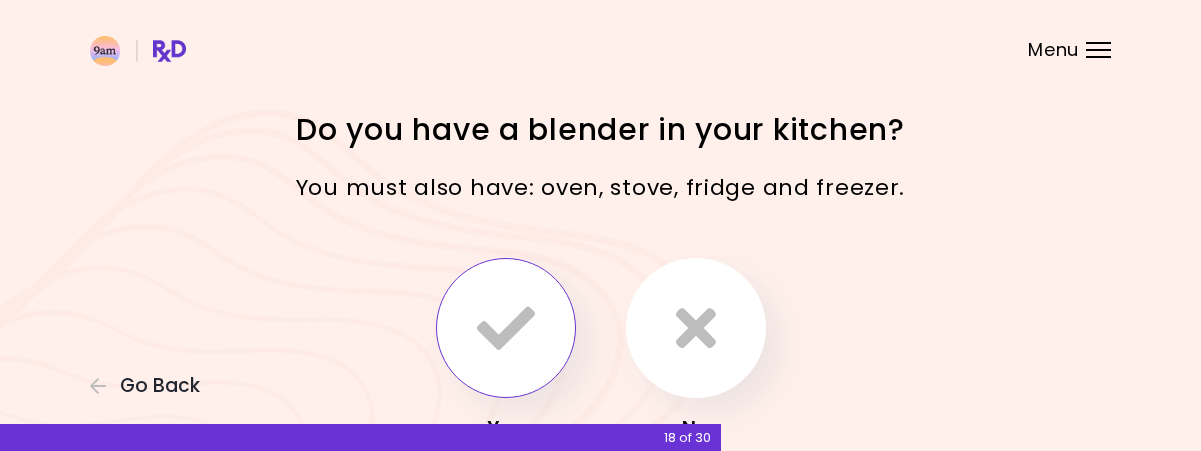 click at bounding box center [506, 328] 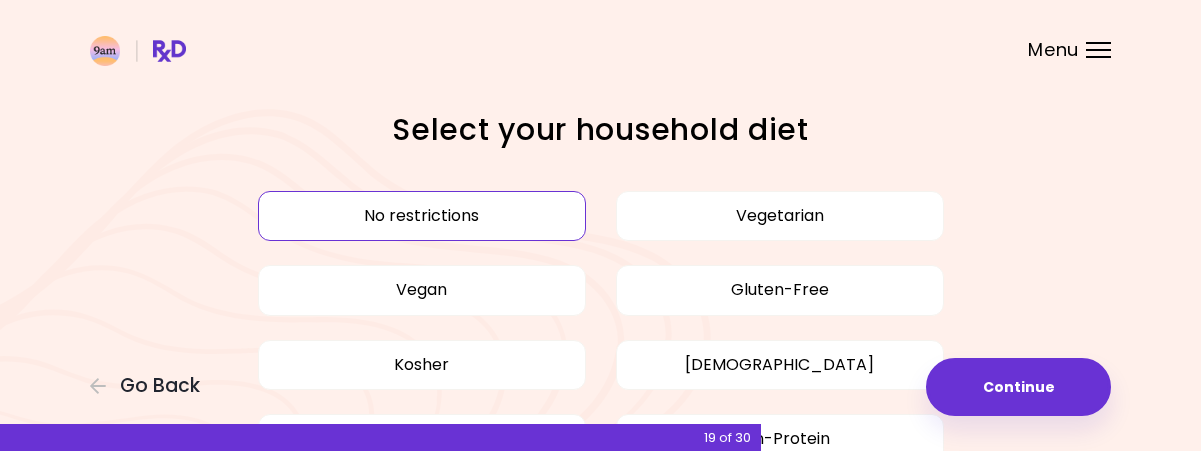 click on "No restrictions" at bounding box center [422, 216] 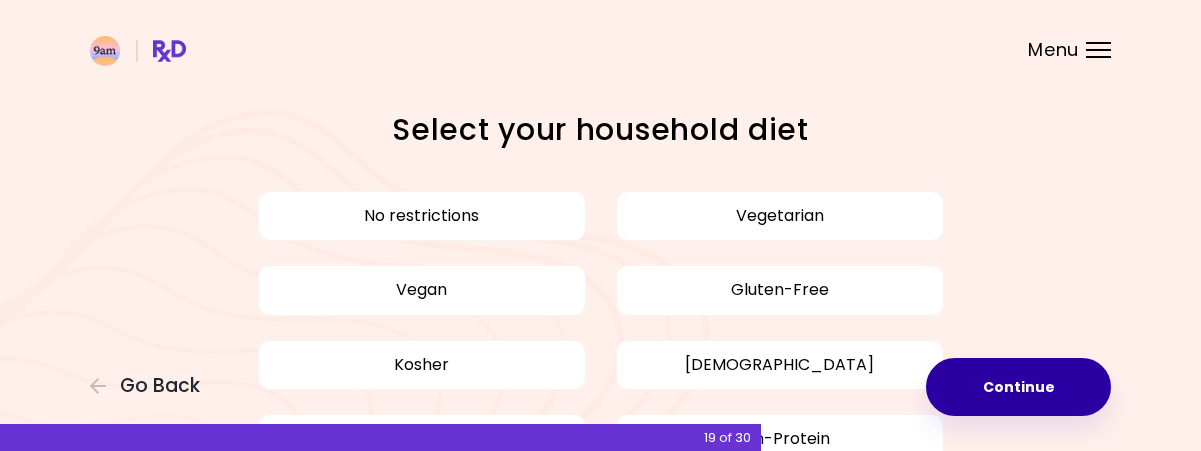 click on "Continue" at bounding box center [1018, 387] 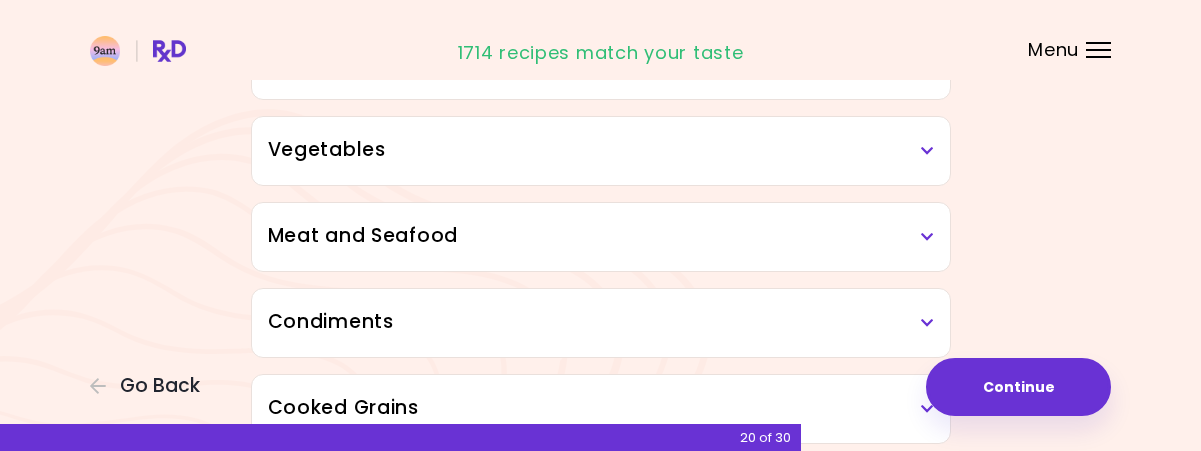 scroll, scrollTop: 295, scrollLeft: 0, axis: vertical 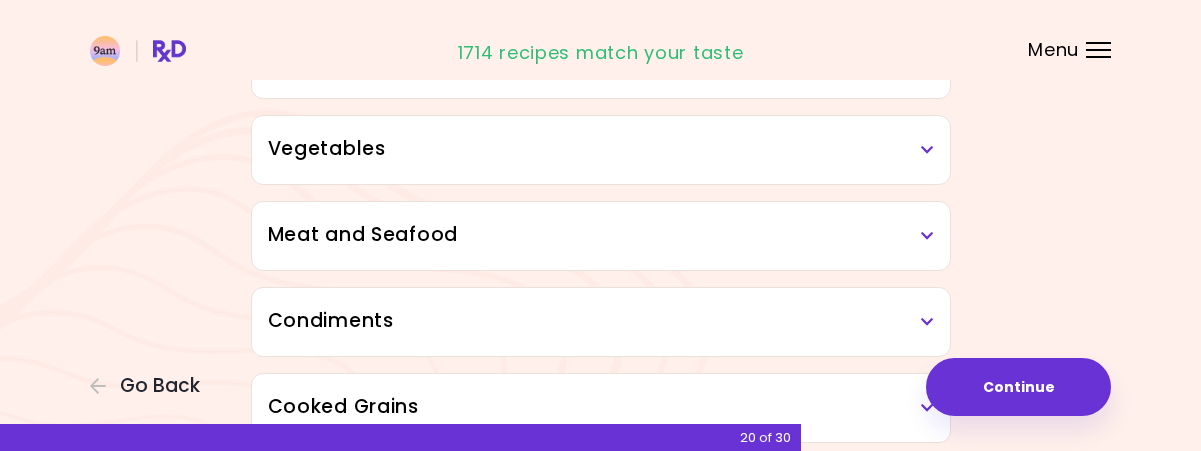 click on "Condiments" at bounding box center (601, 321) 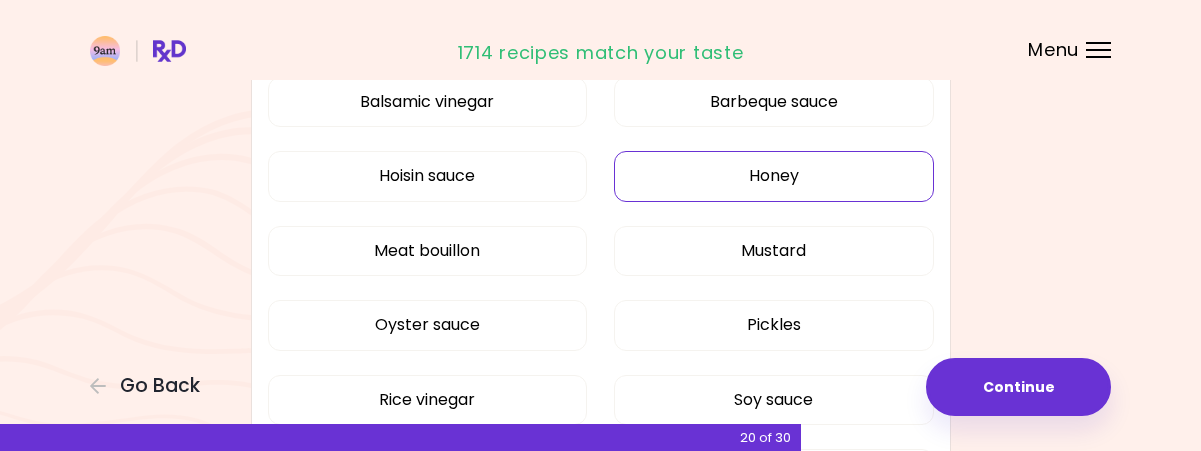scroll, scrollTop: 585, scrollLeft: 0, axis: vertical 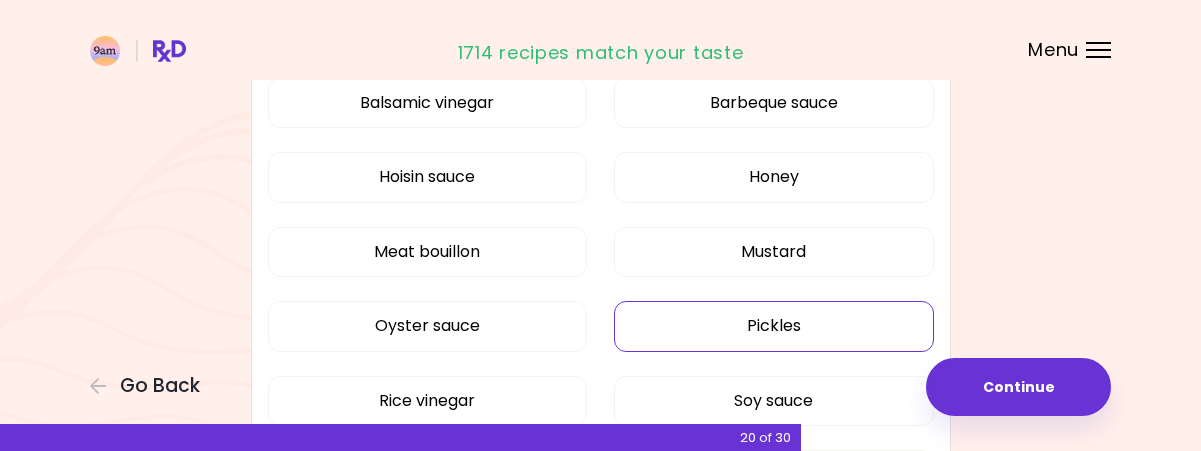 click on "Pickles" at bounding box center [774, 326] 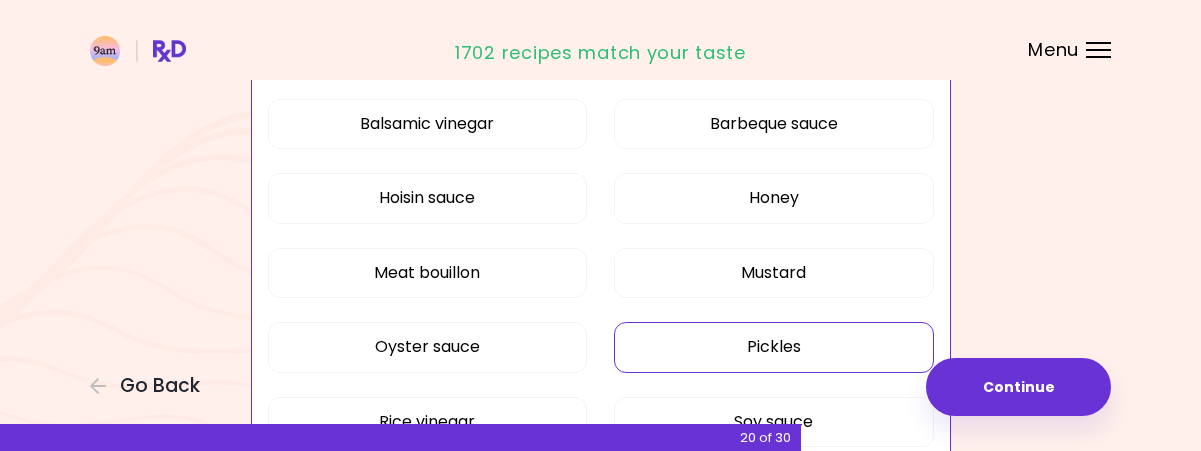 scroll, scrollTop: 561, scrollLeft: 0, axis: vertical 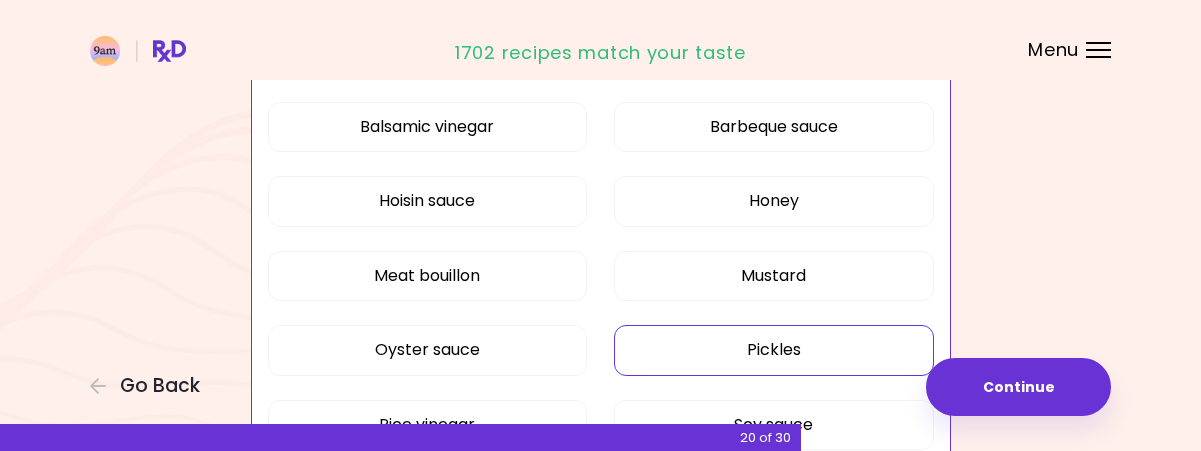 click on "Pickles" at bounding box center [774, 350] 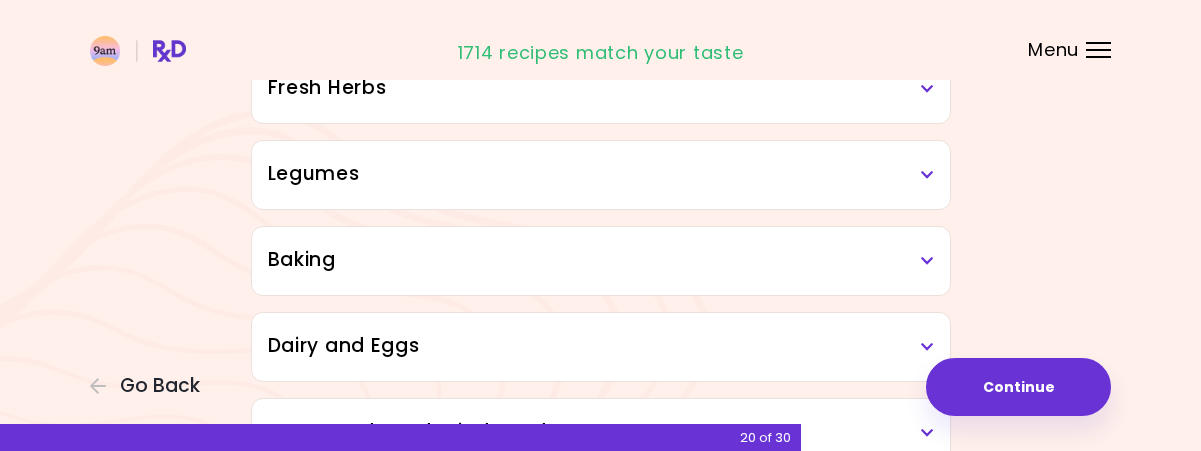 scroll, scrollTop: 1233, scrollLeft: 0, axis: vertical 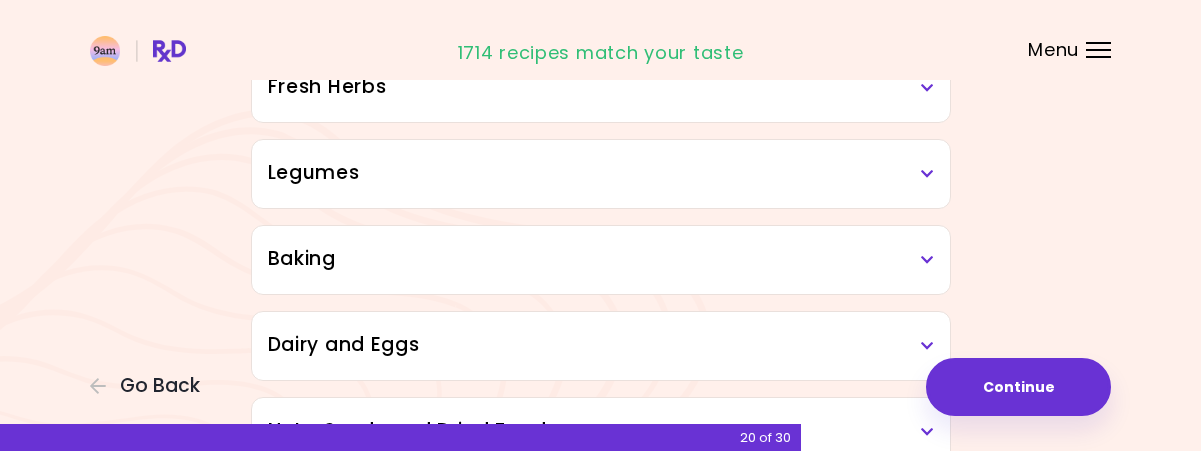 click on "Legumes" at bounding box center (601, 173) 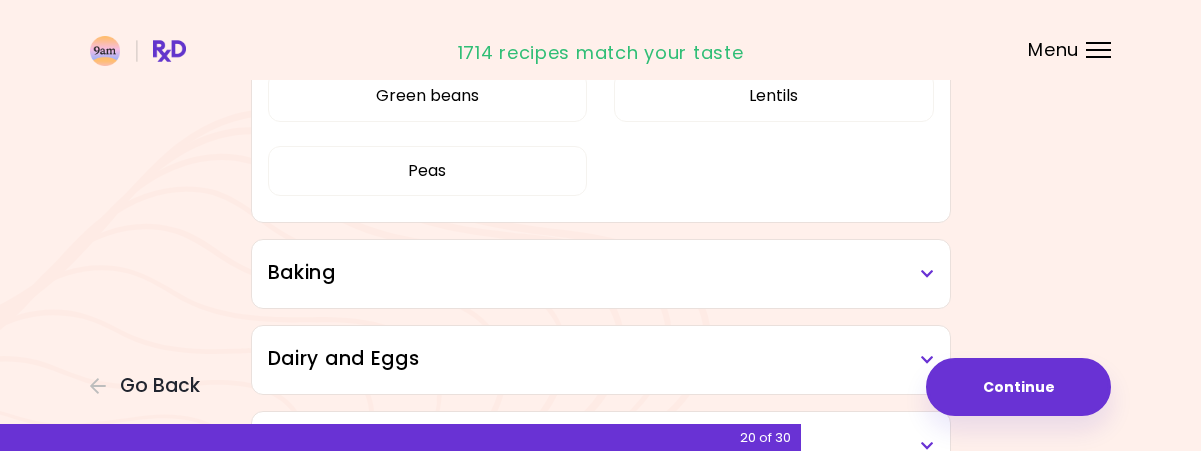 scroll, scrollTop: 1461, scrollLeft: 0, axis: vertical 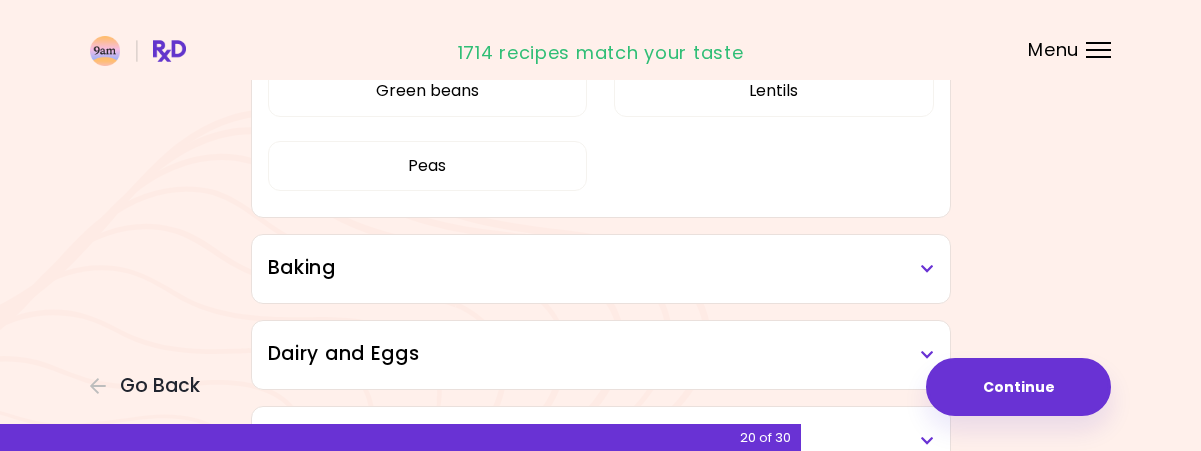 click on "Baking" at bounding box center (601, 268) 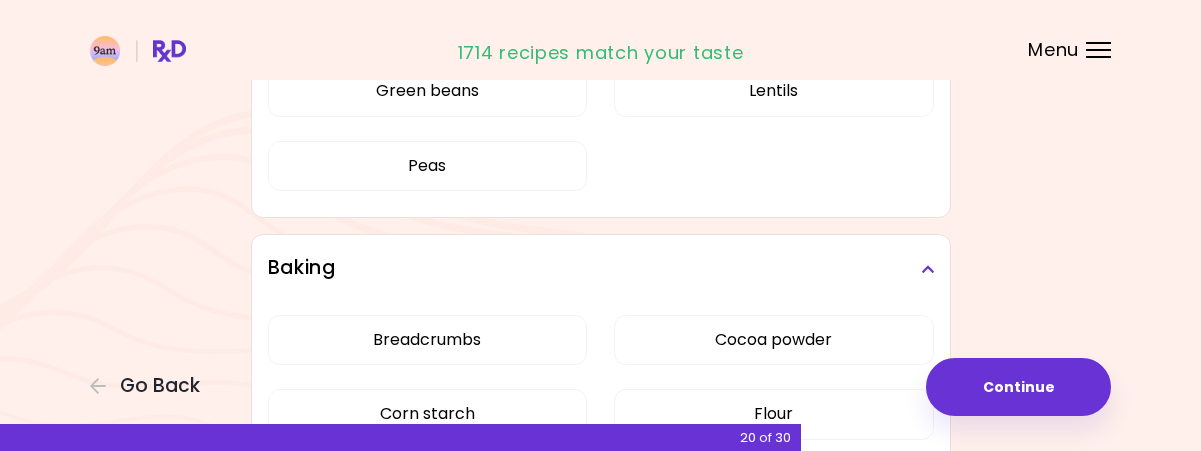 click on "Baking" at bounding box center (601, 268) 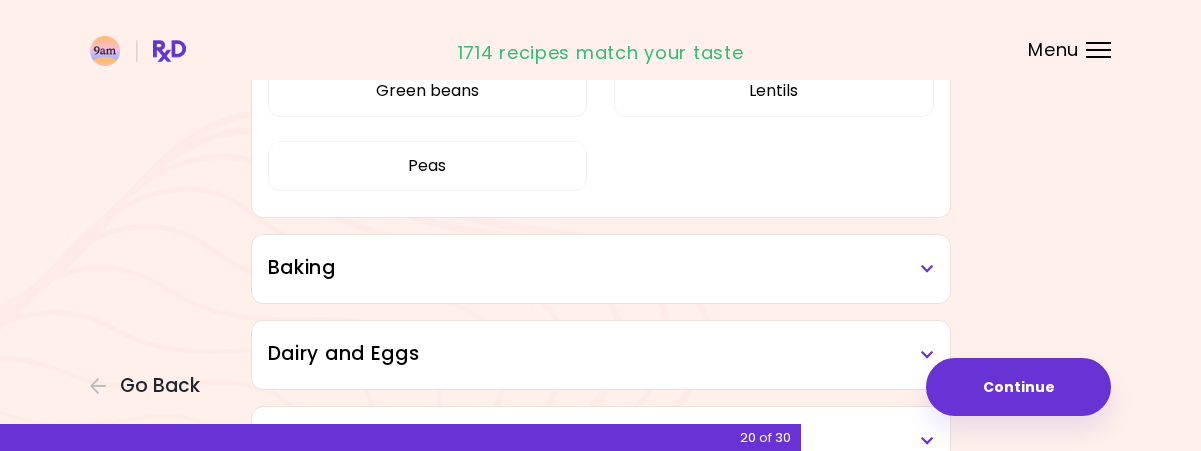 click on "Baking" at bounding box center (601, 268) 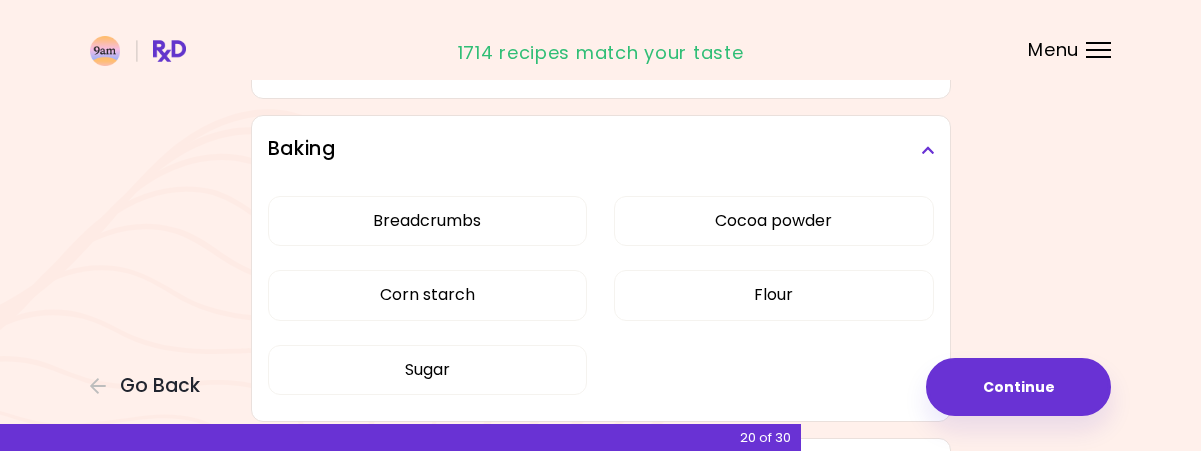 scroll, scrollTop: 1570, scrollLeft: 0, axis: vertical 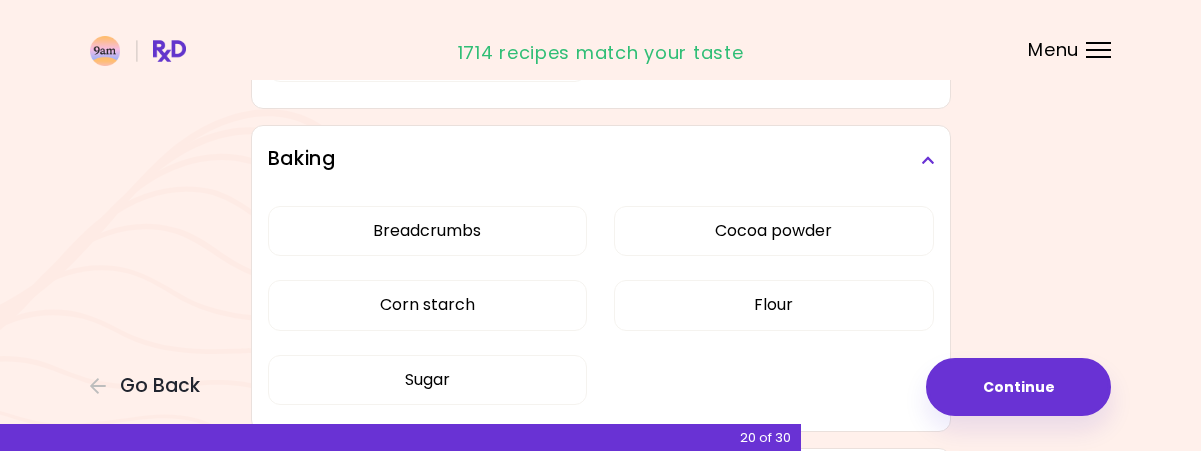 click on "Baking" at bounding box center [601, 159] 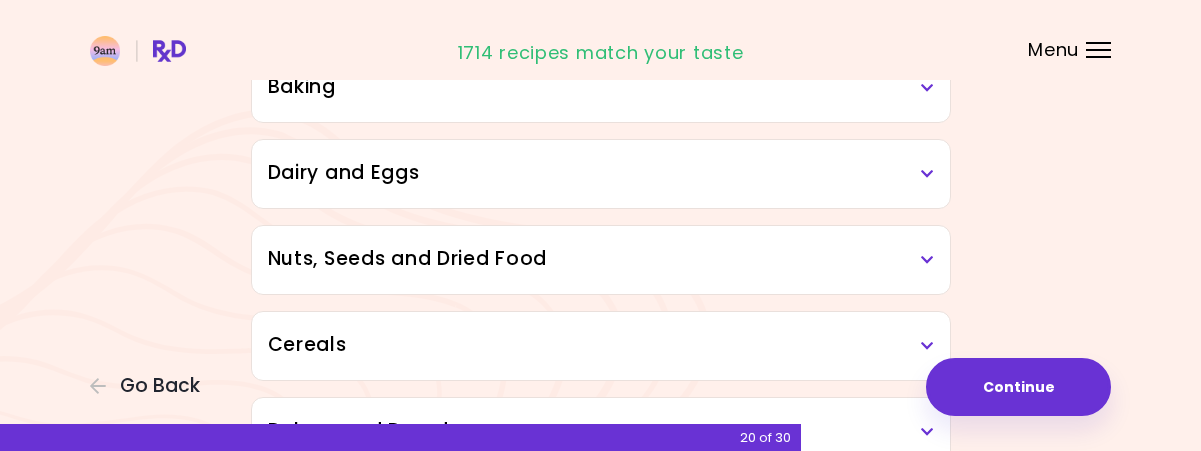 scroll, scrollTop: 1644, scrollLeft: 0, axis: vertical 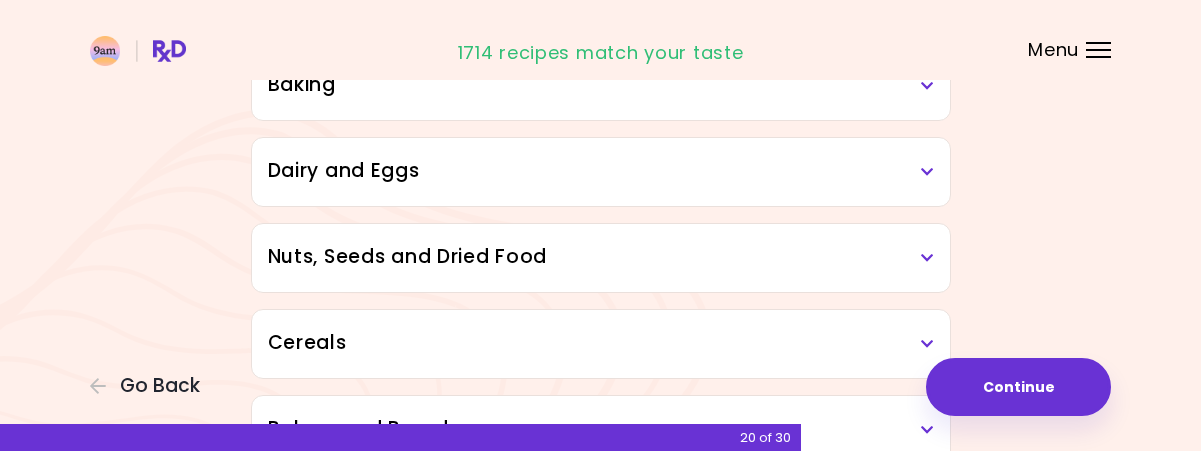 click on "Nuts, Seeds and Dried Food" at bounding box center [601, 257] 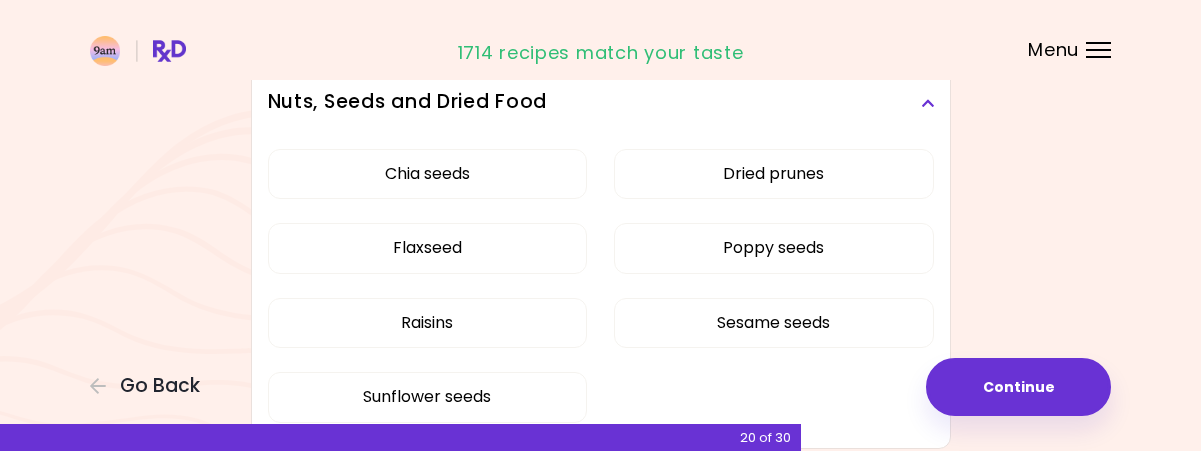 scroll, scrollTop: 1784, scrollLeft: 0, axis: vertical 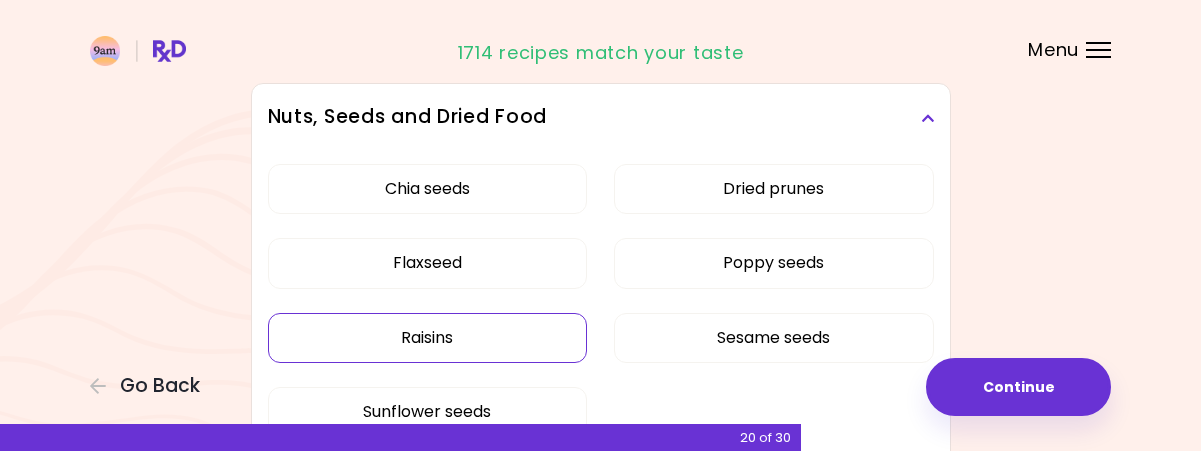 click on "Raisins" at bounding box center [428, 338] 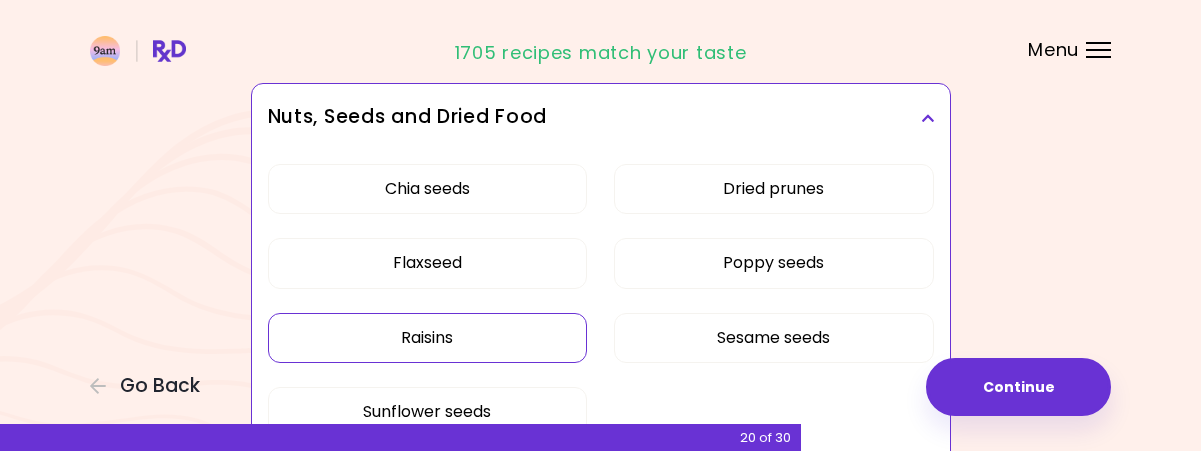 click on "Nuts, Seeds and Dried Food" at bounding box center [601, 117] 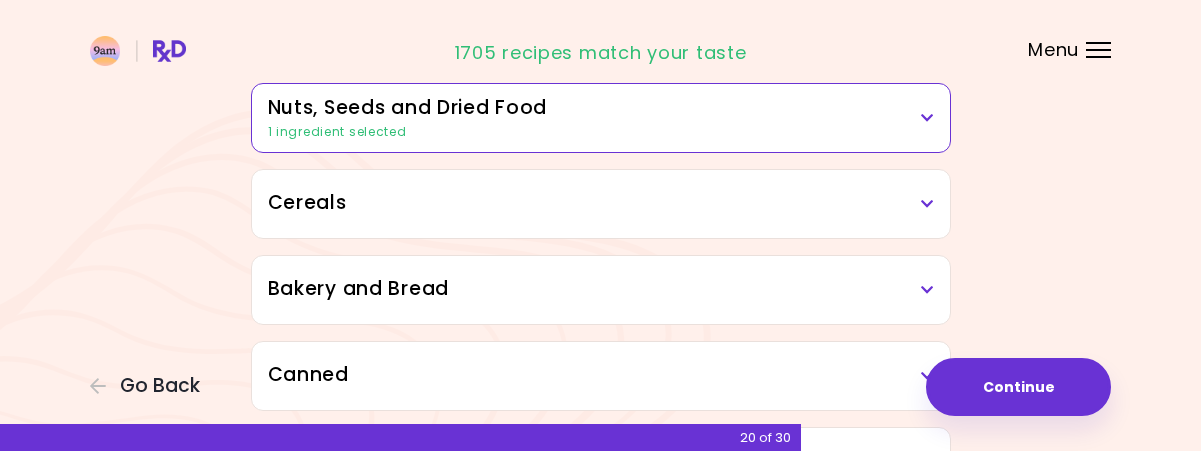 click on "Cereals" at bounding box center (601, 203) 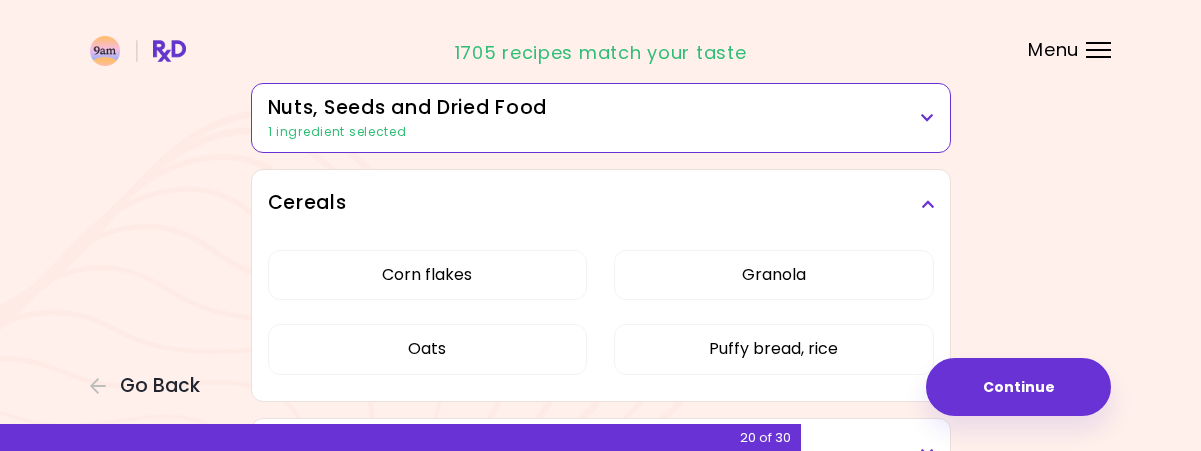 click on "Cereals" at bounding box center [601, 203] 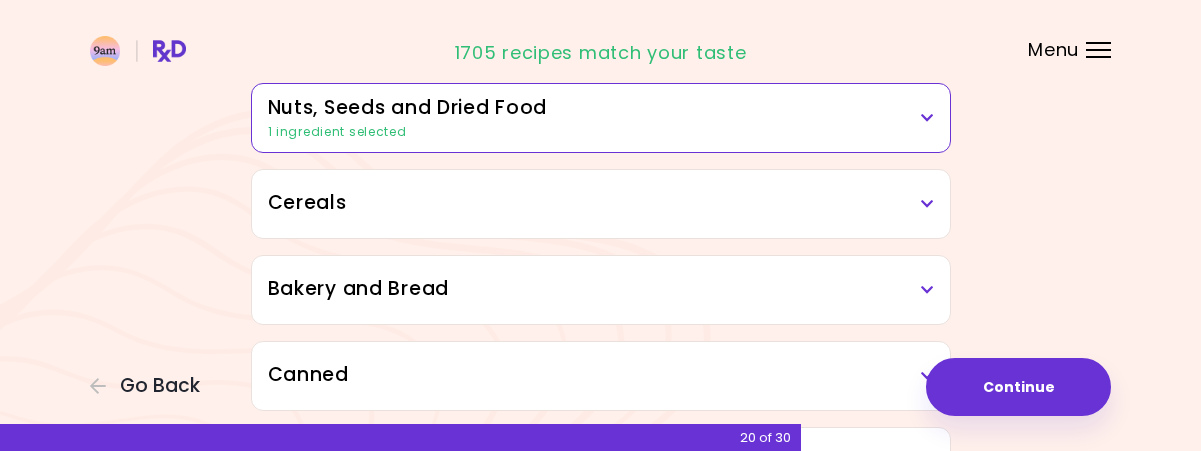 click on "Bakery and Bread" at bounding box center (601, 289) 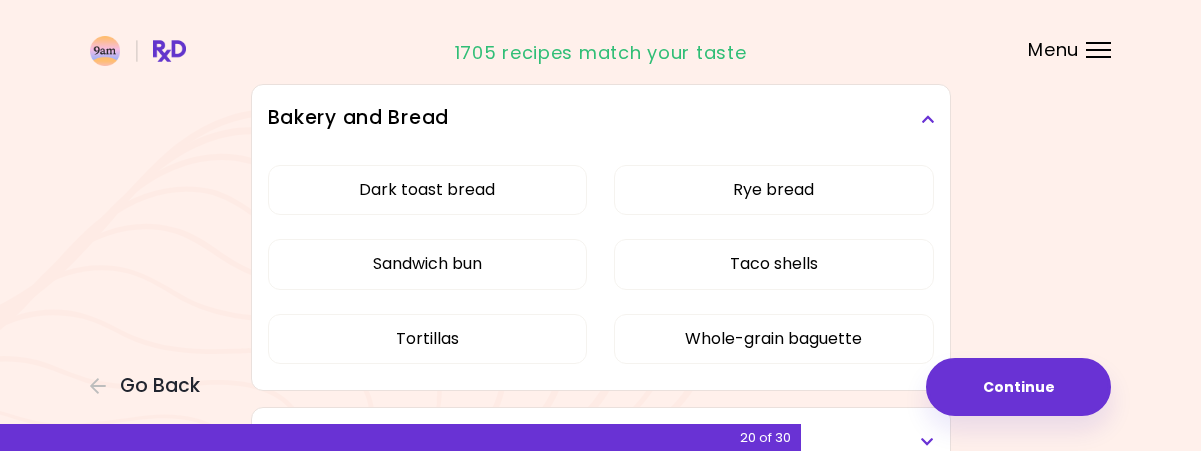 scroll, scrollTop: 1954, scrollLeft: 0, axis: vertical 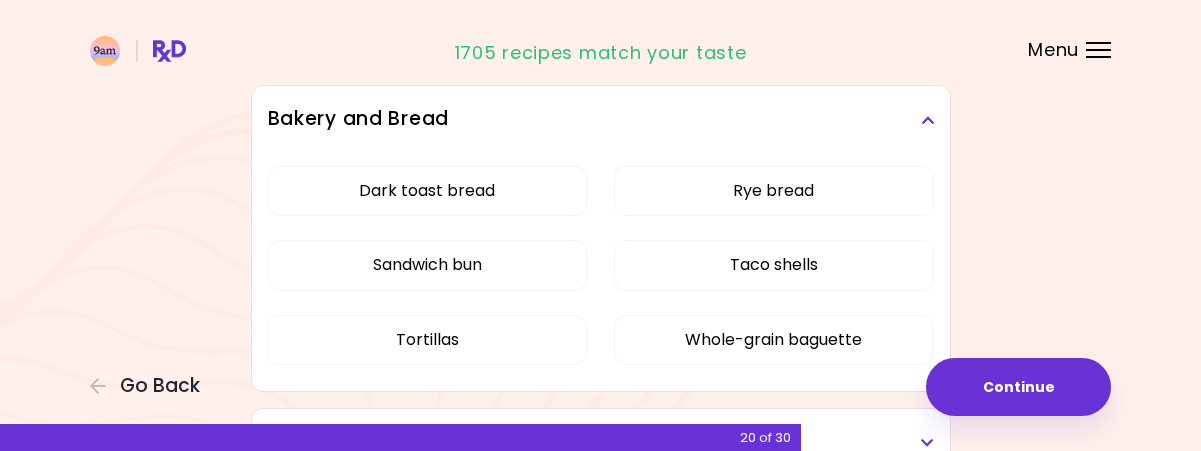 click on "Bakery and Bread" at bounding box center (601, 119) 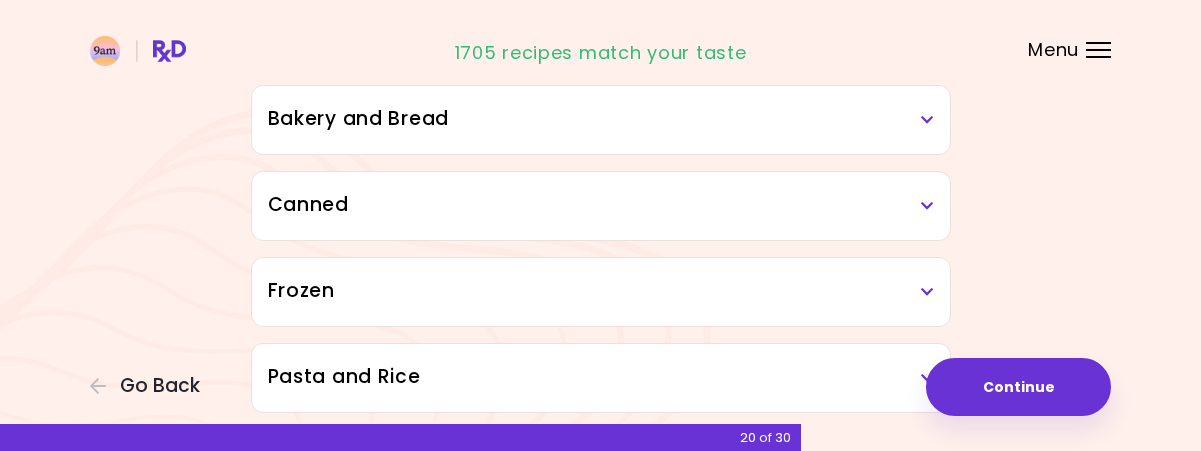 click on "Canned" at bounding box center [601, 205] 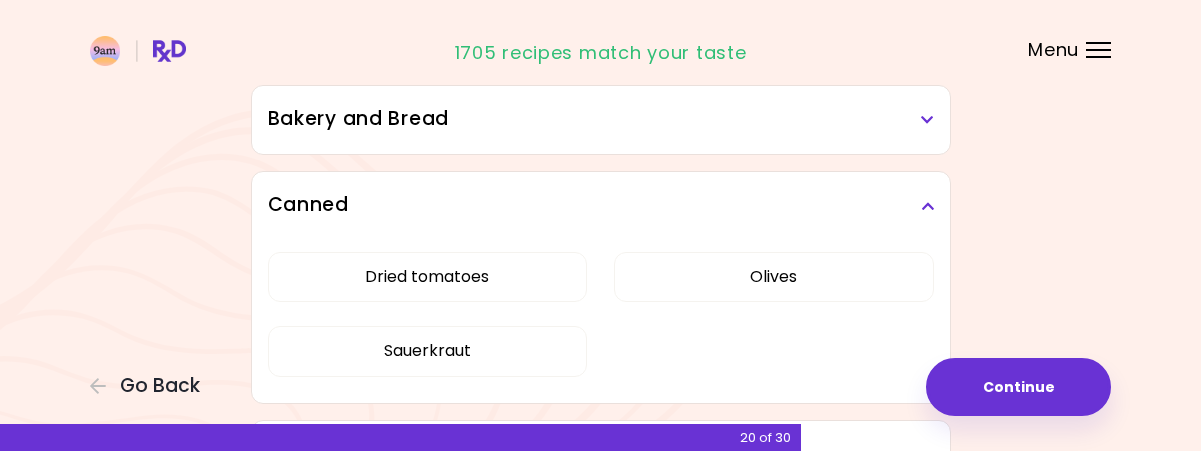 click on "Canned" at bounding box center (601, 205) 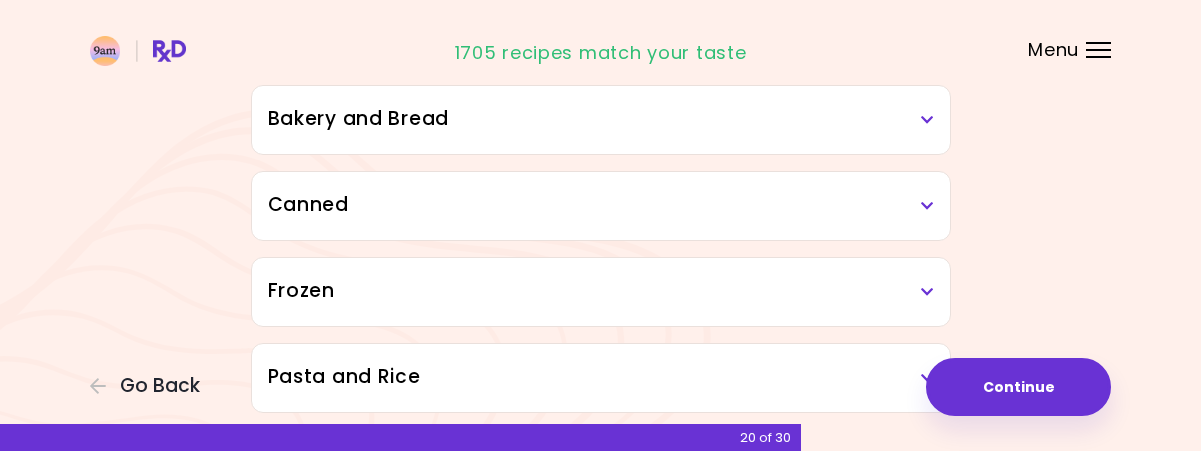 click on "Canned" at bounding box center [601, 205] 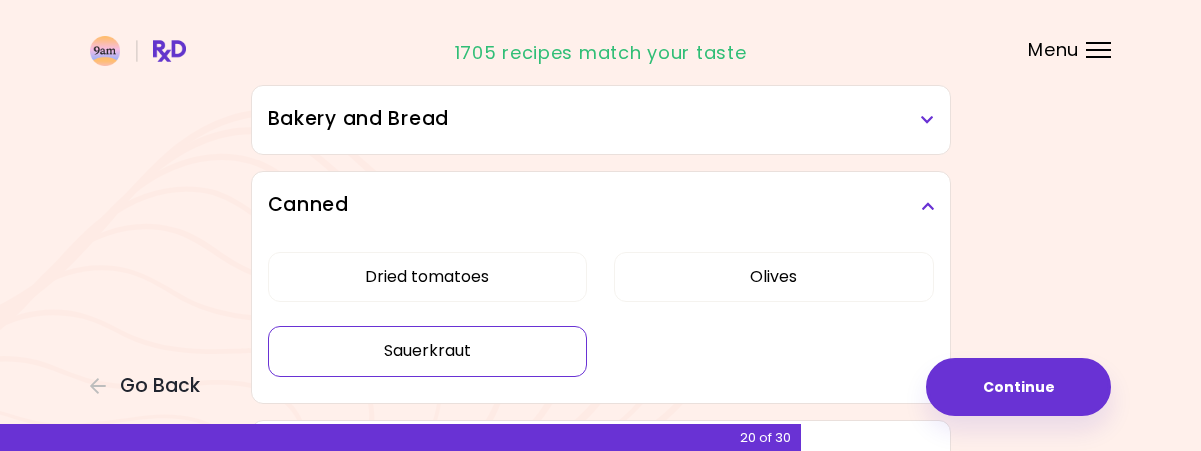 click on "Sauerkraut" at bounding box center (428, 351) 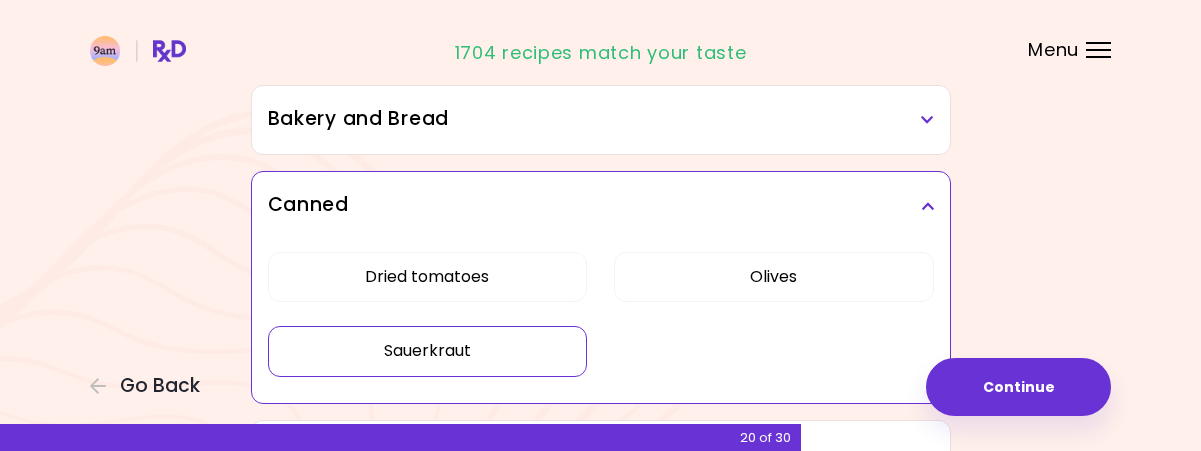 click on "Sauerkraut" at bounding box center [428, 351] 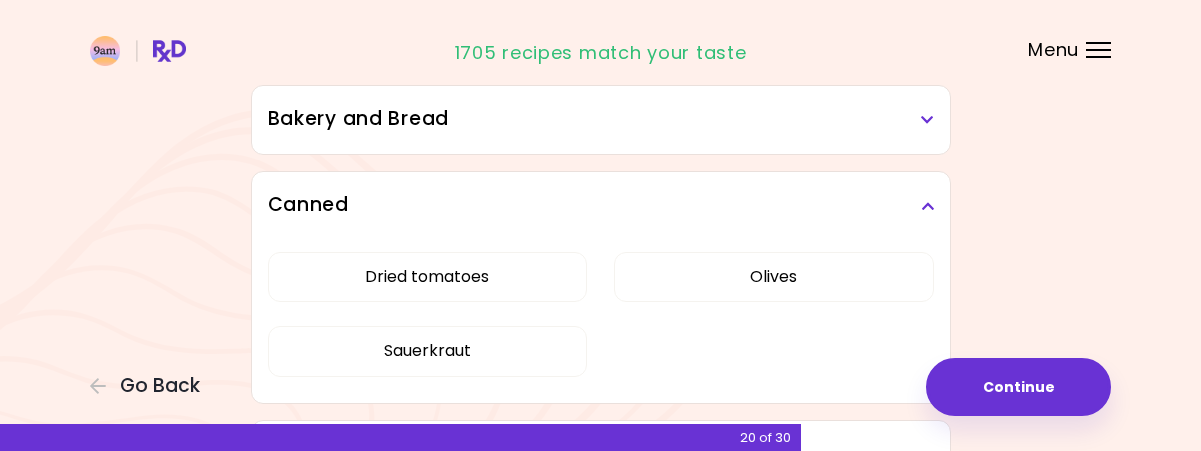 click on "Canned" at bounding box center [601, 205] 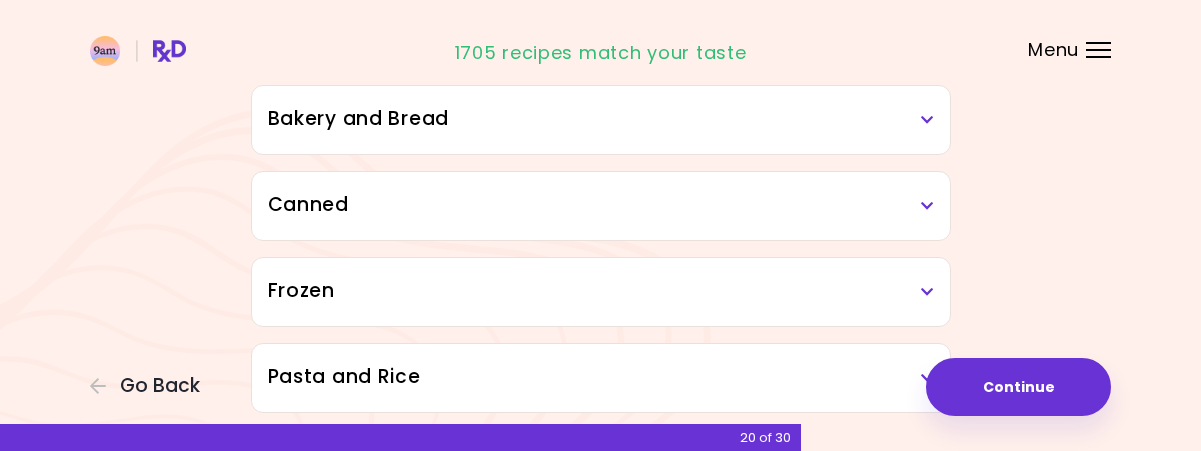 scroll, scrollTop: 1992, scrollLeft: 0, axis: vertical 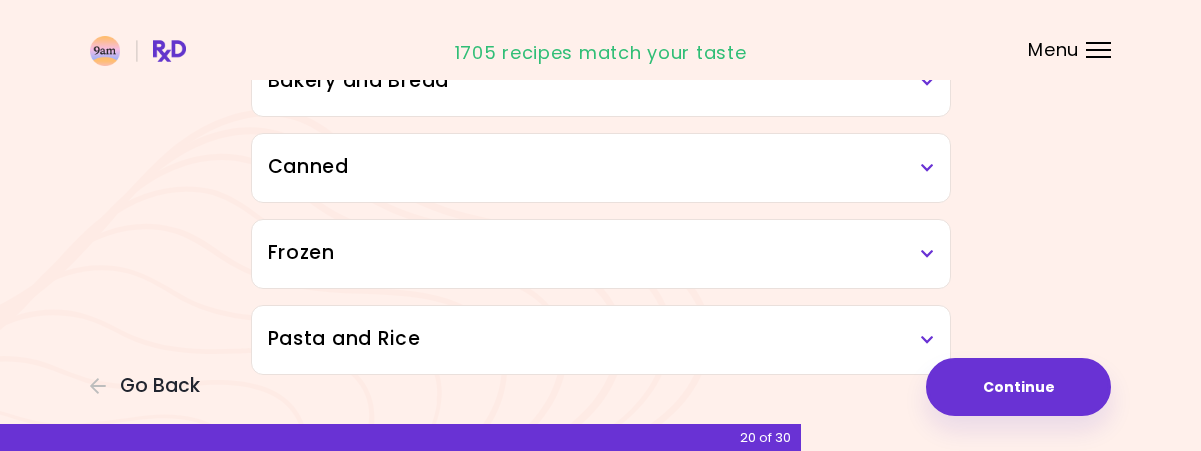 click on "Frozen" at bounding box center [601, 253] 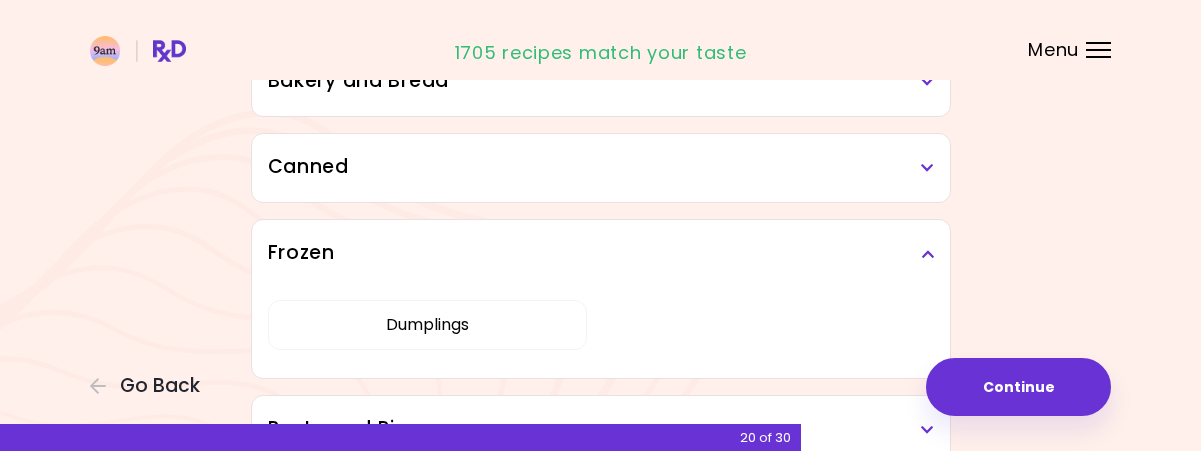 click on "Frozen" at bounding box center [601, 253] 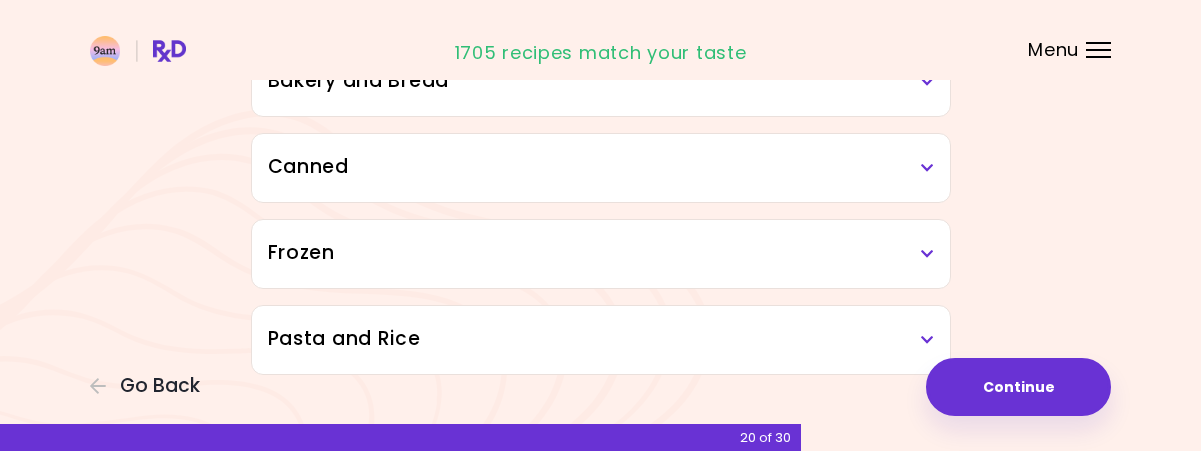 click on "Pasta and Rice" at bounding box center [601, 339] 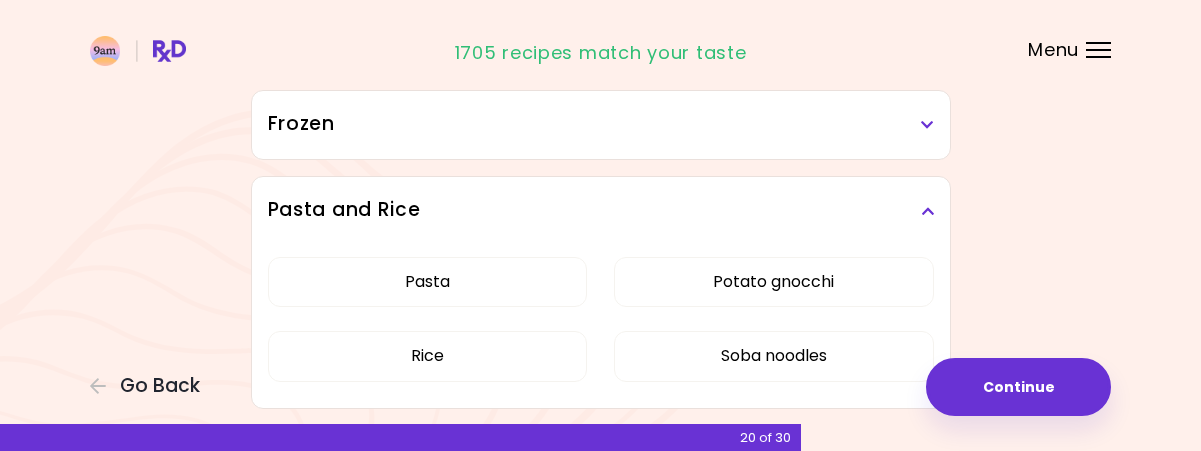 scroll, scrollTop: 2178, scrollLeft: 0, axis: vertical 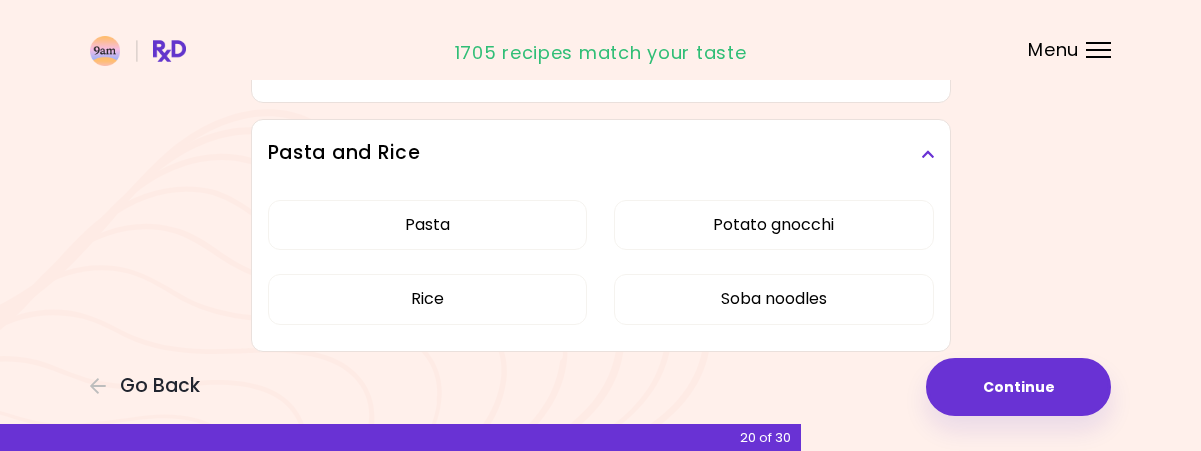 click on "Pasta and Rice" at bounding box center [601, 153] 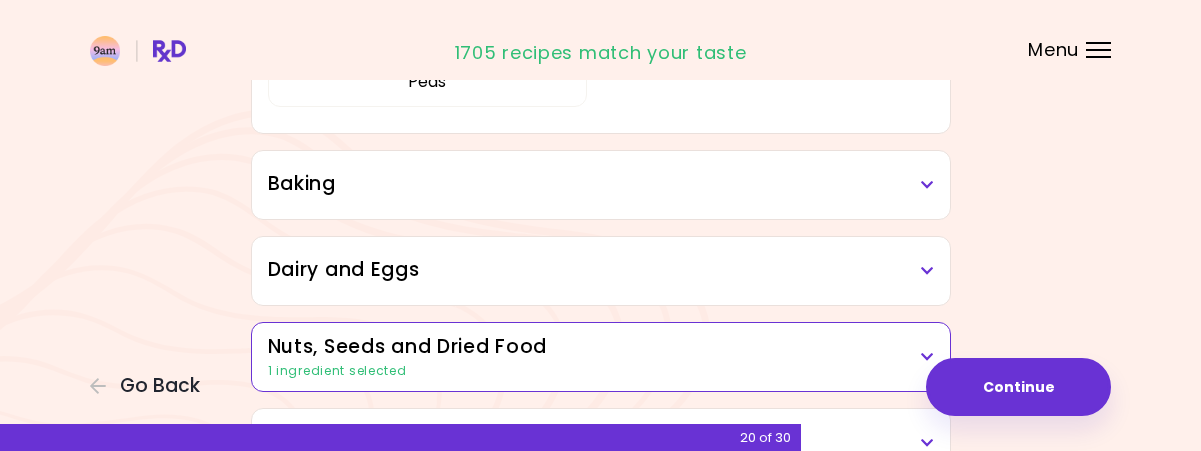 scroll, scrollTop: 1544, scrollLeft: 0, axis: vertical 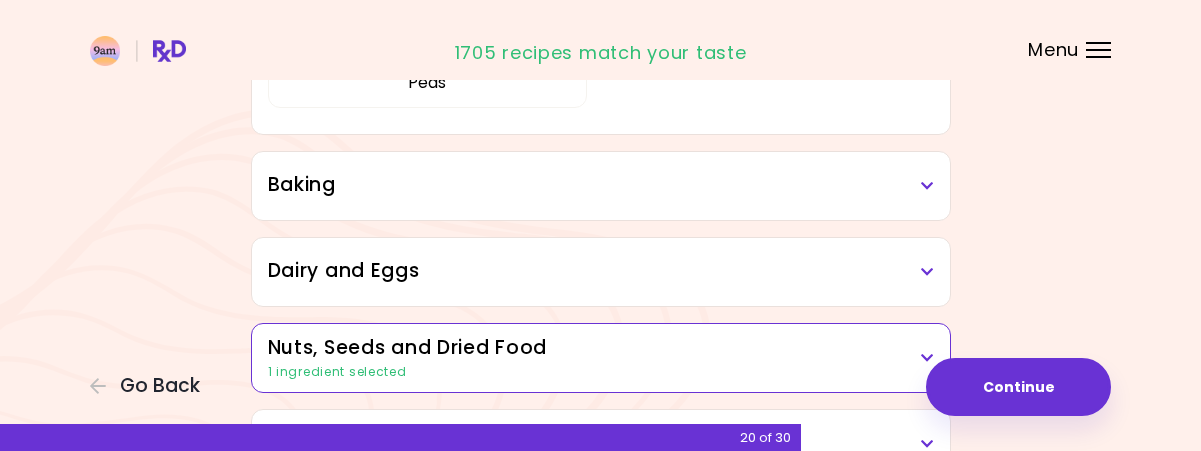 click on "Dairy and Eggs" at bounding box center [601, 271] 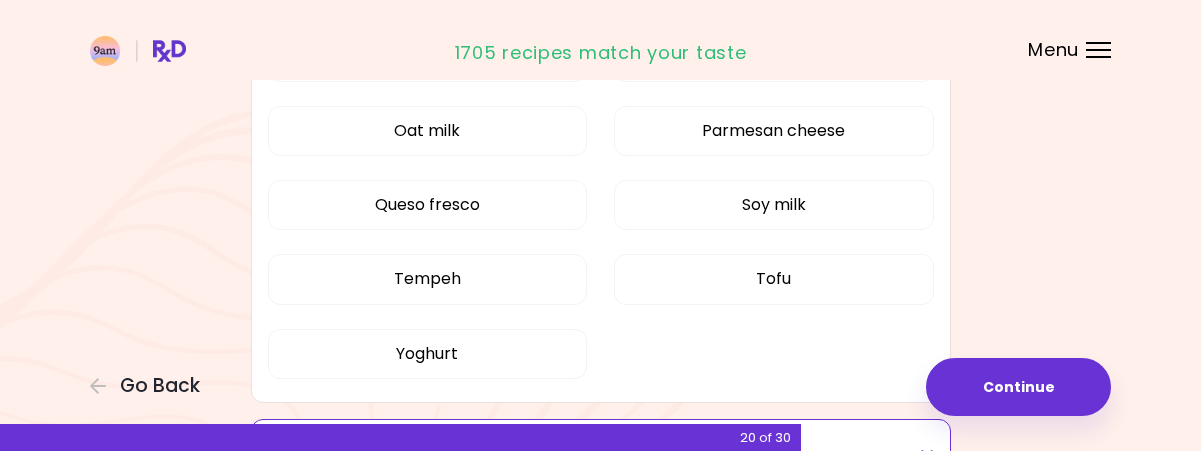 scroll, scrollTop: 2055, scrollLeft: 0, axis: vertical 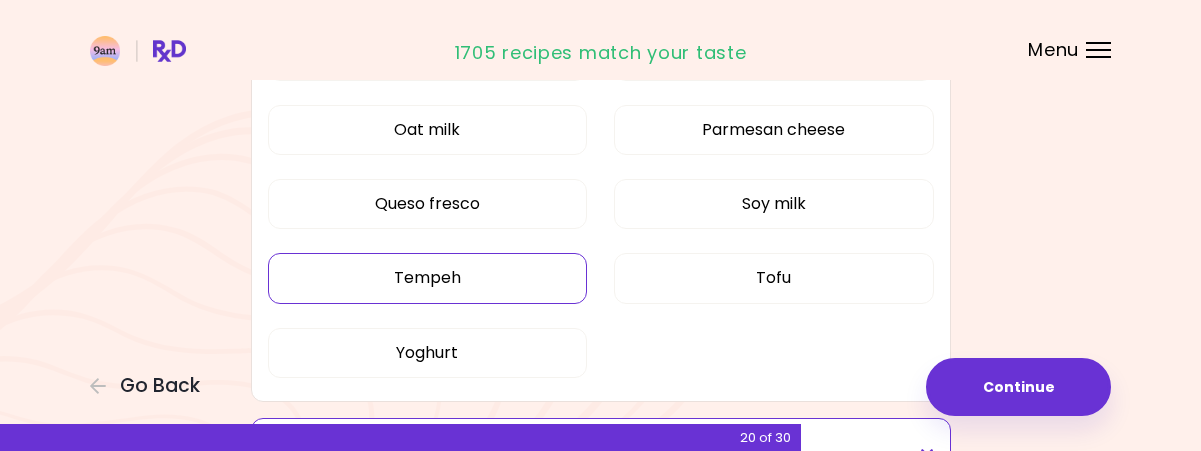 click on "Tempeh" at bounding box center (428, 278) 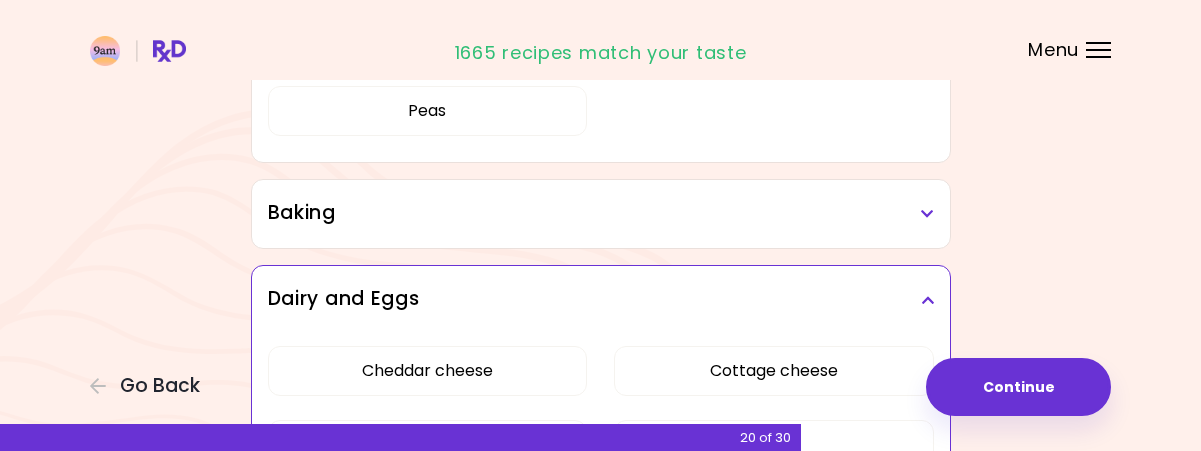 scroll, scrollTop: 1515, scrollLeft: 0, axis: vertical 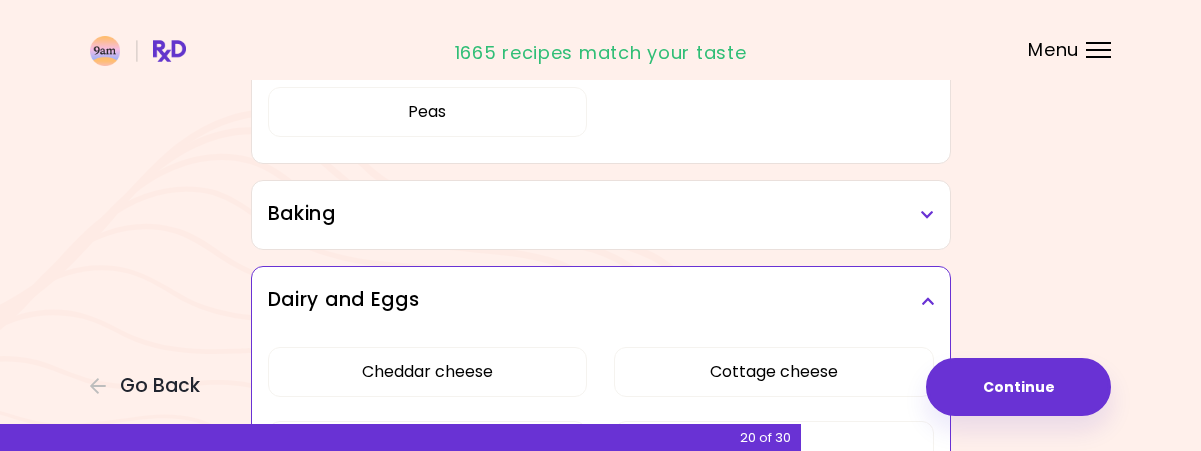 click at bounding box center [927, 301] 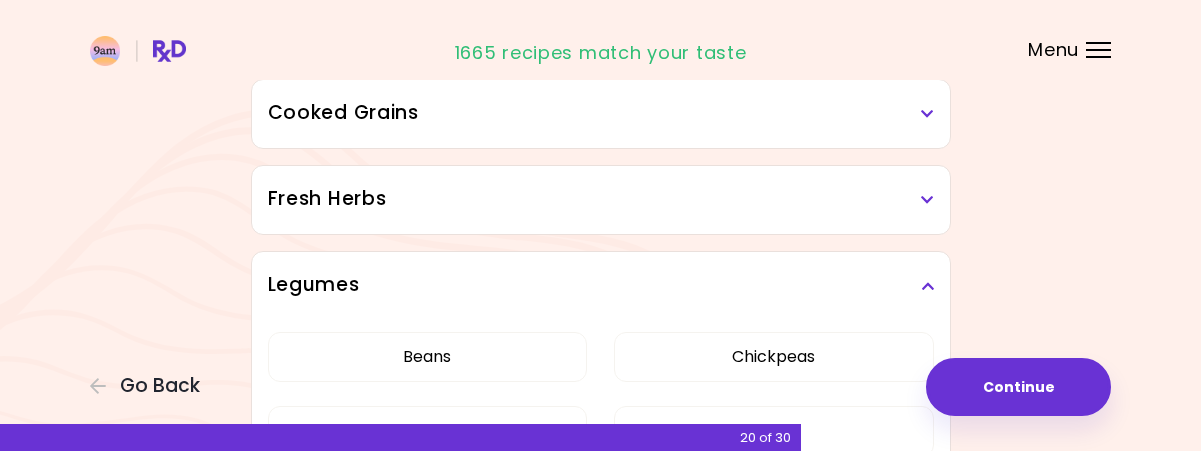 scroll, scrollTop: 1120, scrollLeft: 0, axis: vertical 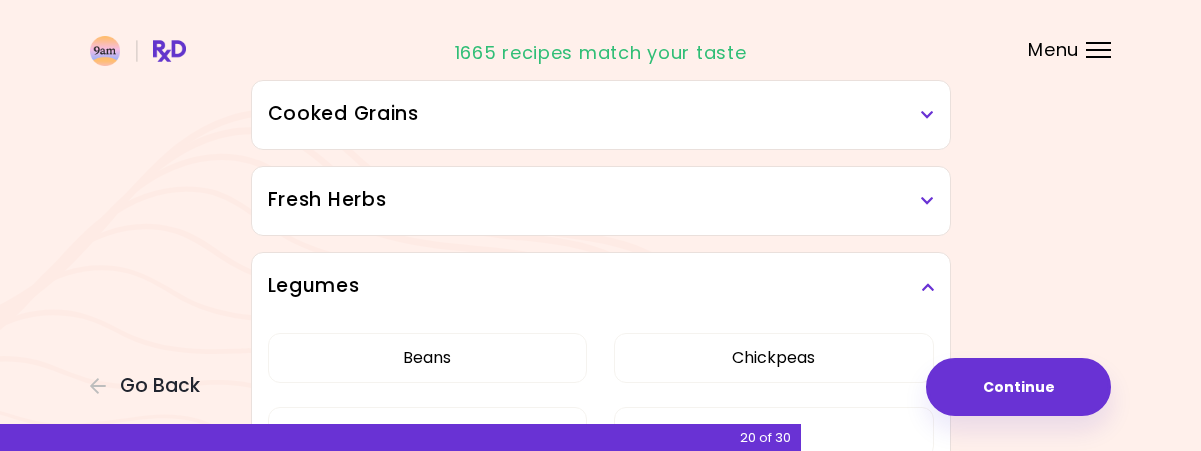 click at bounding box center [927, 287] 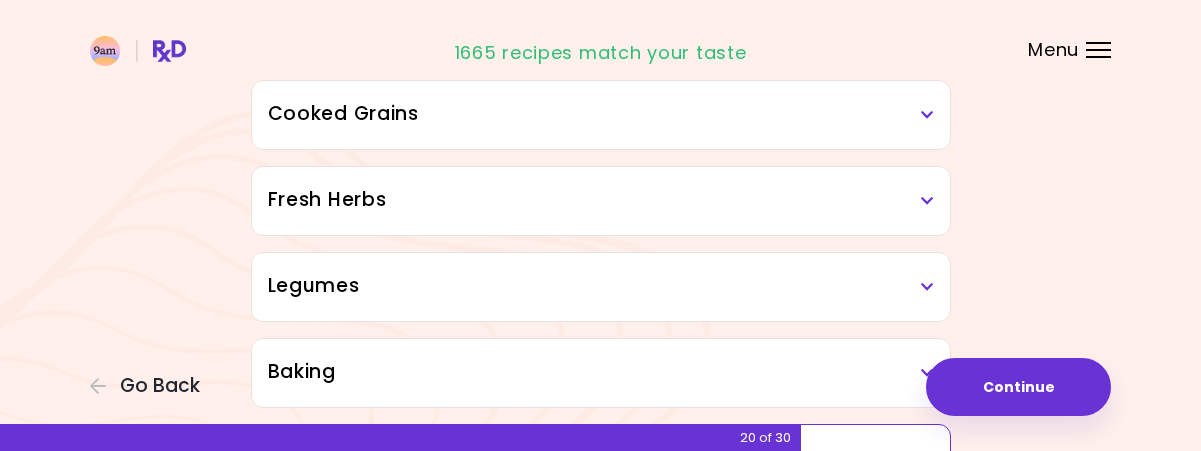 click on "Fresh Herbs" at bounding box center (601, 200) 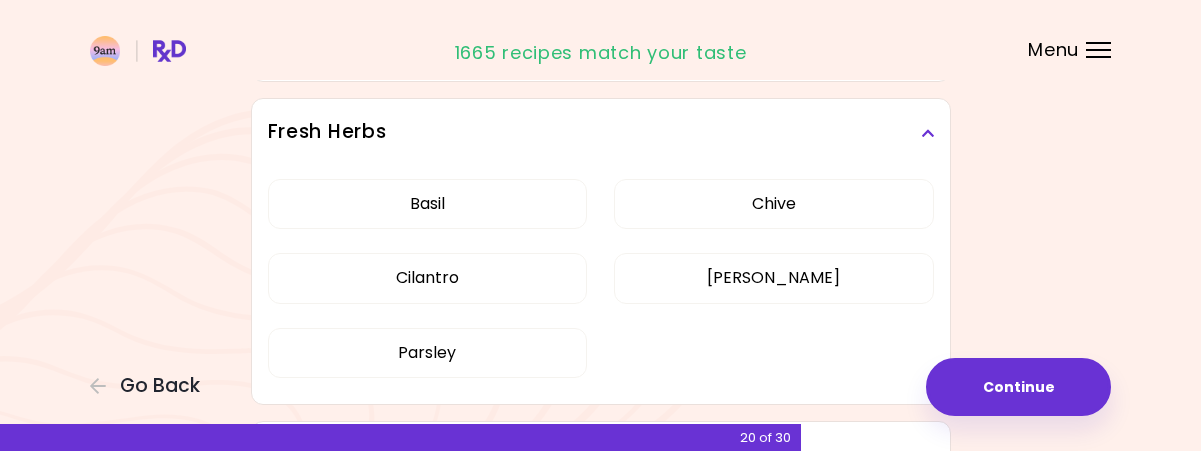 scroll, scrollTop: 1204, scrollLeft: 0, axis: vertical 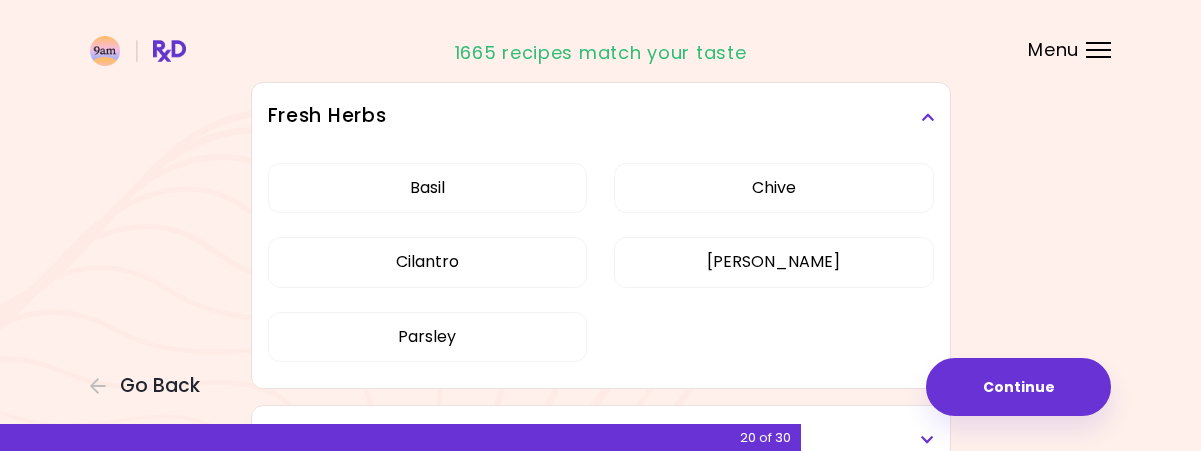 click at bounding box center [927, 117] 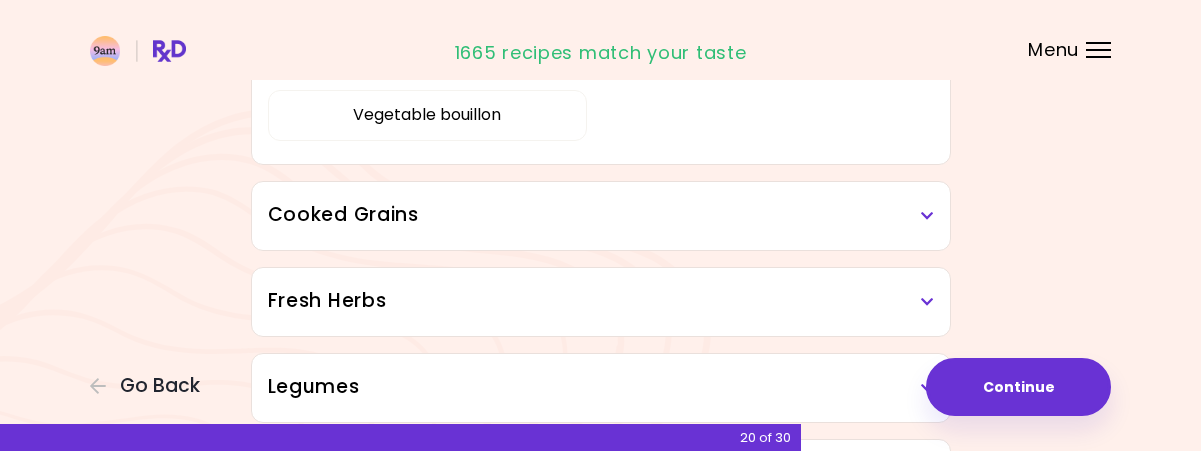 scroll, scrollTop: 1018, scrollLeft: 0, axis: vertical 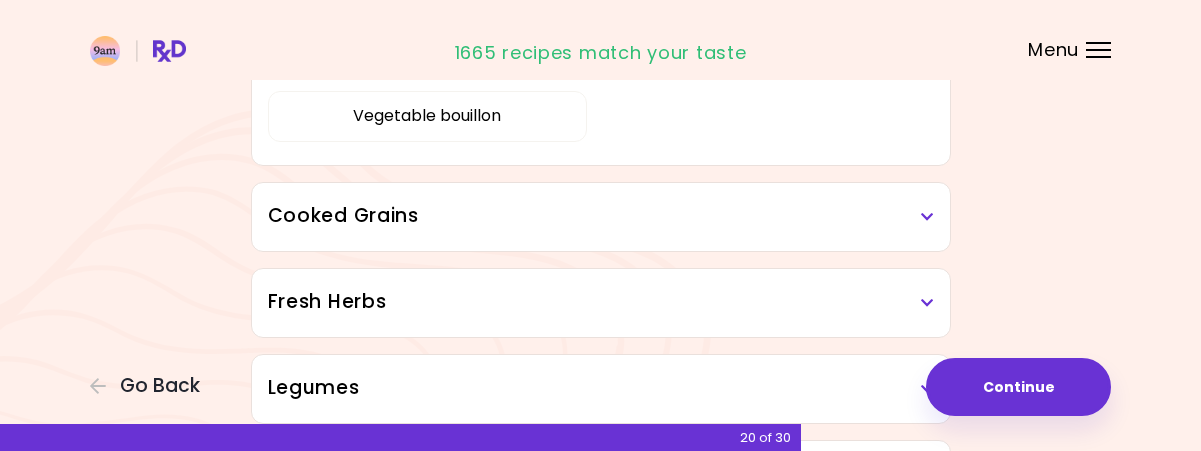 click on "Cooked Grains" at bounding box center (601, 216) 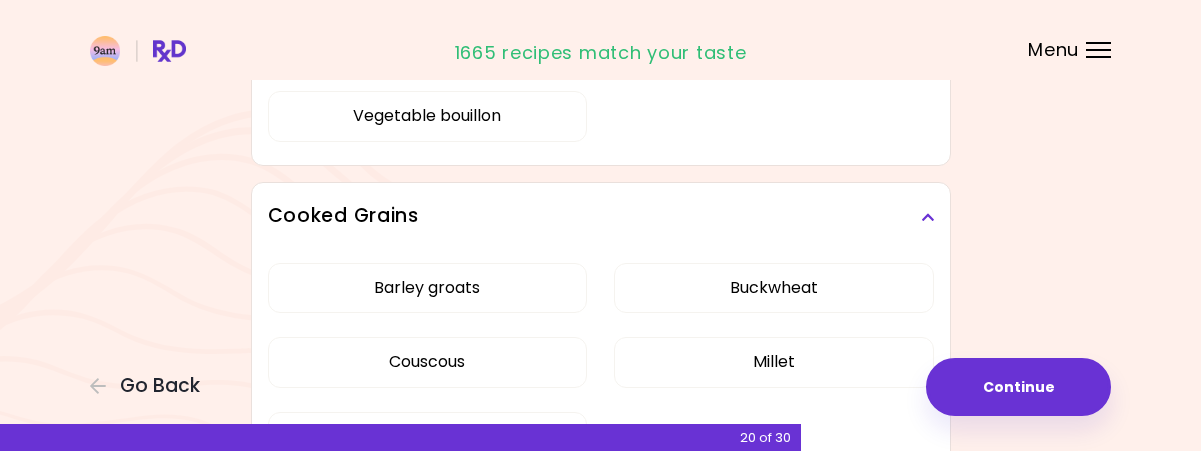 click on "Cooked Grains" at bounding box center (601, 216) 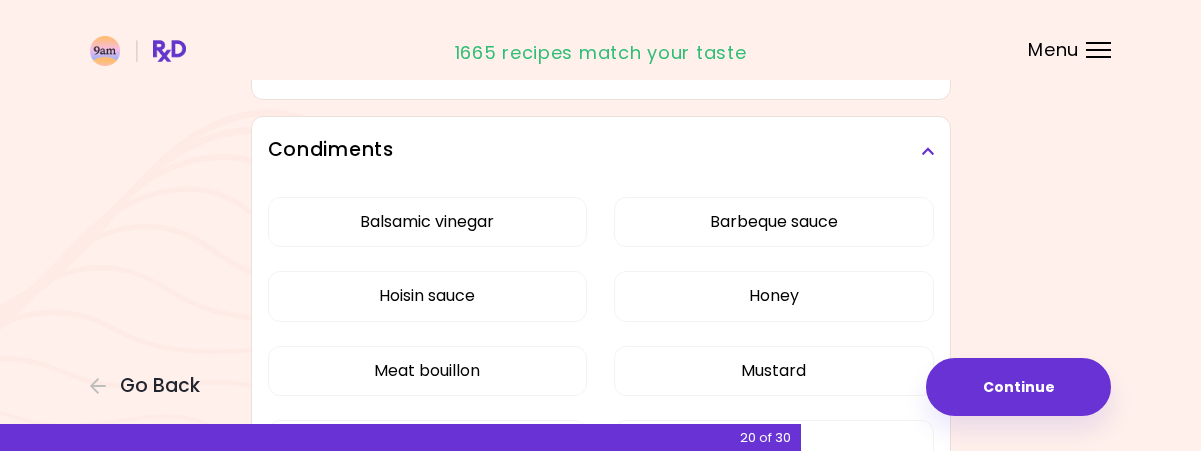scroll, scrollTop: 464, scrollLeft: 0, axis: vertical 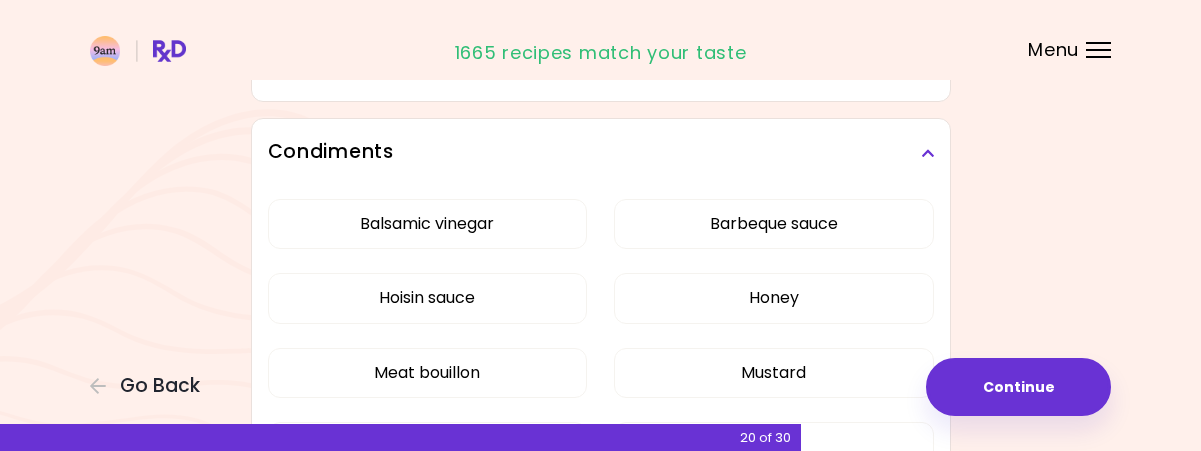 click at bounding box center (927, 153) 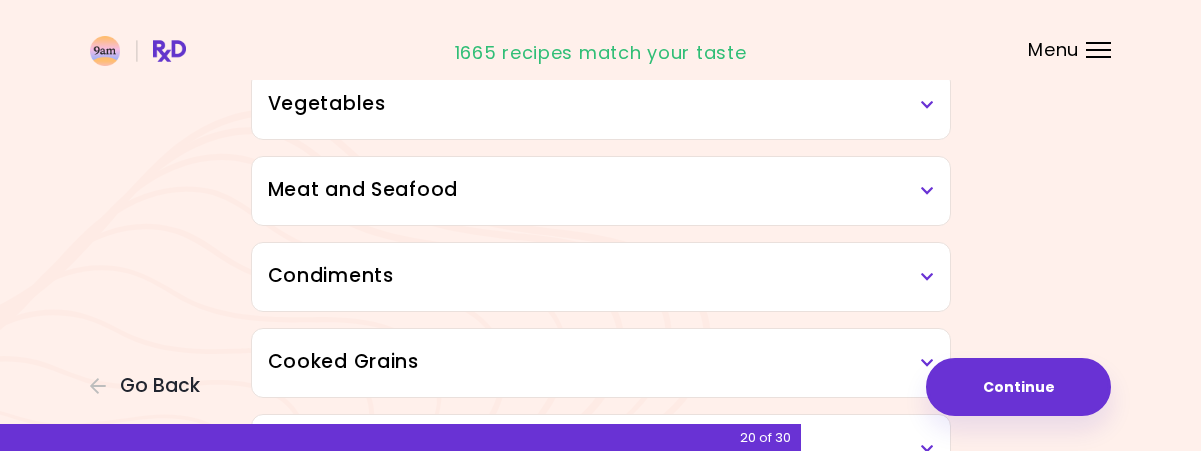 scroll, scrollTop: 290, scrollLeft: 0, axis: vertical 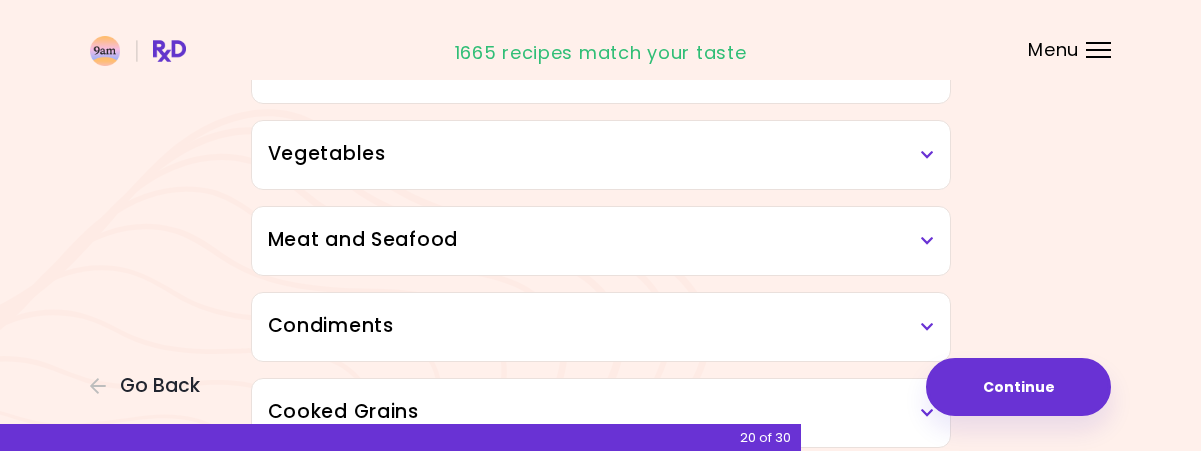 click on "Meat and Seafood" at bounding box center (601, 240) 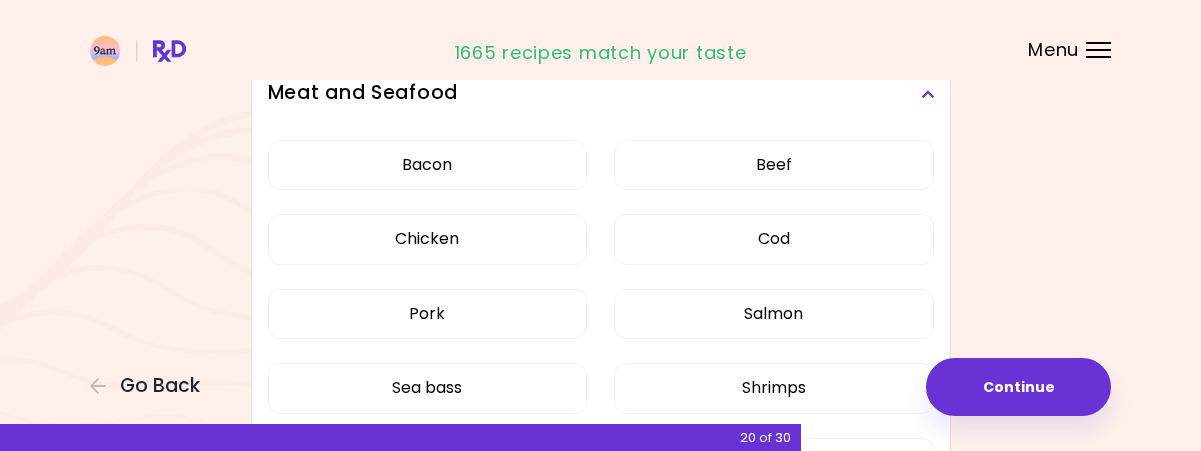 scroll, scrollTop: 412, scrollLeft: 0, axis: vertical 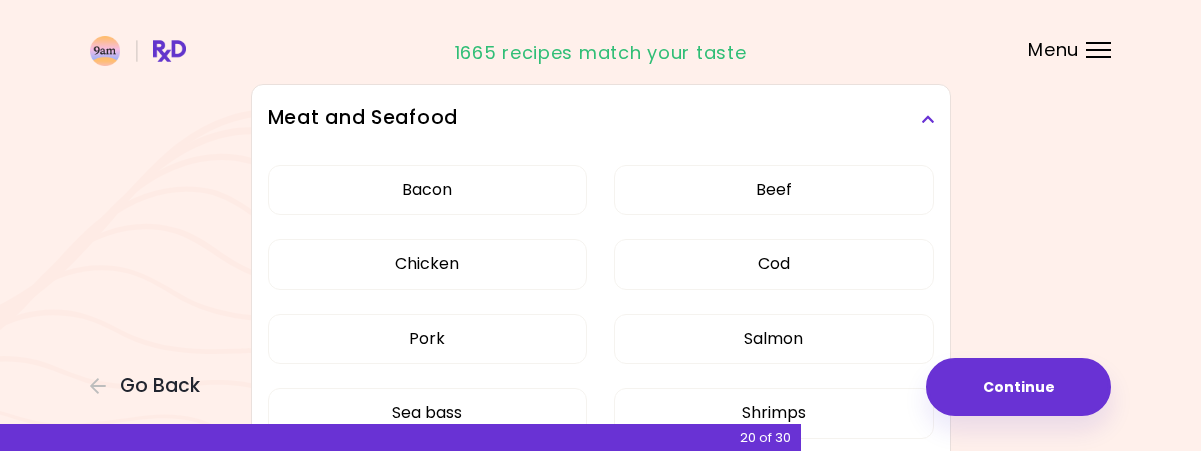 click on "Meat and Seafood" at bounding box center [601, 119] 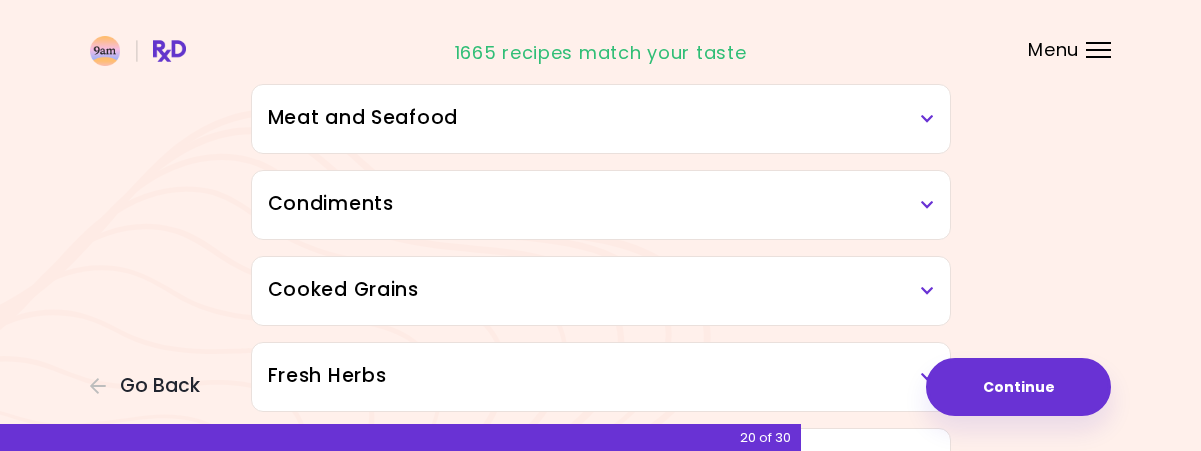 click on "Meat and Seafood" at bounding box center [601, 119] 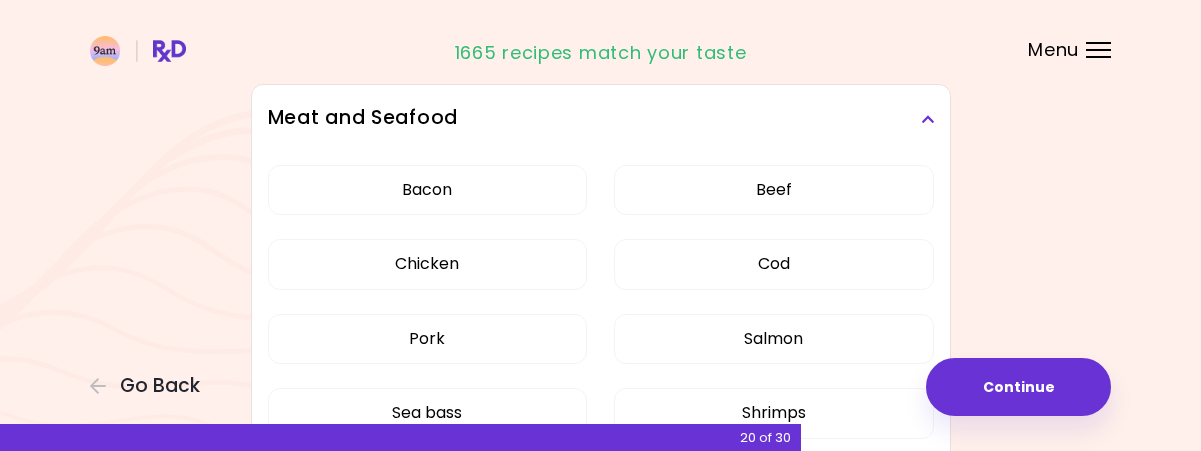 click on "Meat and Seafood" at bounding box center (601, 119) 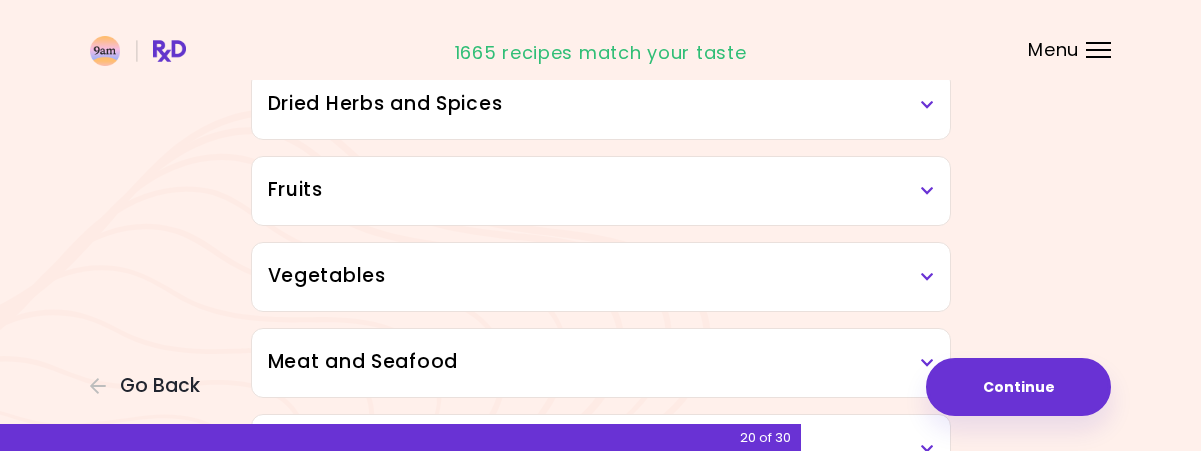 scroll, scrollTop: 61, scrollLeft: 0, axis: vertical 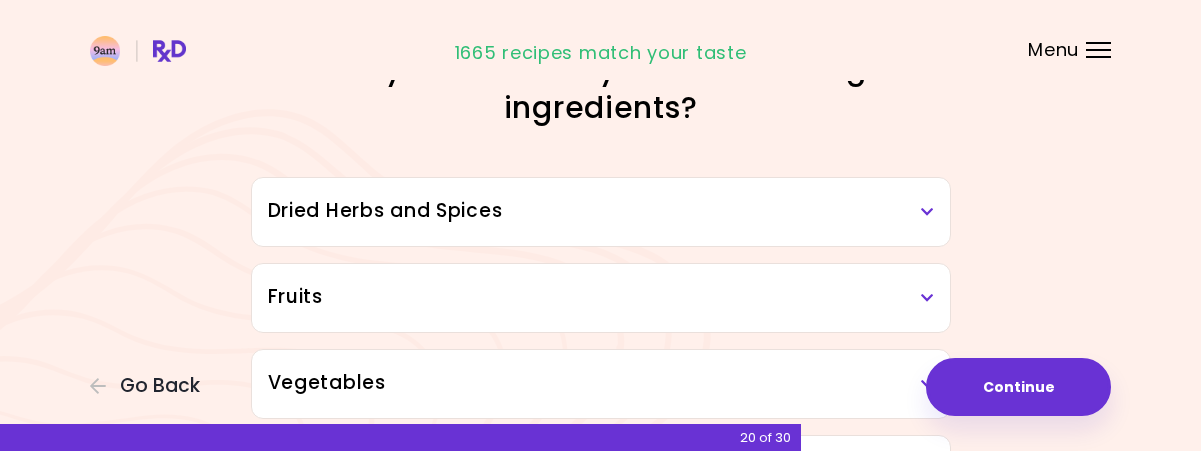 click at bounding box center (927, 212) 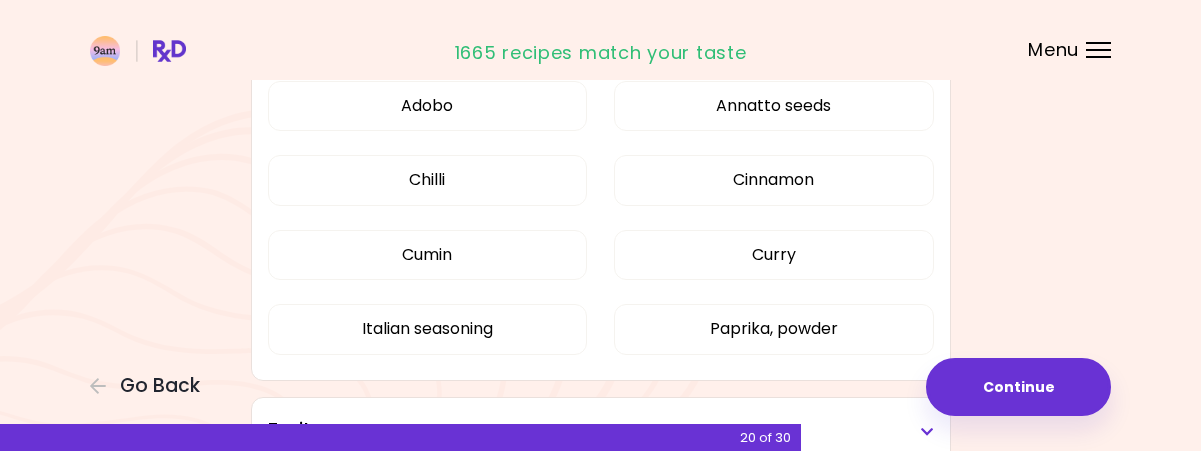 scroll, scrollTop: 244, scrollLeft: 0, axis: vertical 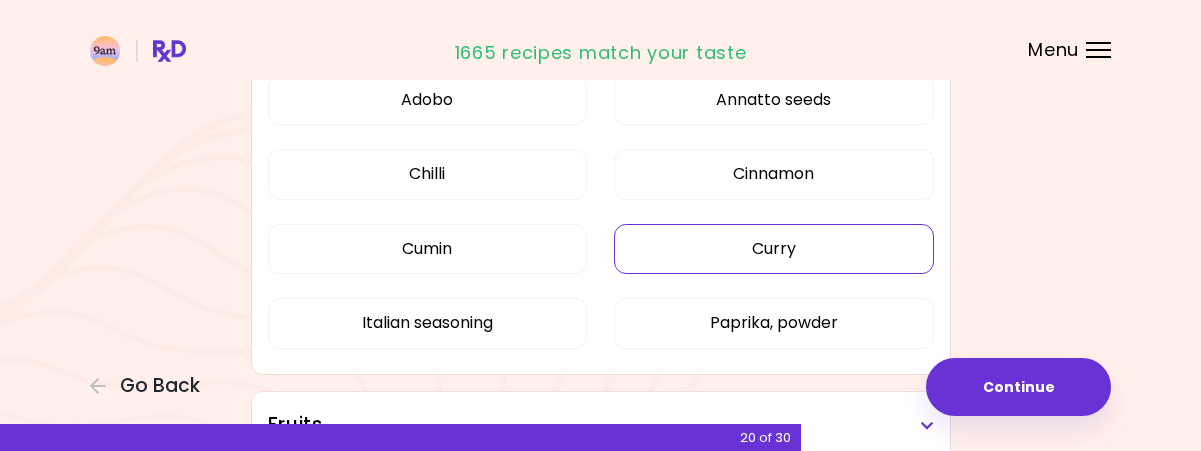 click on "Curry" at bounding box center [774, 249] 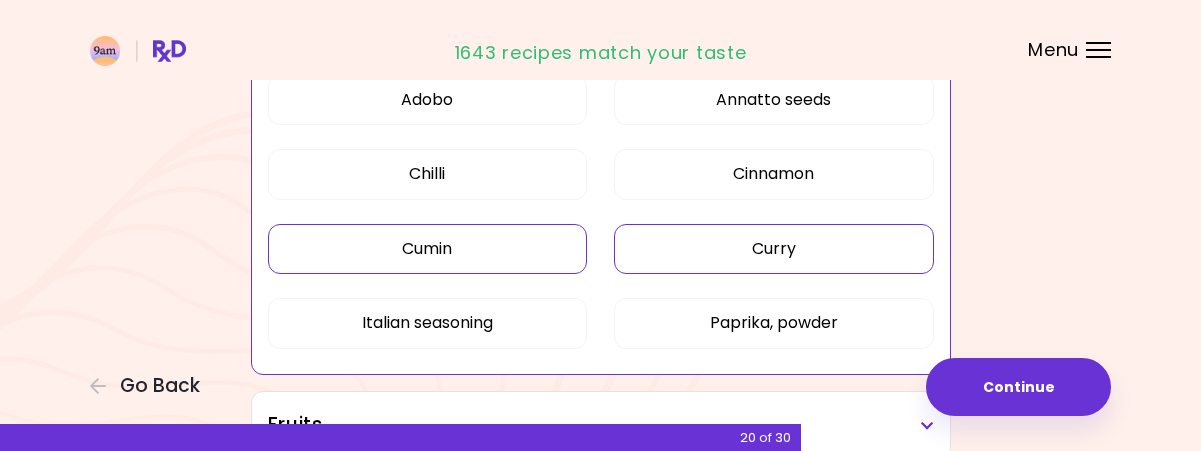 click on "Cumin" at bounding box center [428, 249] 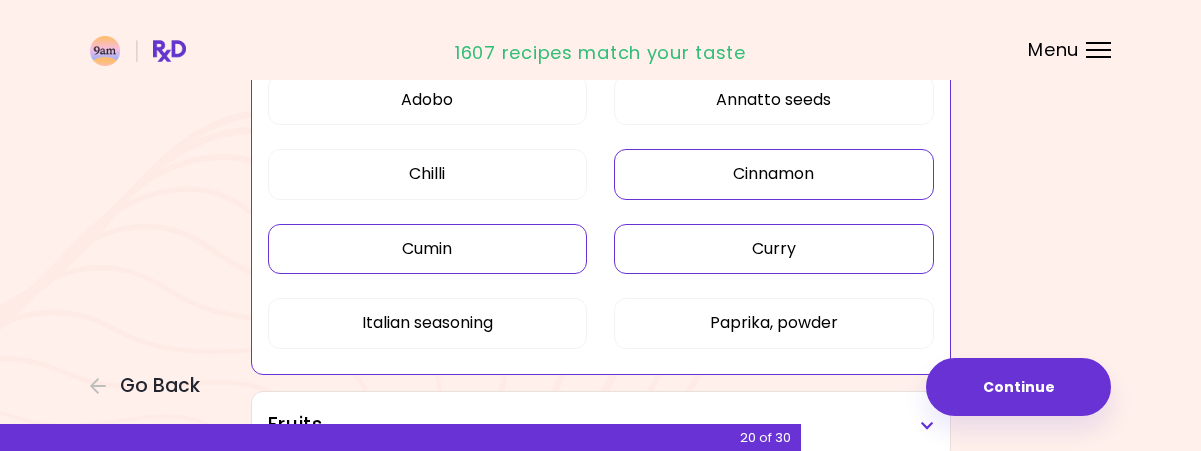 scroll, scrollTop: 0, scrollLeft: 0, axis: both 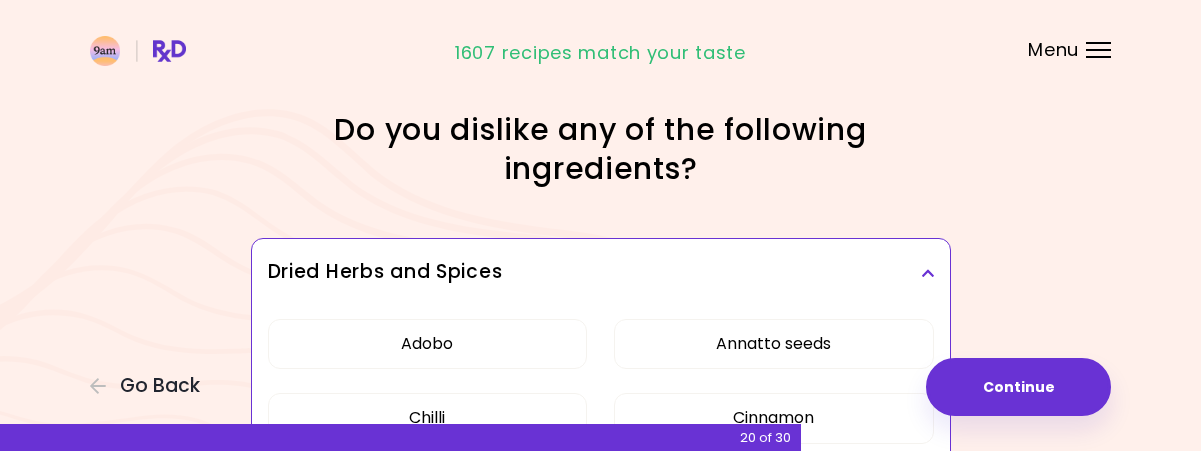 click on "Dried Herbs and Spices" at bounding box center [601, 272] 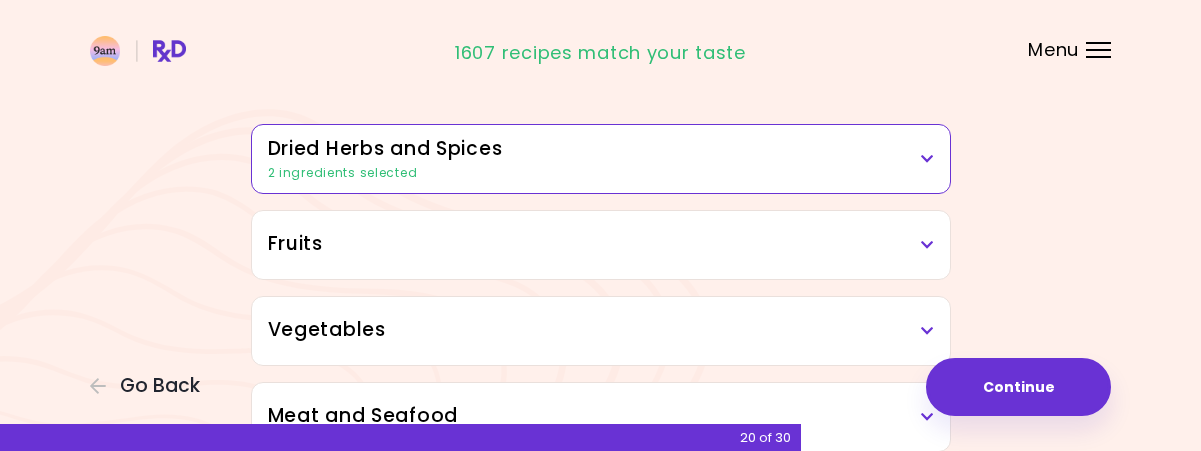 scroll, scrollTop: 125, scrollLeft: 0, axis: vertical 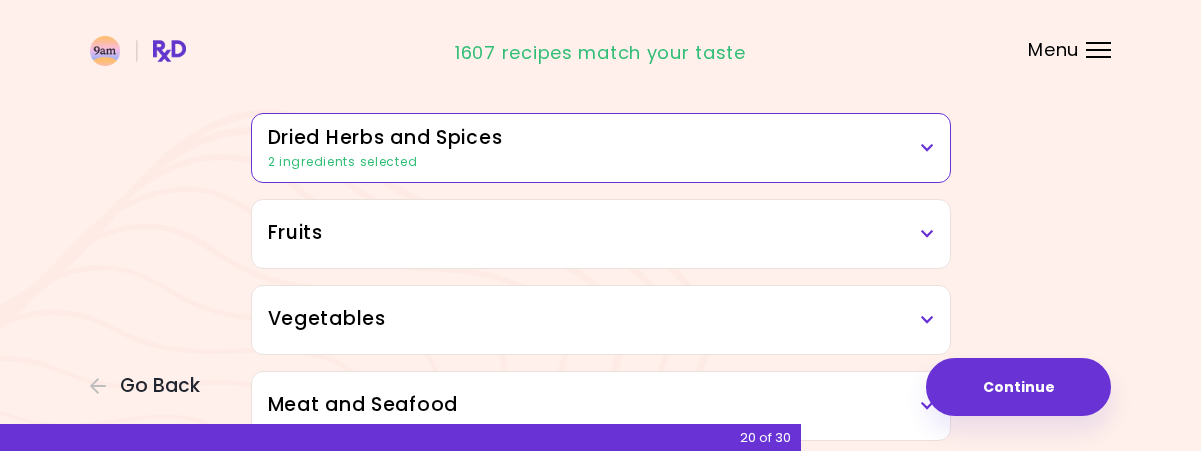 click on "Fruits" at bounding box center [601, 233] 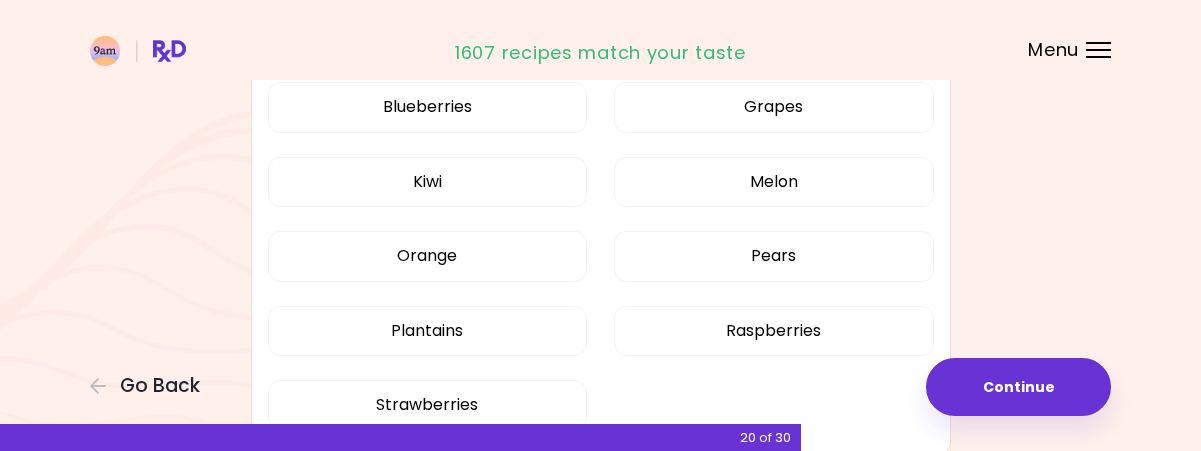 scroll, scrollTop: 398, scrollLeft: 0, axis: vertical 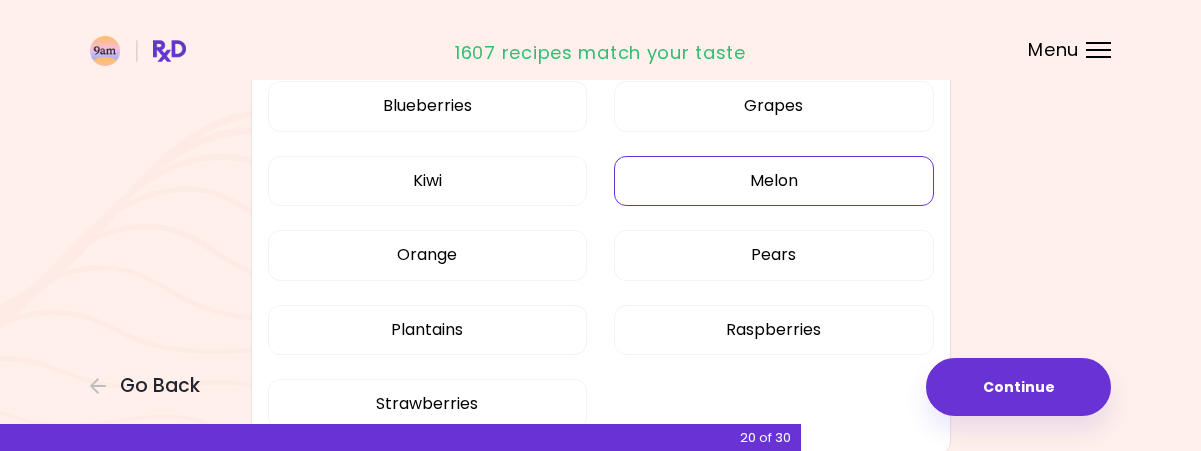 click on "Melon" at bounding box center (774, 181) 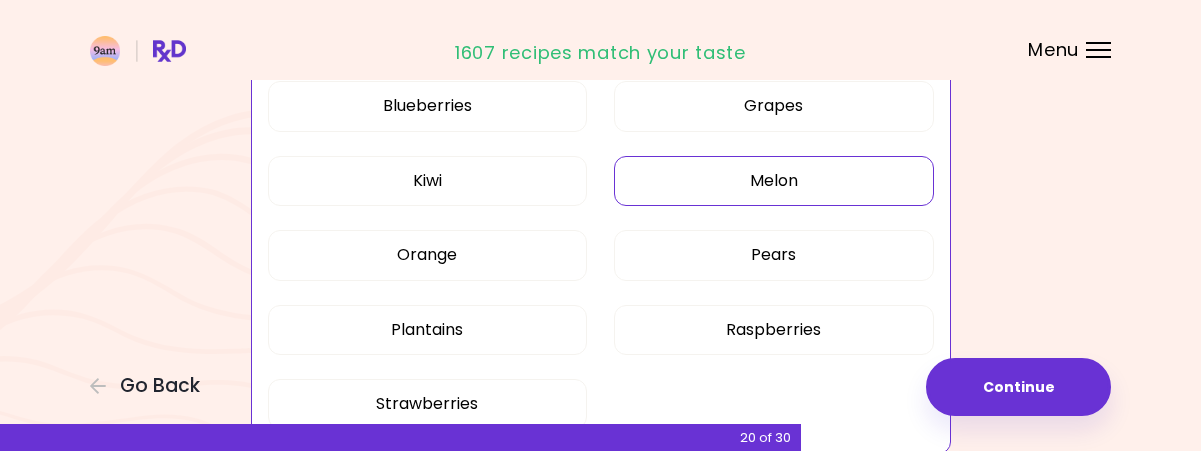 click on "Melon" at bounding box center [774, 181] 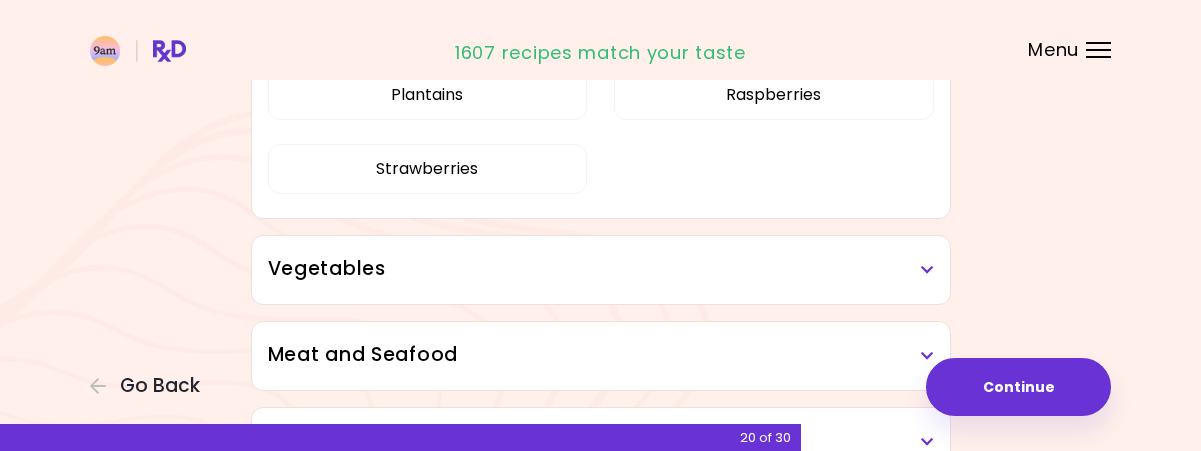 scroll, scrollTop: 634, scrollLeft: 0, axis: vertical 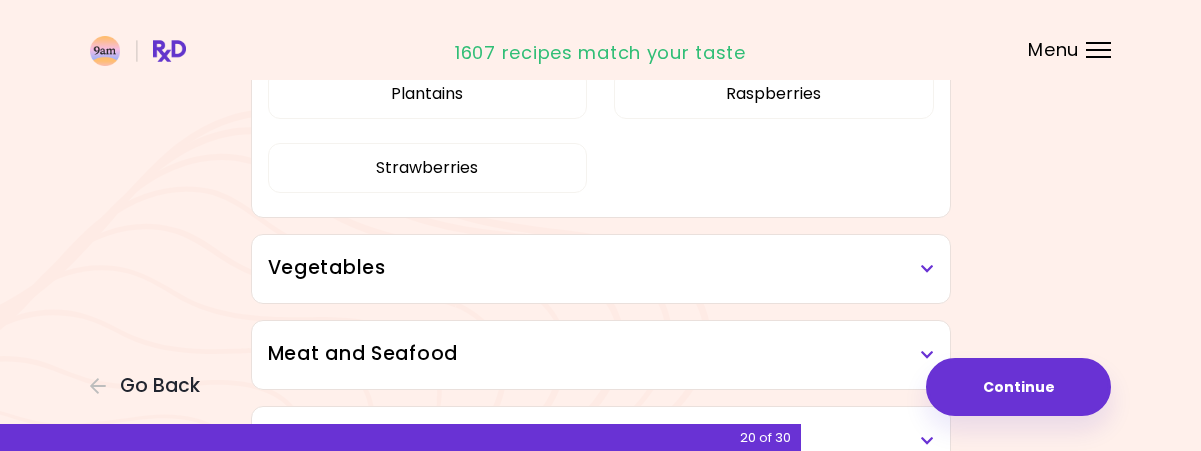 click on "Vegetables" at bounding box center [601, 269] 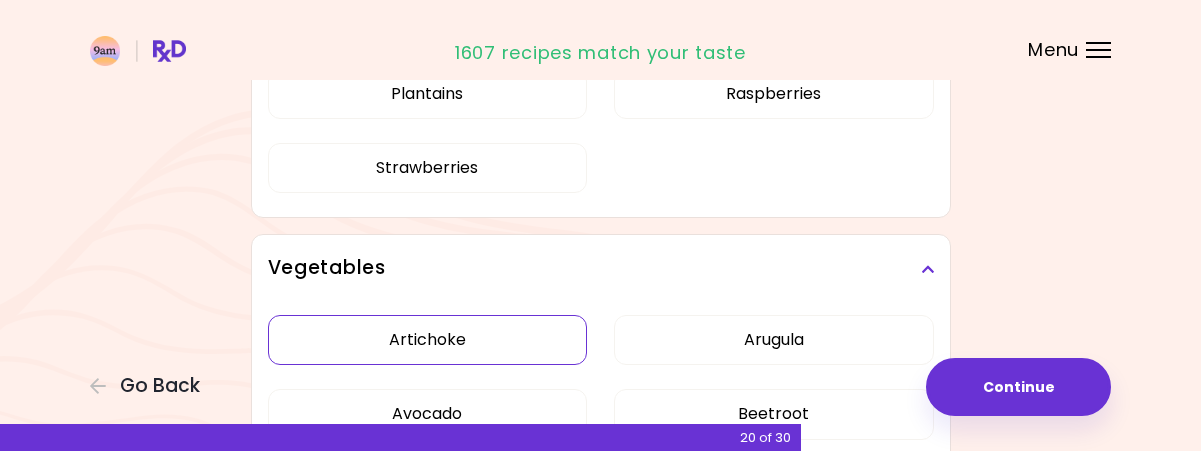 click on "Artichoke" at bounding box center (428, 340) 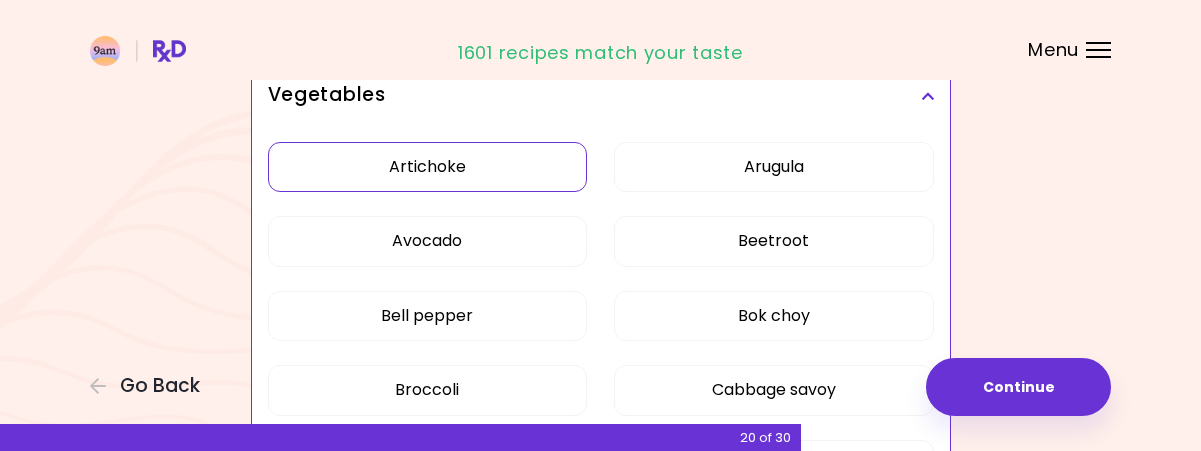 scroll, scrollTop: 808, scrollLeft: 0, axis: vertical 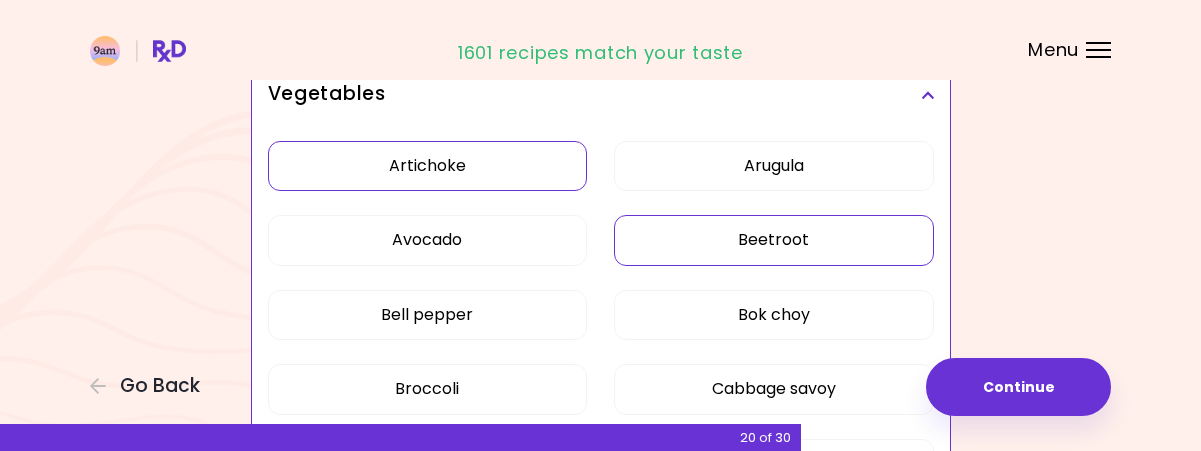 click on "Beetroot" at bounding box center [774, 240] 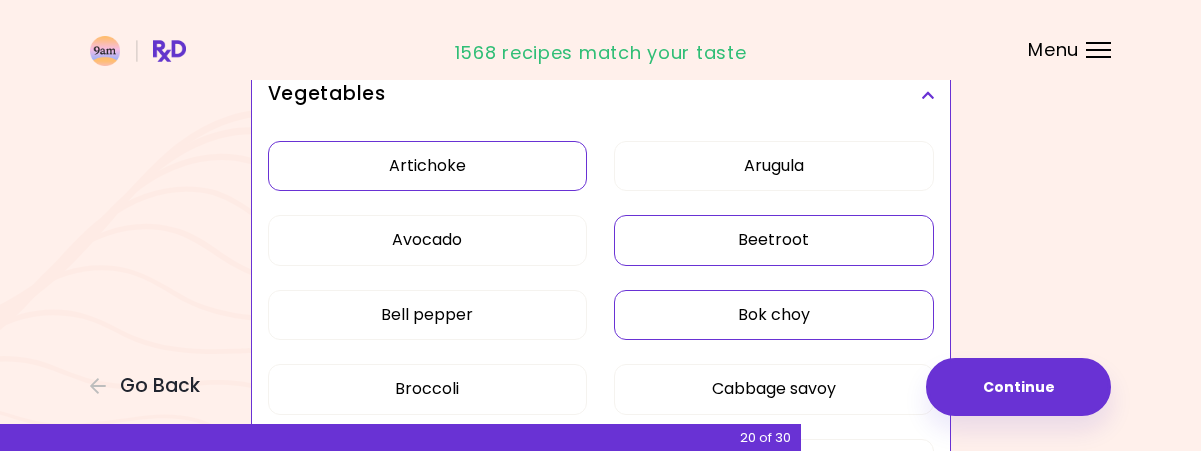 click on "Bok choy" at bounding box center (774, 315) 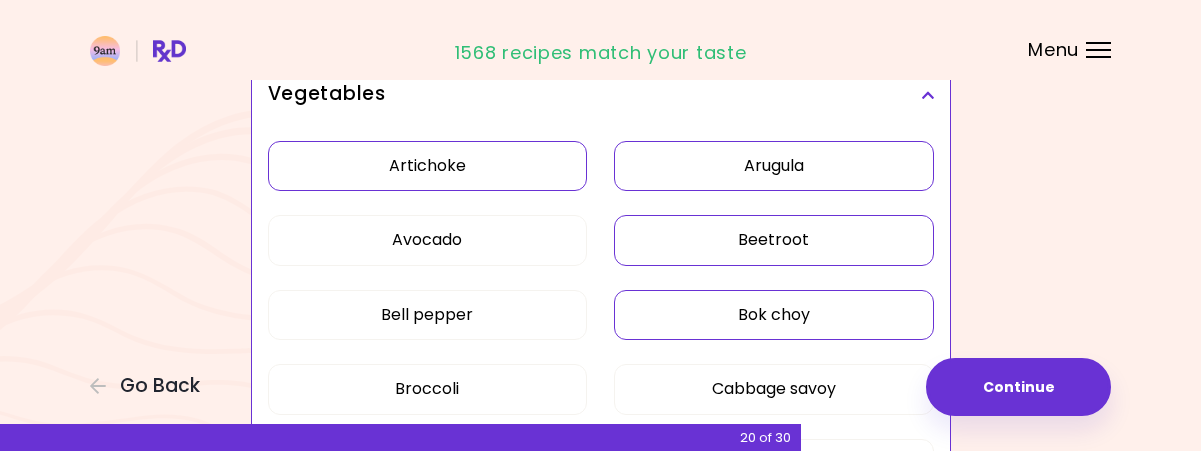 click on "Arugula" at bounding box center (774, 166) 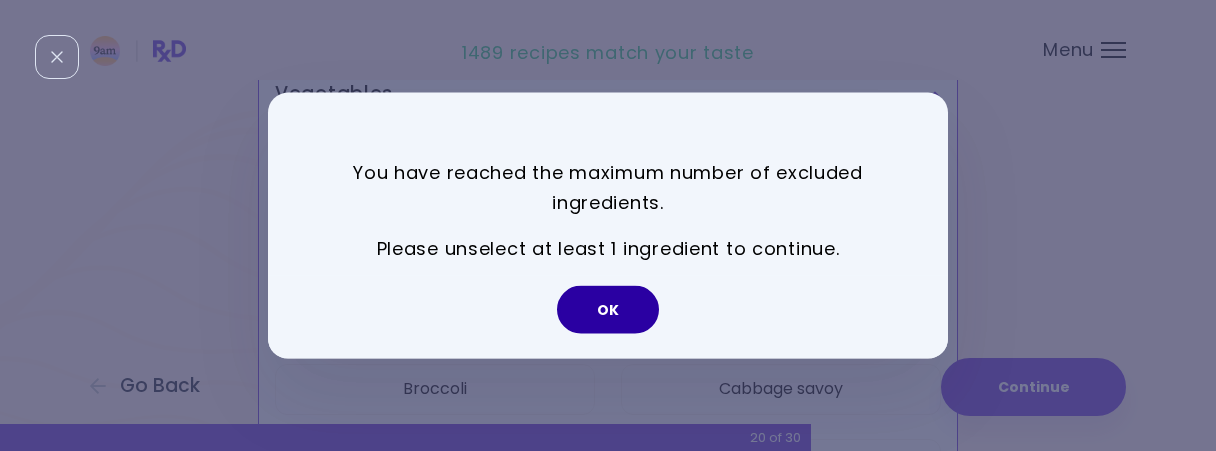 click on "OK" at bounding box center (608, 310) 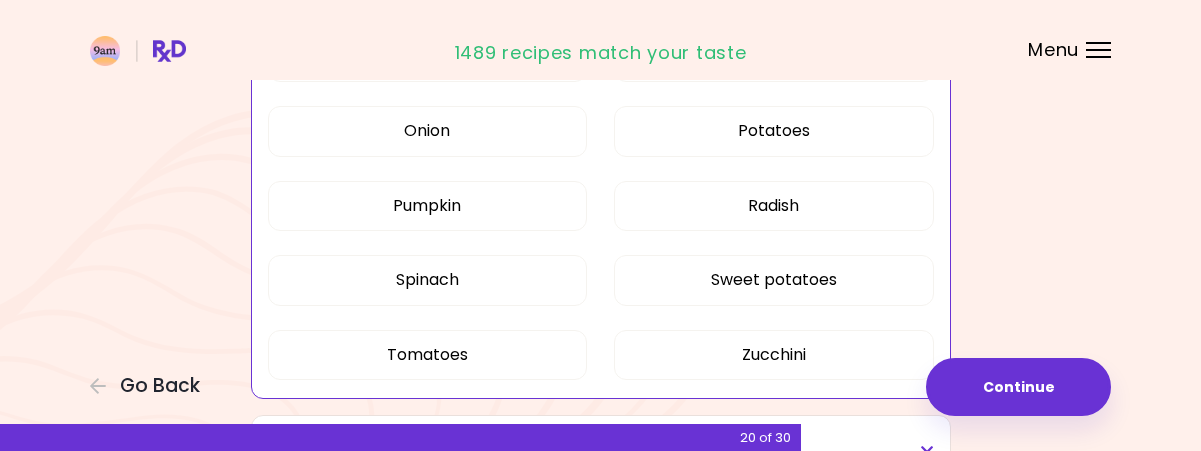 scroll, scrollTop: 1665, scrollLeft: 0, axis: vertical 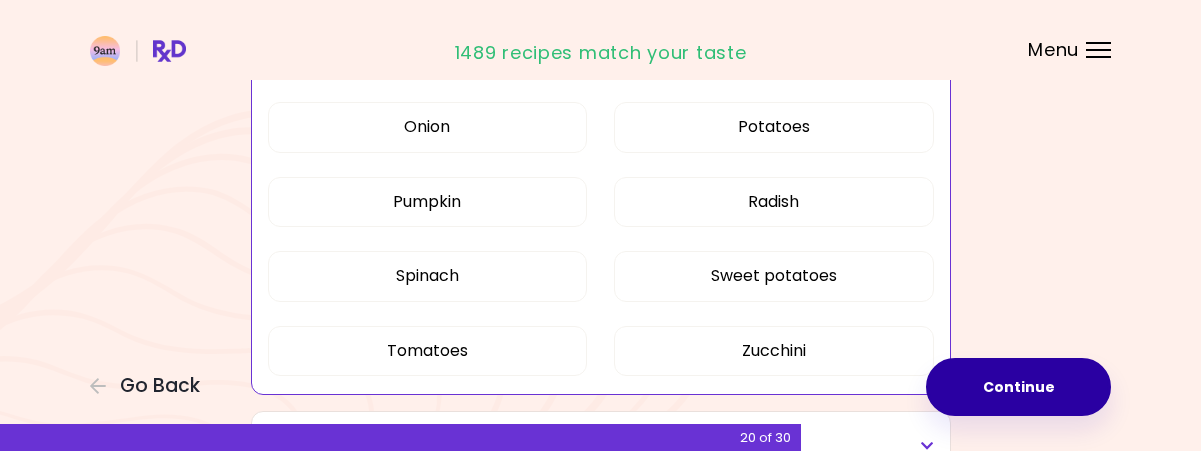 click on "Continue" at bounding box center [1018, 387] 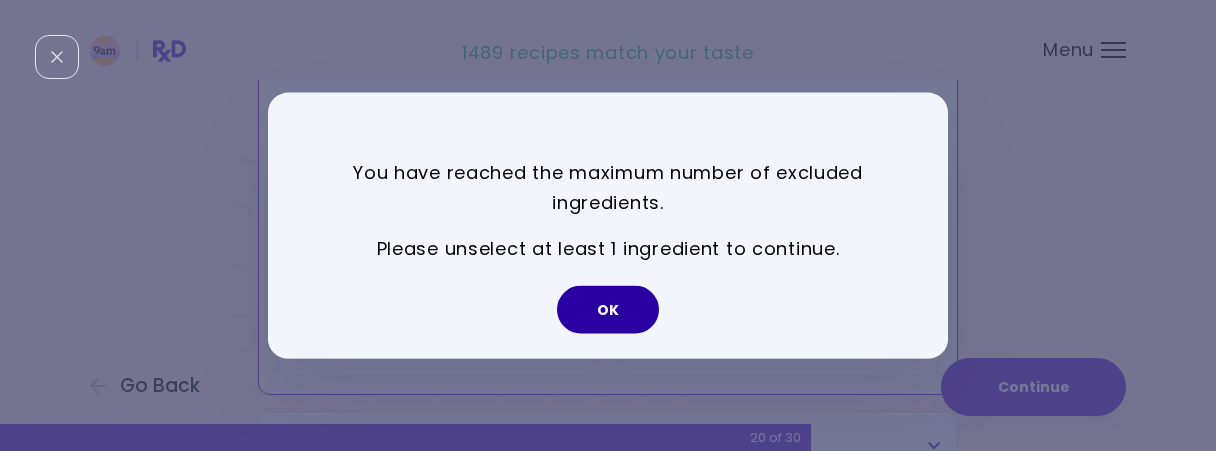 click on "OK" at bounding box center [608, 310] 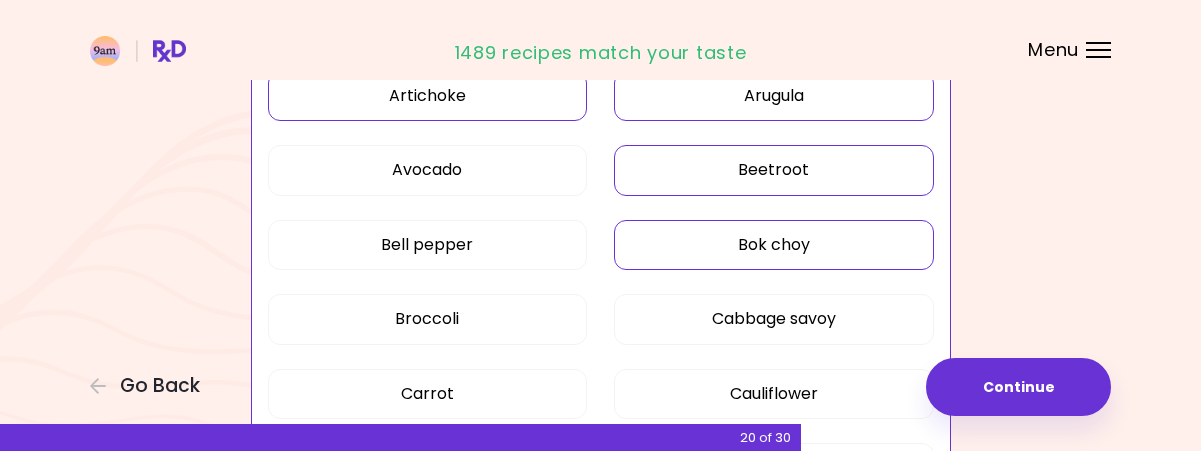 scroll, scrollTop: 870, scrollLeft: 0, axis: vertical 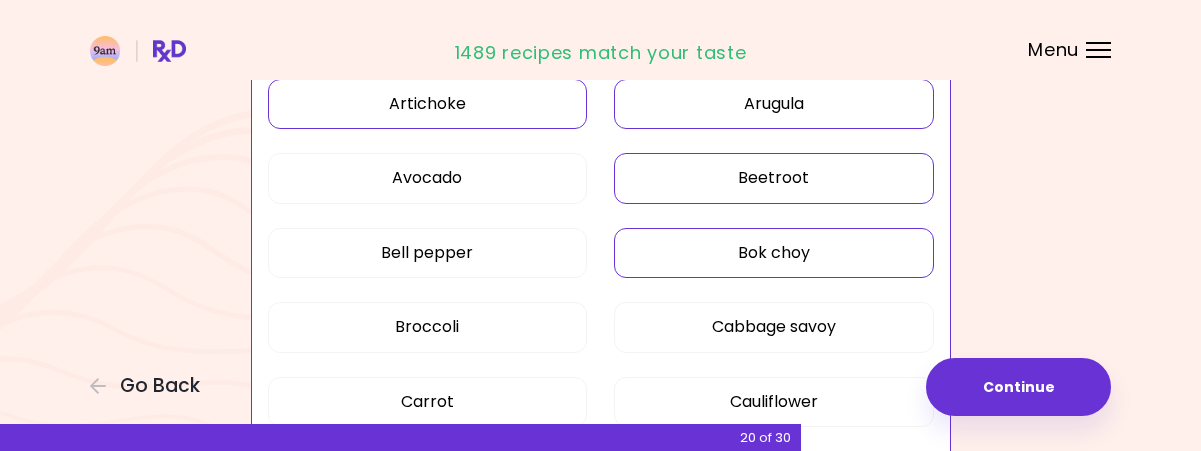 click on "Bok choy" at bounding box center [774, 253] 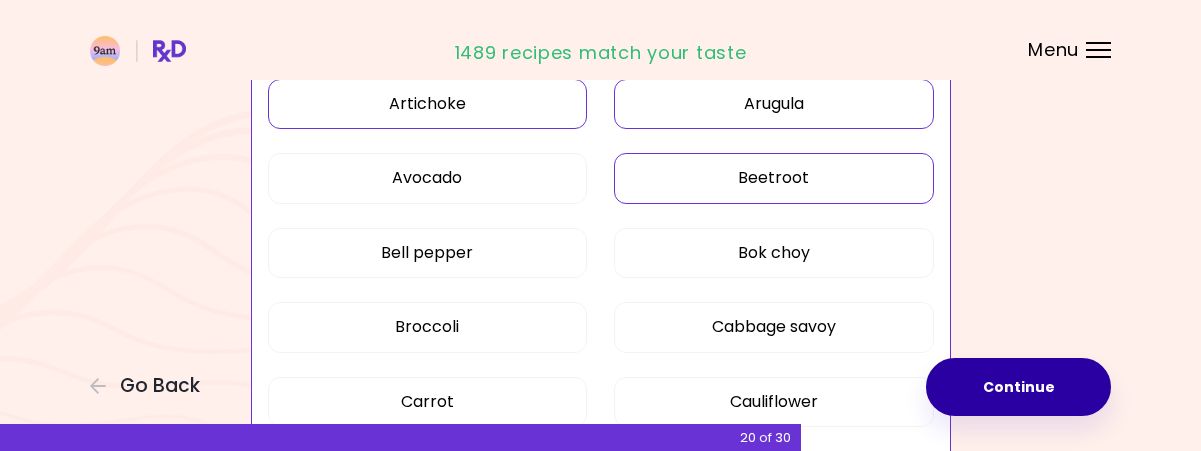 click on "Continue" at bounding box center [1018, 387] 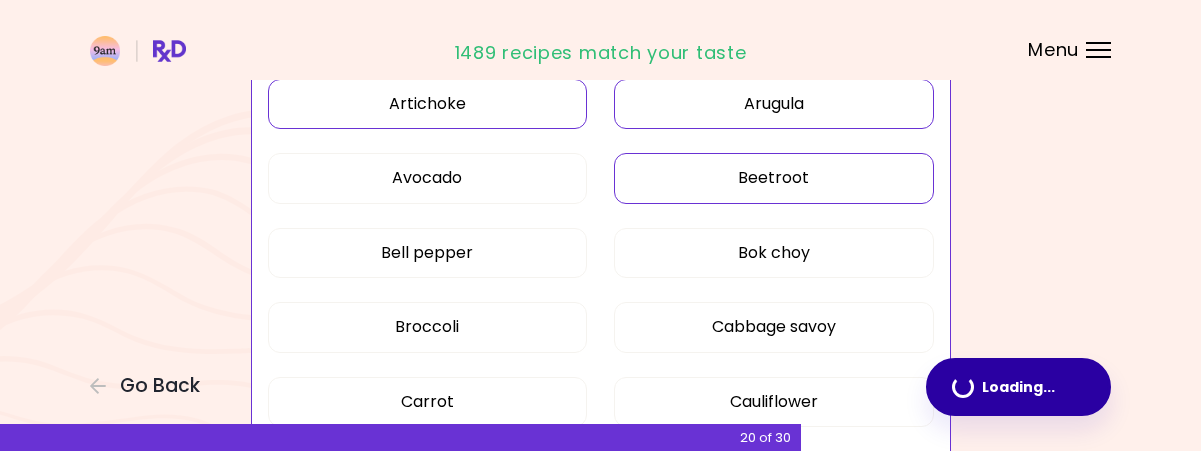 scroll, scrollTop: 0, scrollLeft: 0, axis: both 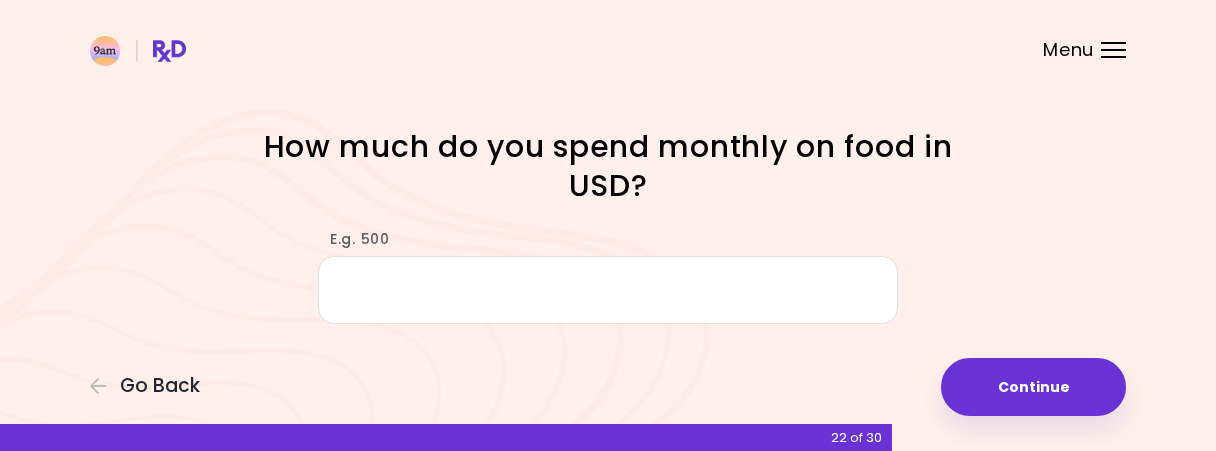 click on "E.g. 500" at bounding box center [608, 290] 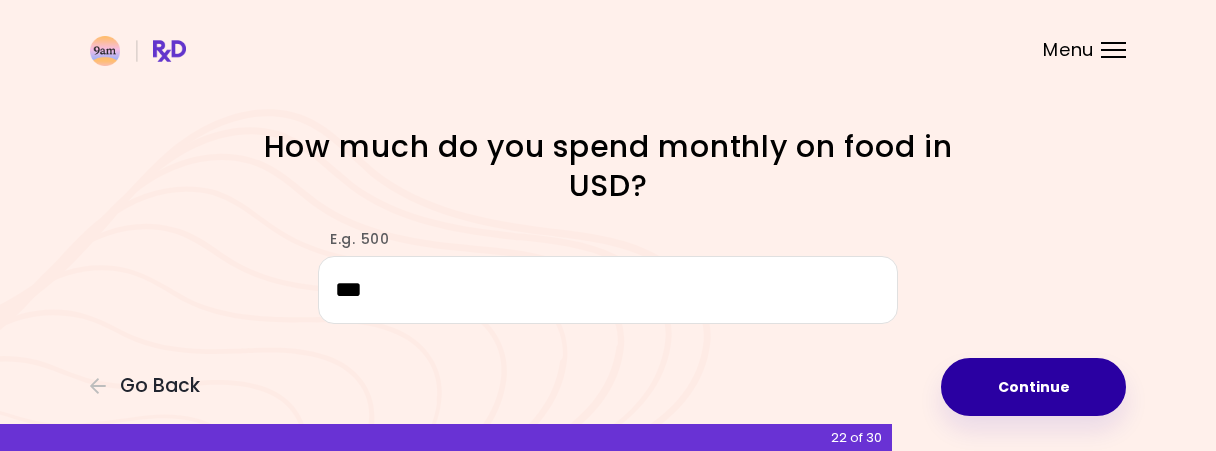type on "***" 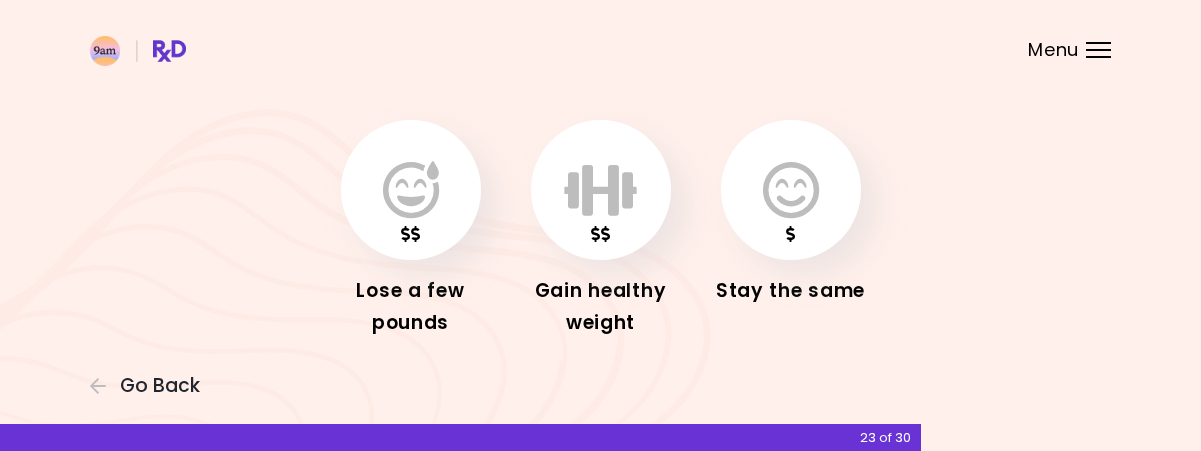 scroll, scrollTop: 77, scrollLeft: 0, axis: vertical 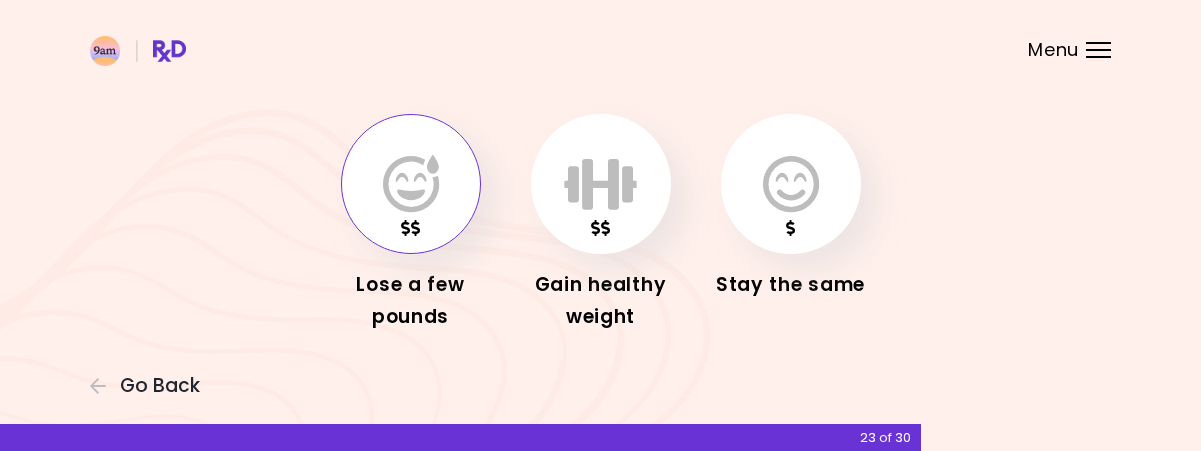 click at bounding box center (411, 184) 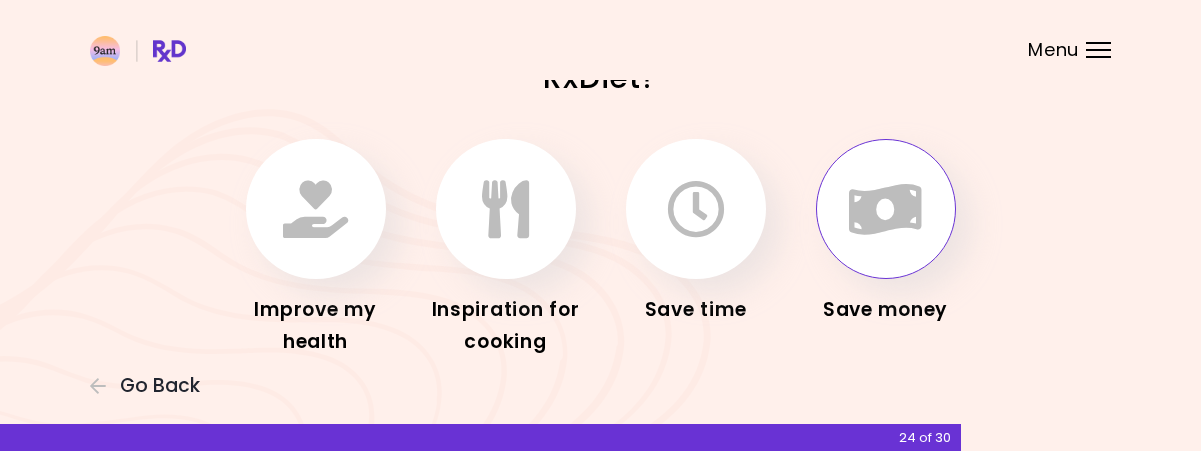 scroll, scrollTop: 92, scrollLeft: 0, axis: vertical 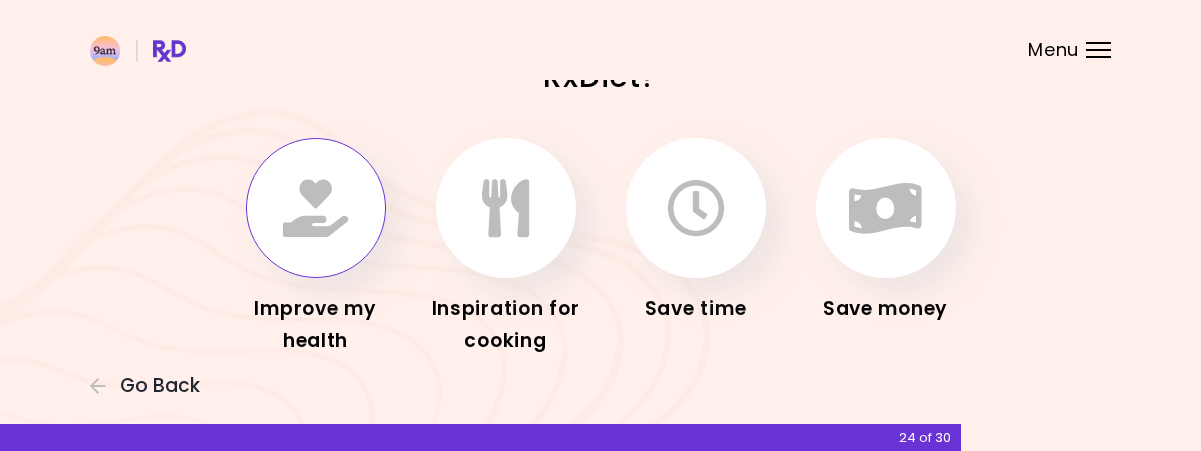 click at bounding box center (316, 208) 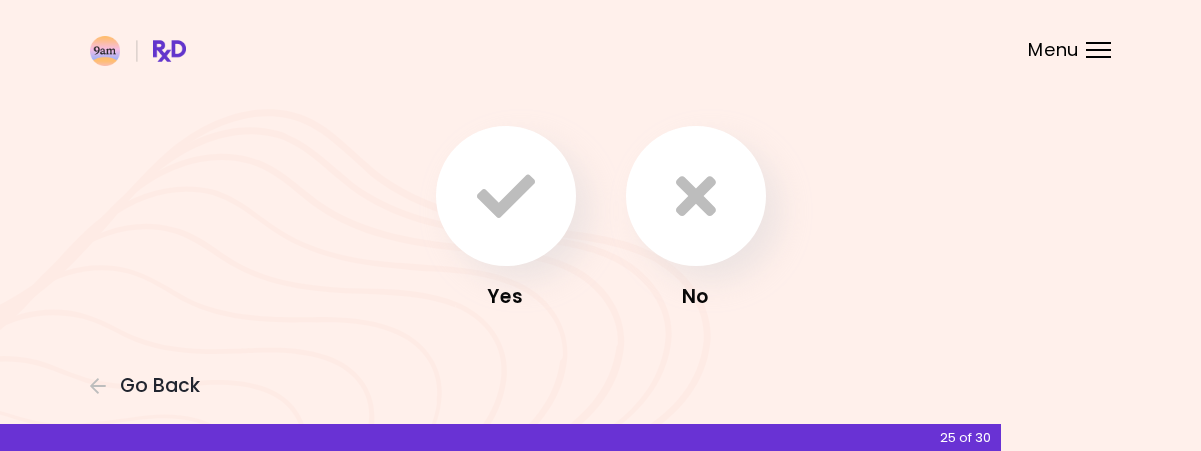 scroll, scrollTop: 210, scrollLeft: 0, axis: vertical 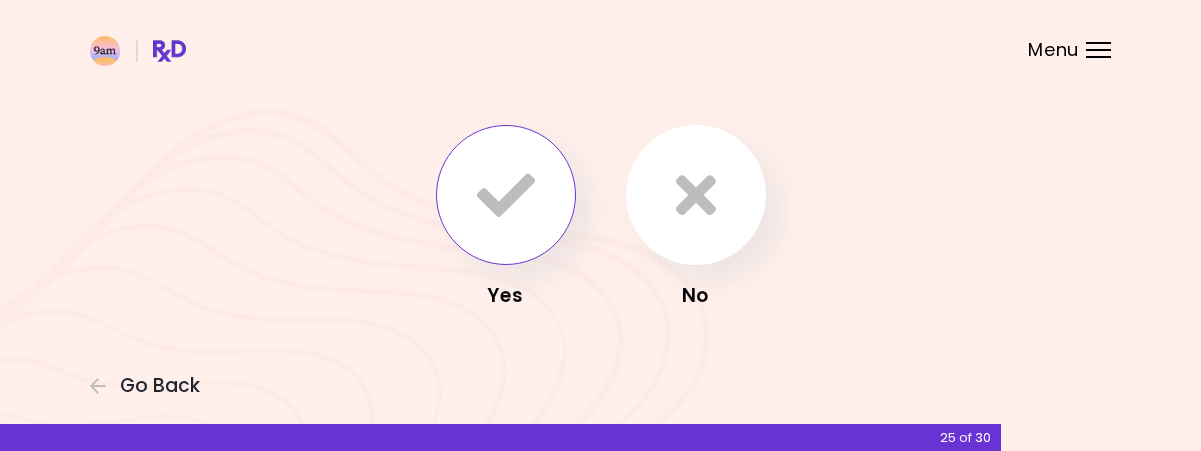 click at bounding box center [506, 195] 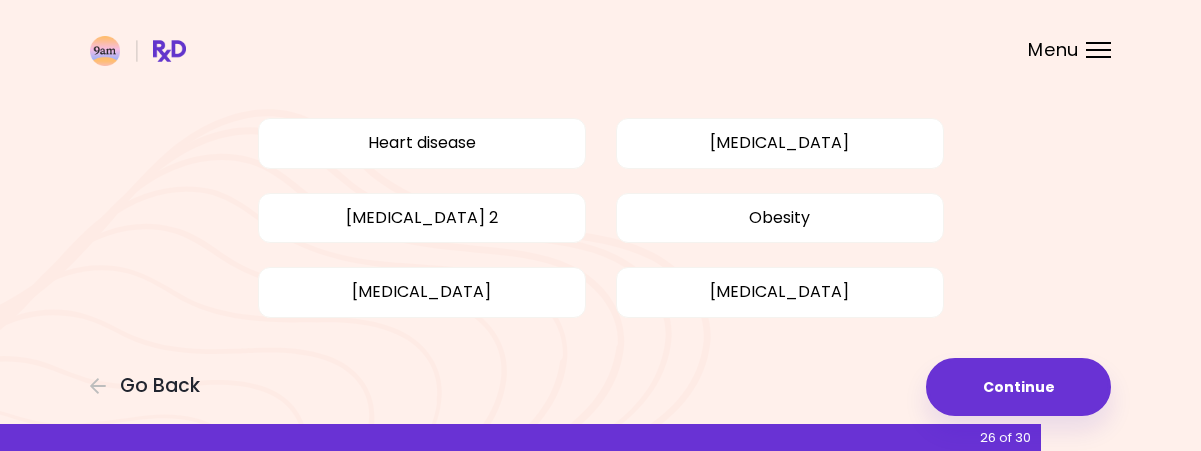 scroll, scrollTop: 151, scrollLeft: 0, axis: vertical 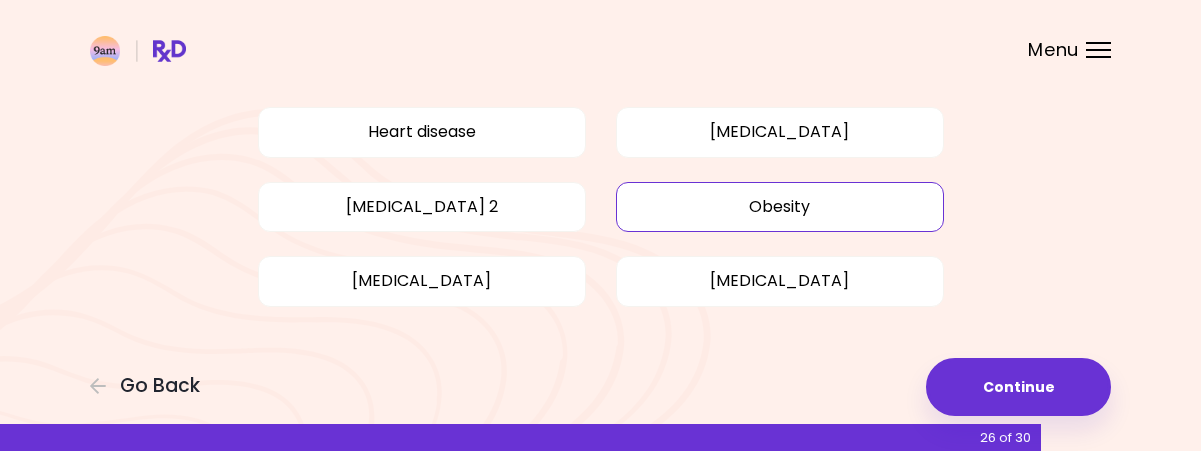 click on "Obesity" at bounding box center (780, 207) 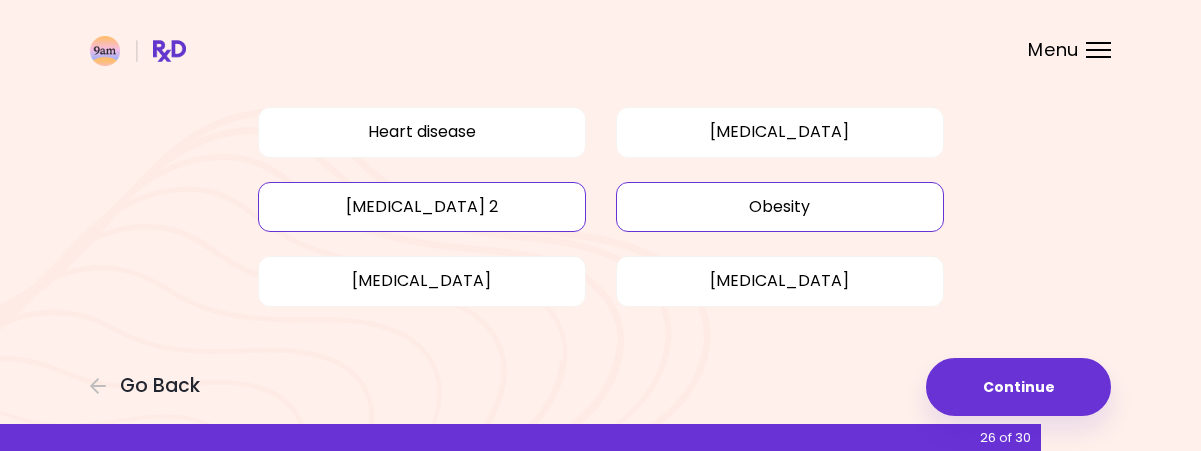 click on "[MEDICAL_DATA] 2" at bounding box center (422, 207) 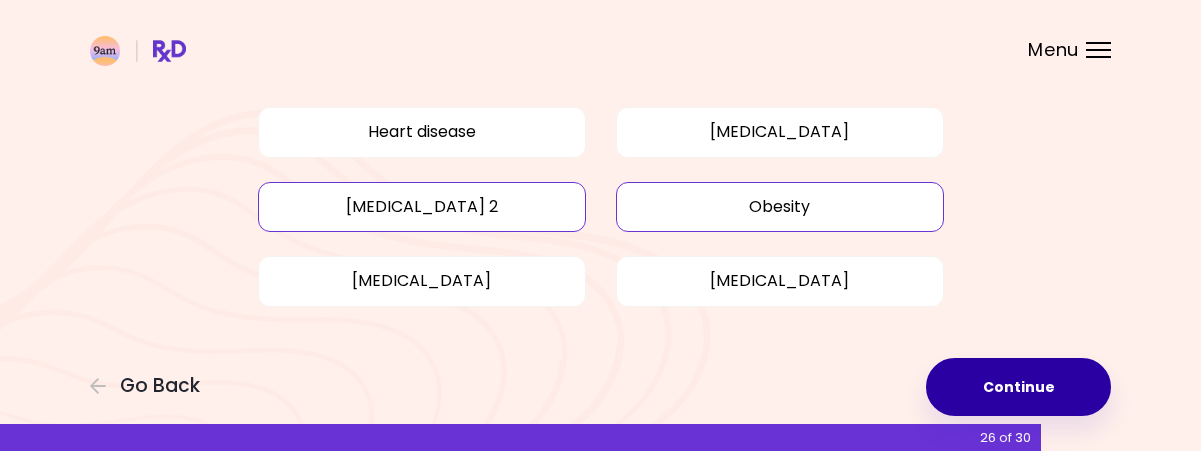 click on "Continue" at bounding box center [1018, 387] 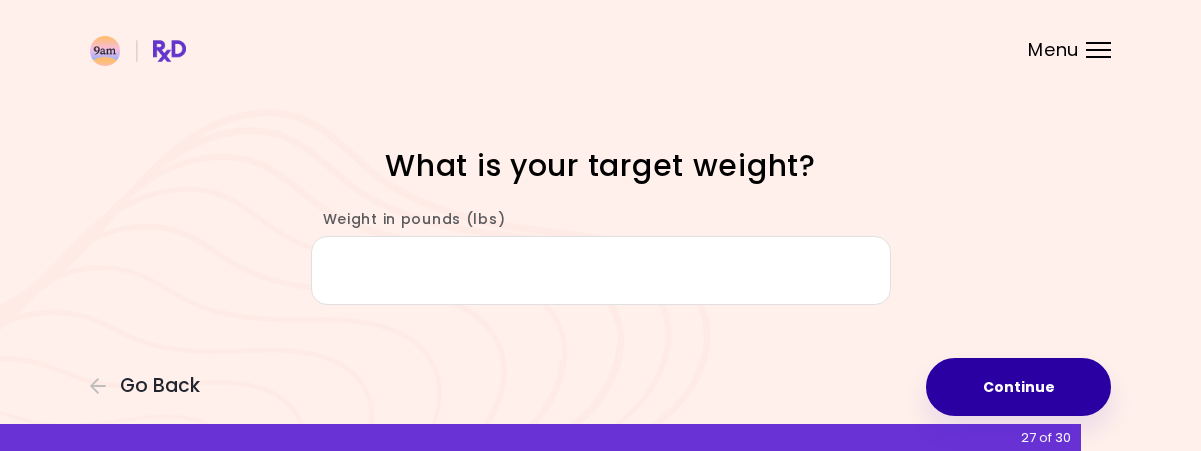 scroll, scrollTop: 0, scrollLeft: 0, axis: both 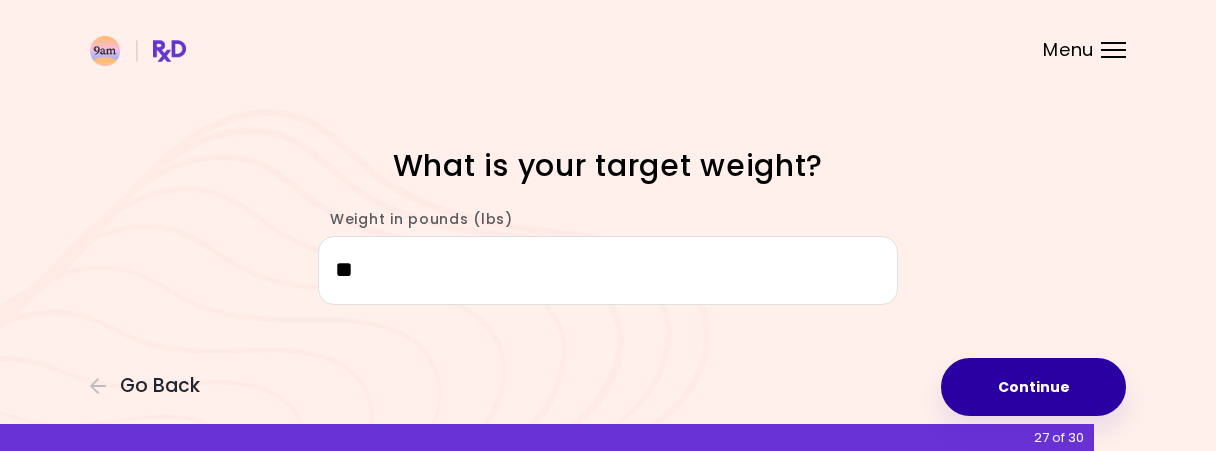 type on "***" 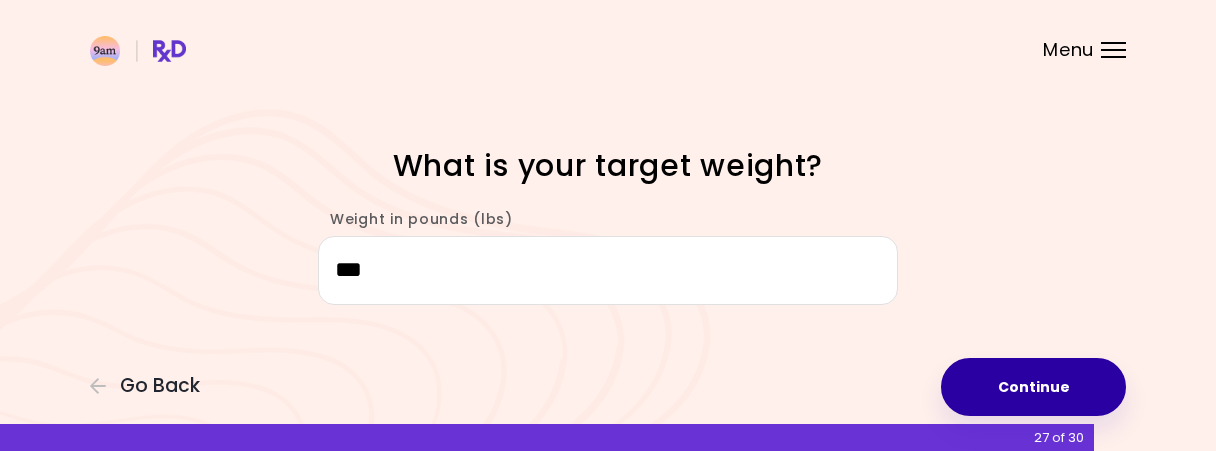 click on "Continue" at bounding box center [1033, 387] 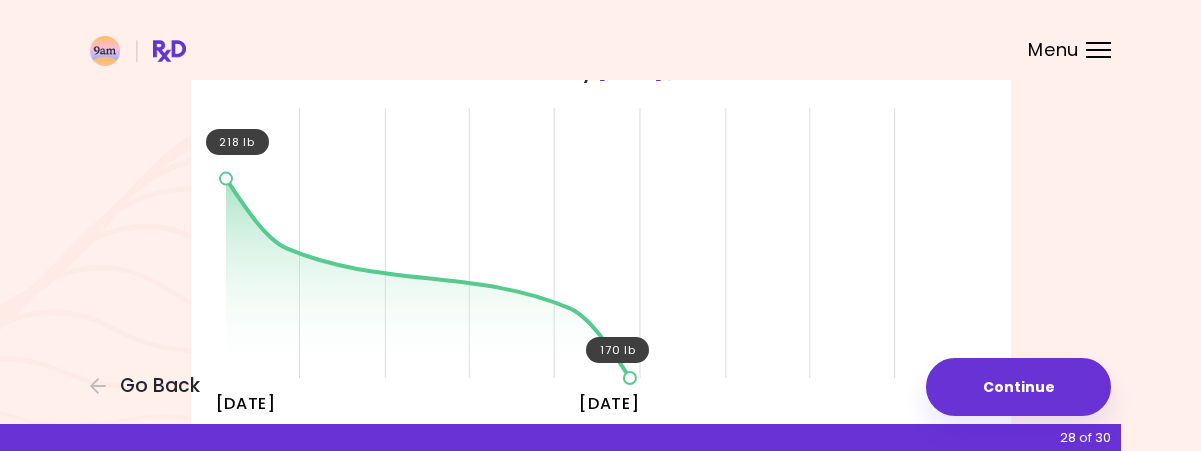 scroll, scrollTop: 210, scrollLeft: 0, axis: vertical 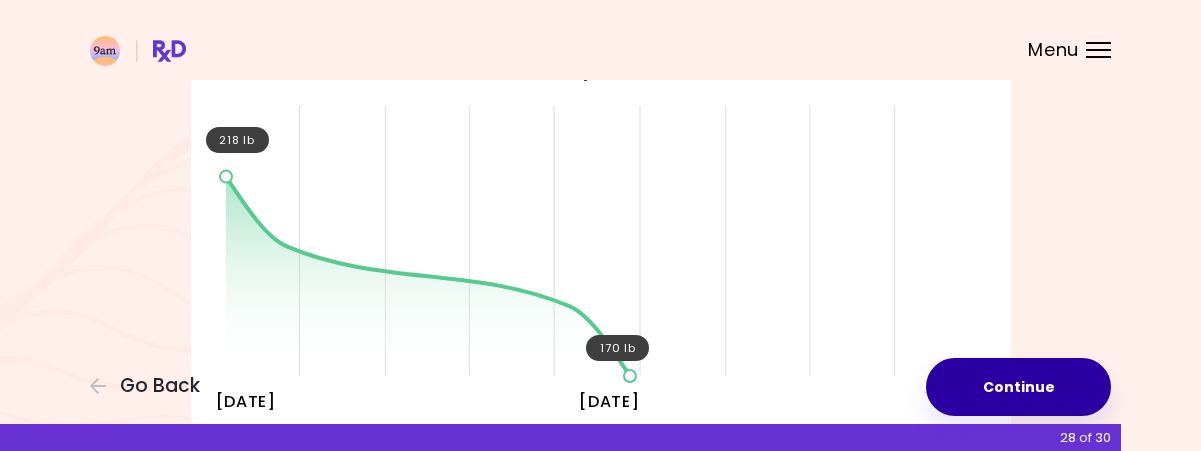 click on "Continue" at bounding box center [1018, 387] 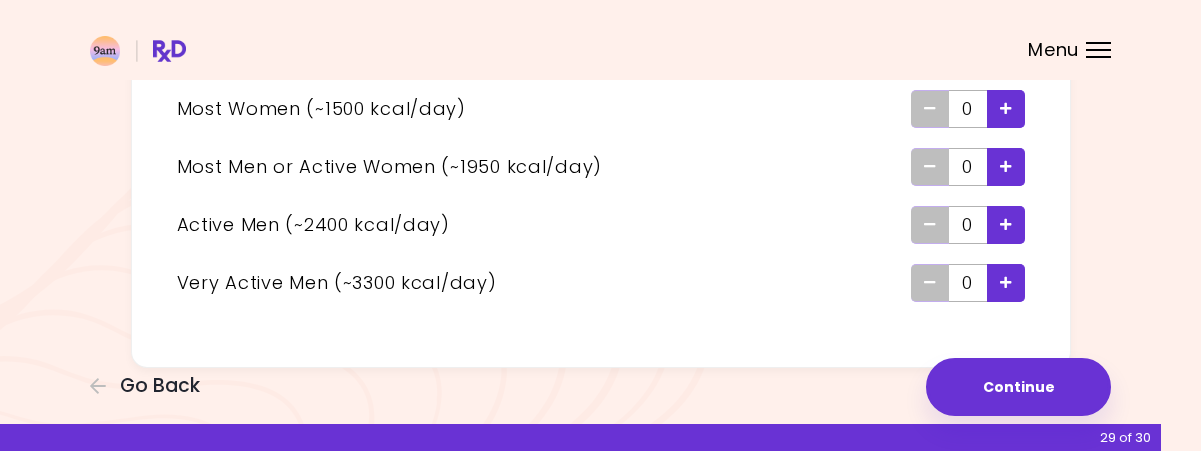 scroll, scrollTop: 260, scrollLeft: 0, axis: vertical 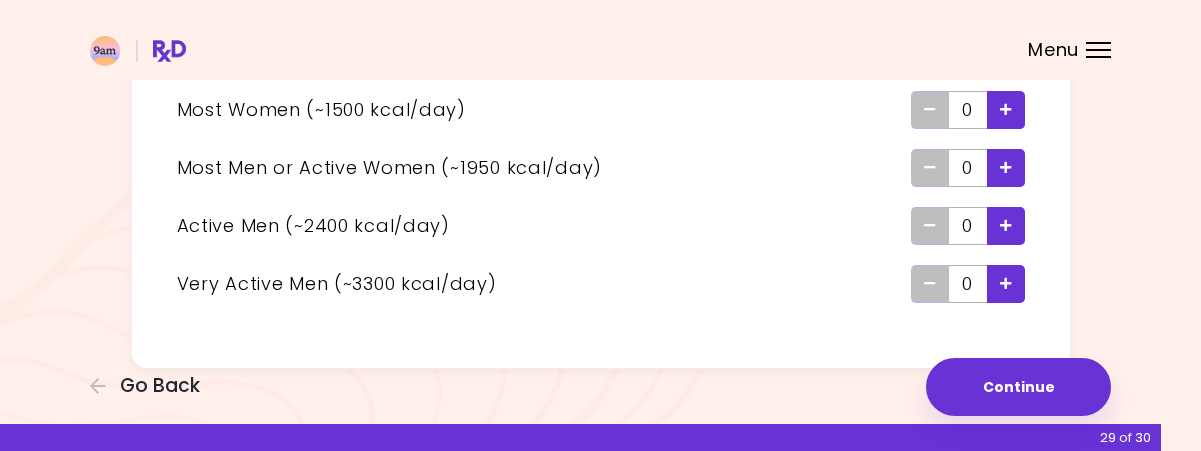 click at bounding box center [1006, 283] 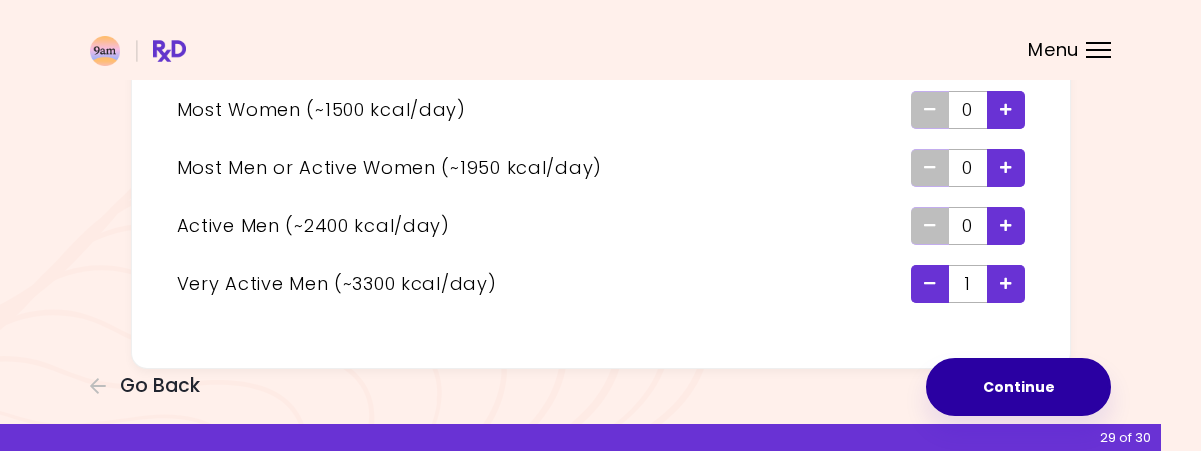 click on "Continue" at bounding box center (1018, 387) 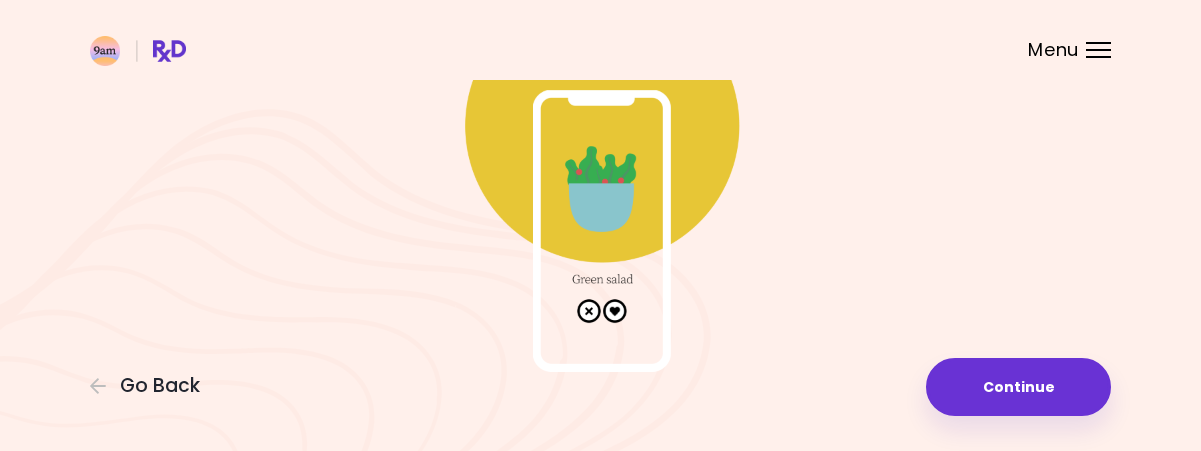 scroll, scrollTop: 226, scrollLeft: 0, axis: vertical 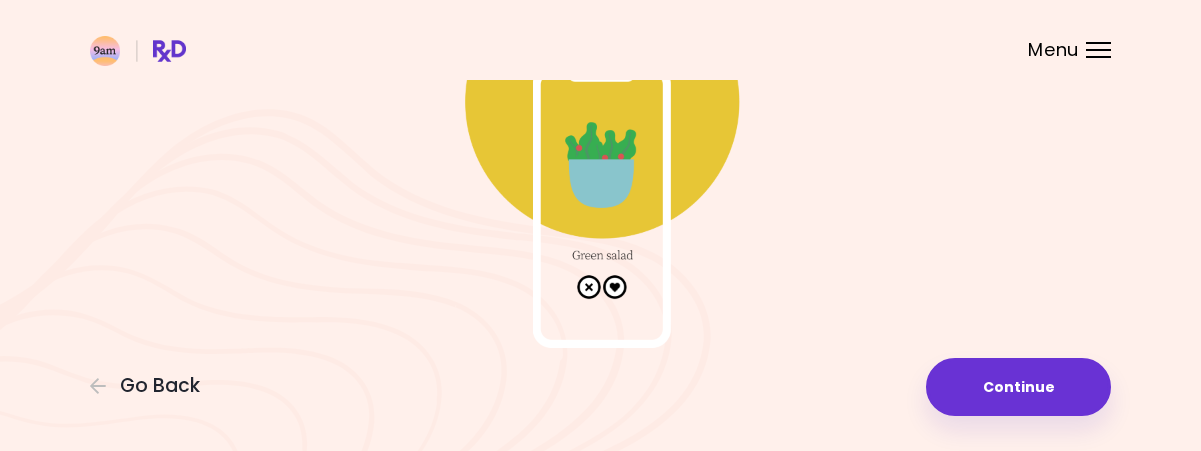 click at bounding box center [601, 148] 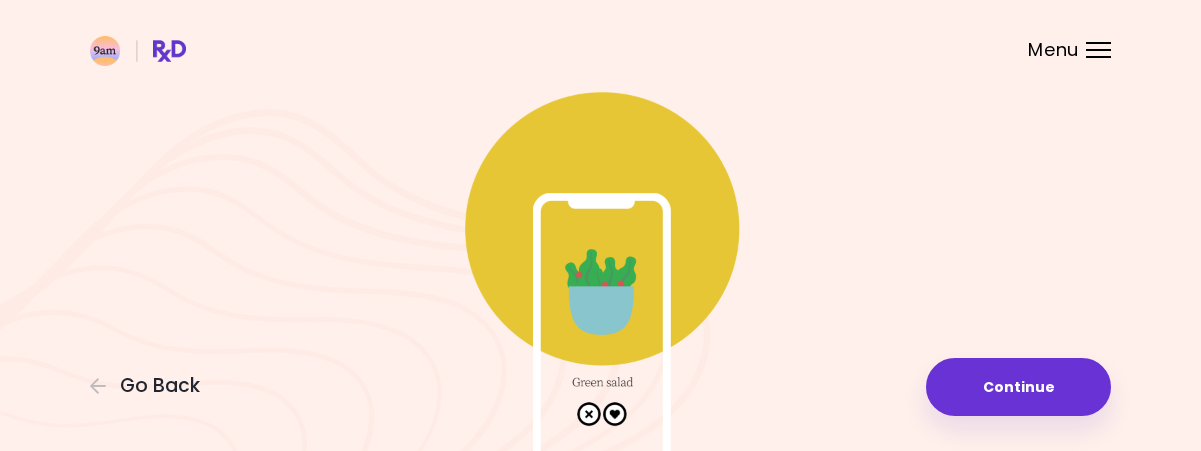 scroll, scrollTop: 92, scrollLeft: 0, axis: vertical 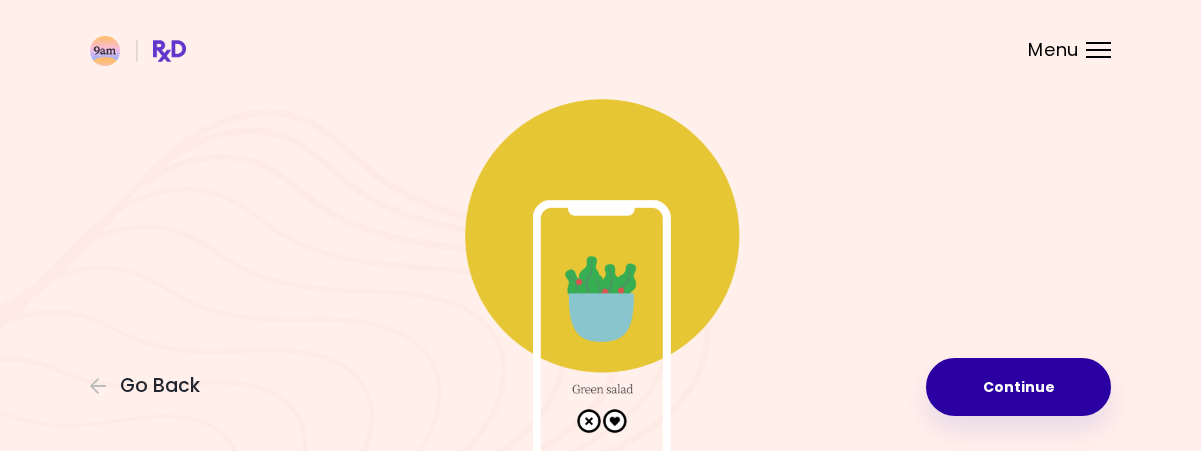 click on "Continue" at bounding box center [1018, 387] 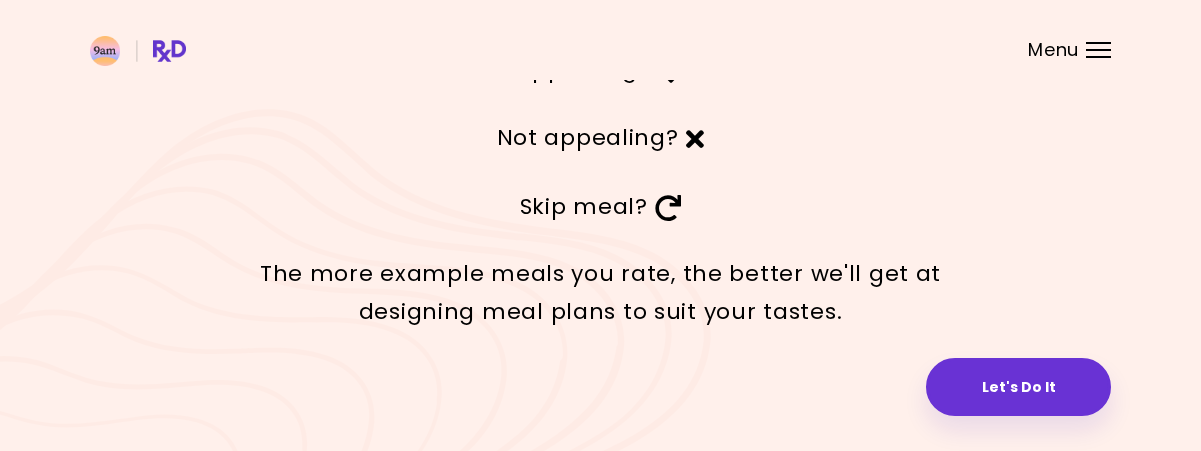 scroll, scrollTop: 162, scrollLeft: 0, axis: vertical 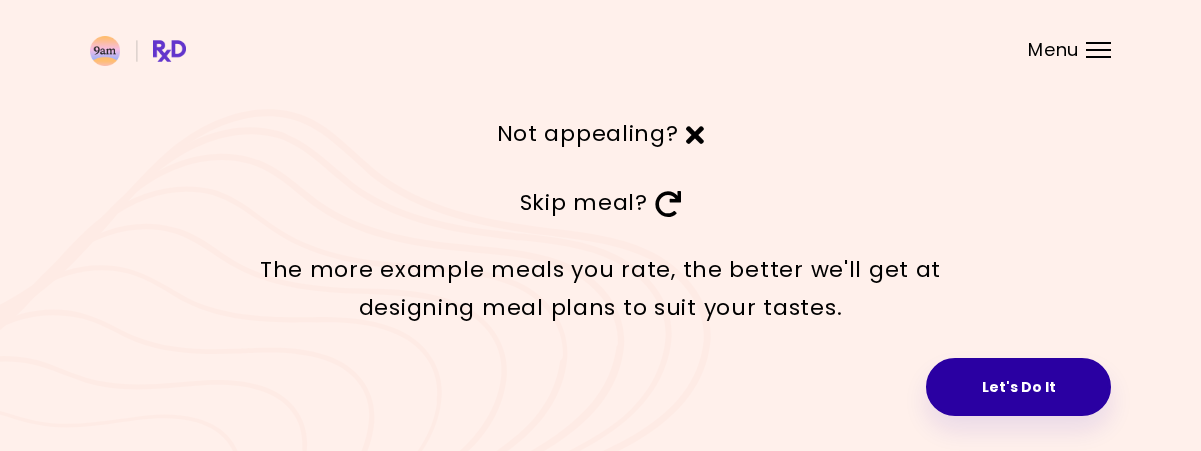 click on "Let's Do It" at bounding box center [1018, 387] 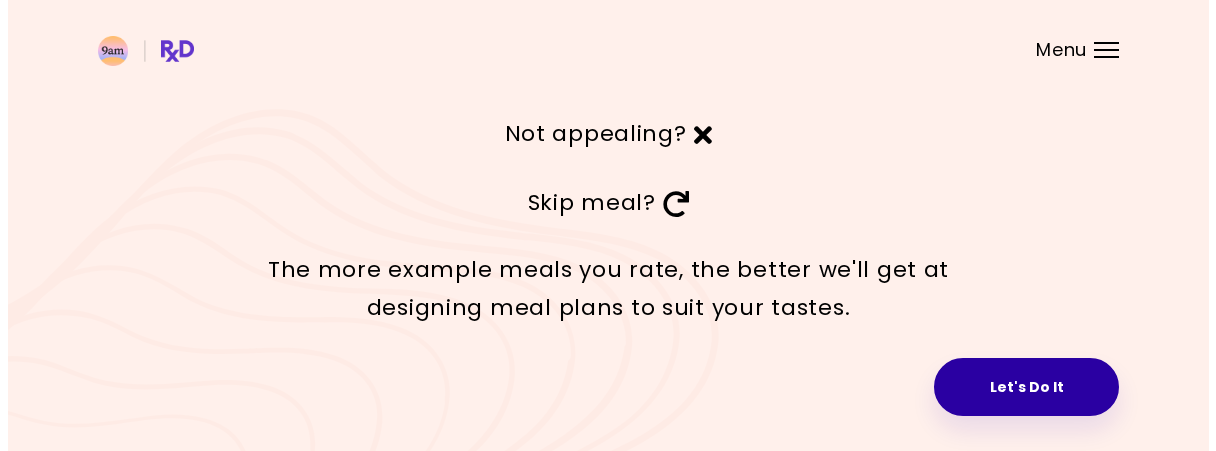 scroll, scrollTop: 0, scrollLeft: 0, axis: both 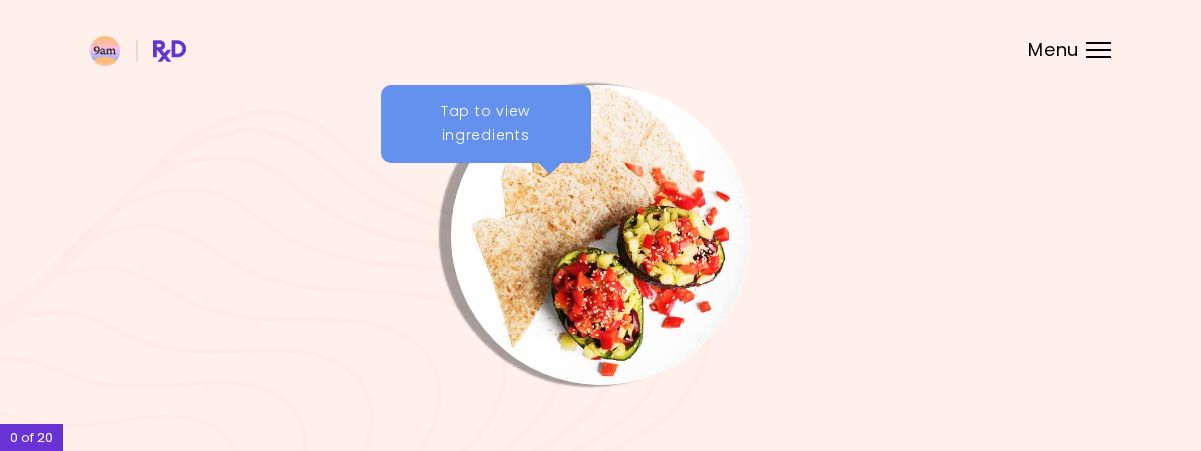 click on "Tap to view ingredients" at bounding box center [486, 124] 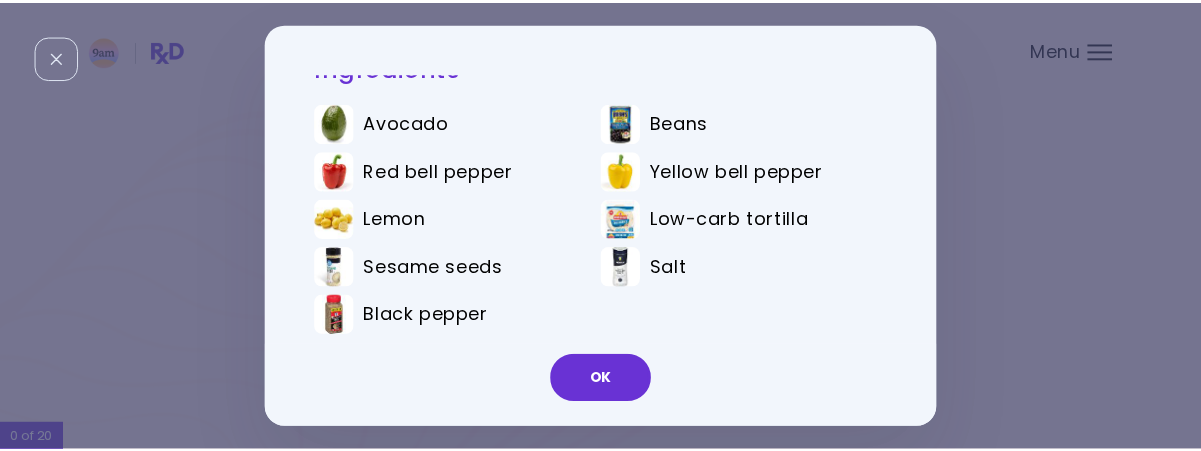 scroll, scrollTop: 34, scrollLeft: 0, axis: vertical 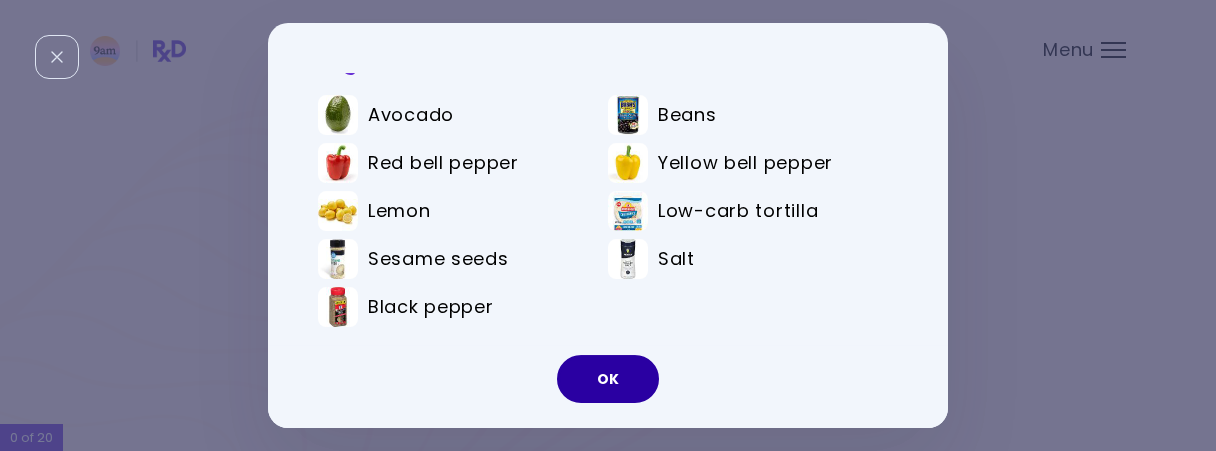 click on "OK" at bounding box center (608, 379) 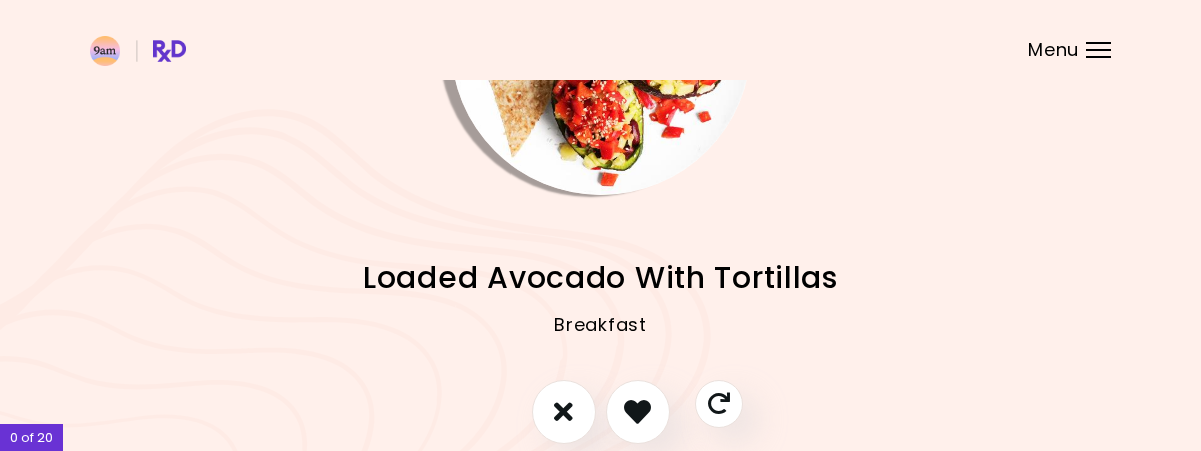 scroll, scrollTop: 287, scrollLeft: 0, axis: vertical 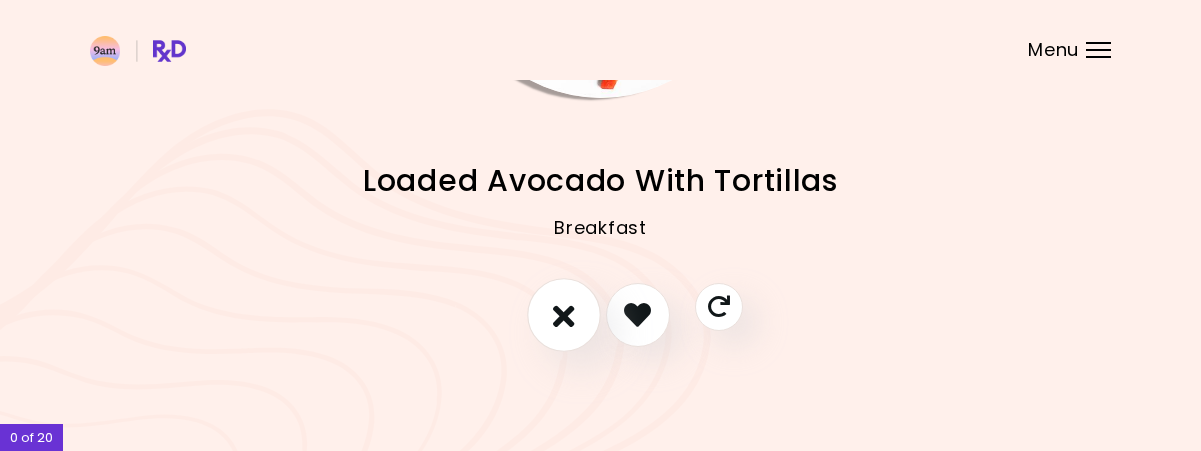 click at bounding box center (564, 314) 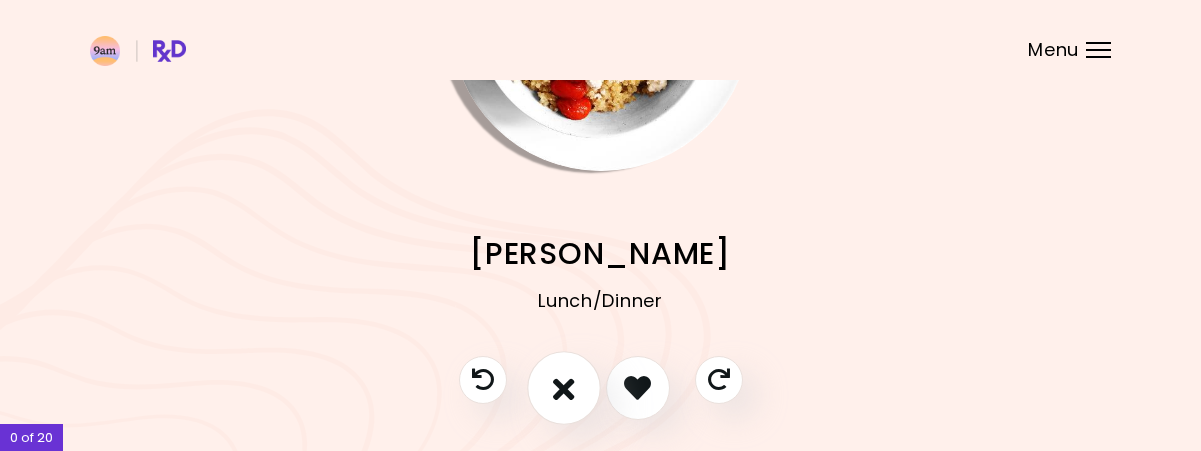 scroll, scrollTop: 236, scrollLeft: 0, axis: vertical 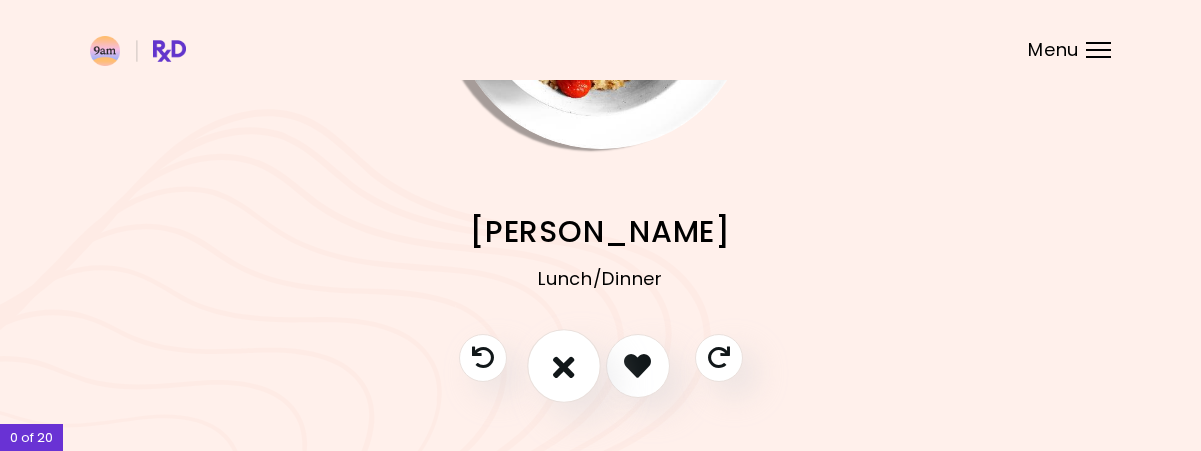 click at bounding box center [564, 366] 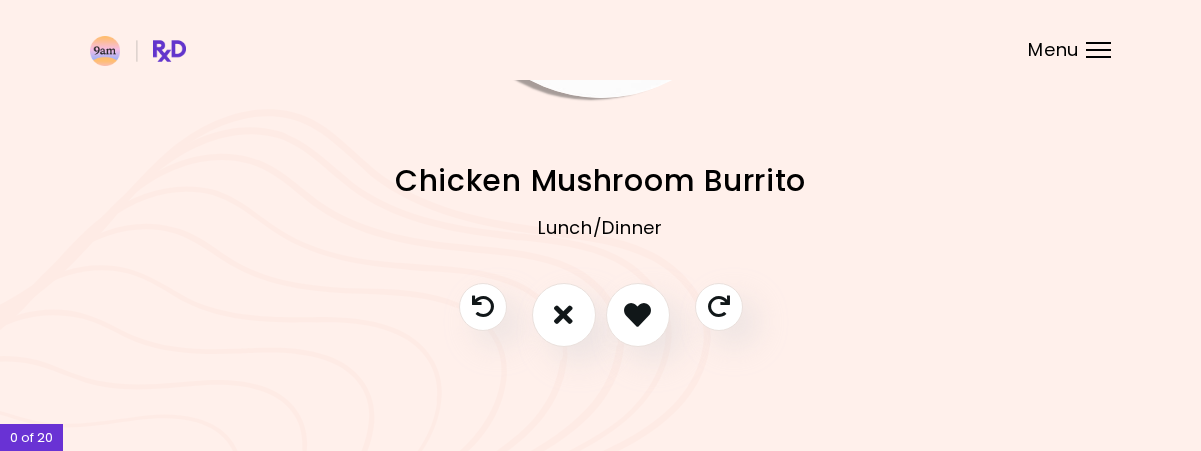 scroll, scrollTop: 0, scrollLeft: 0, axis: both 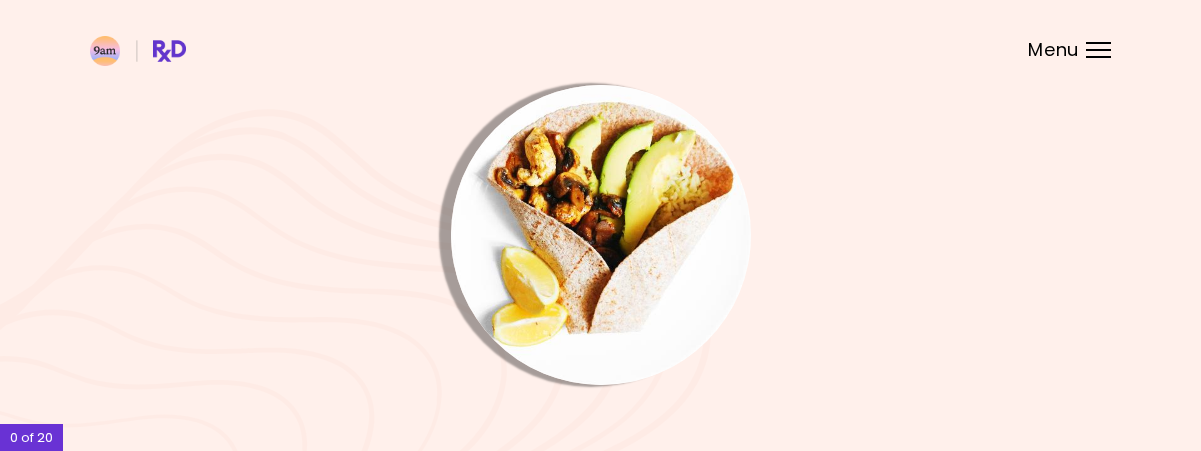 click at bounding box center (601, 235) 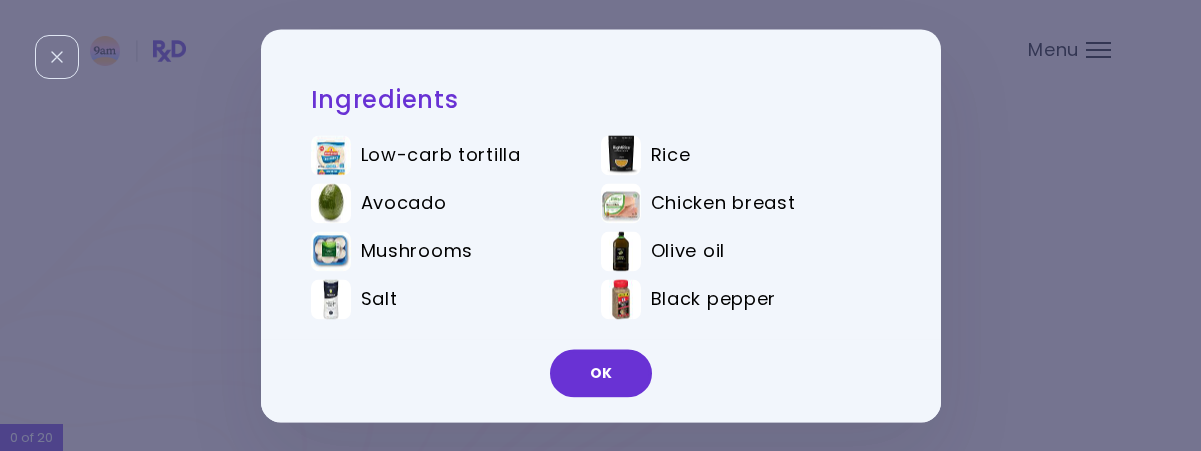 scroll, scrollTop: 0, scrollLeft: 0, axis: both 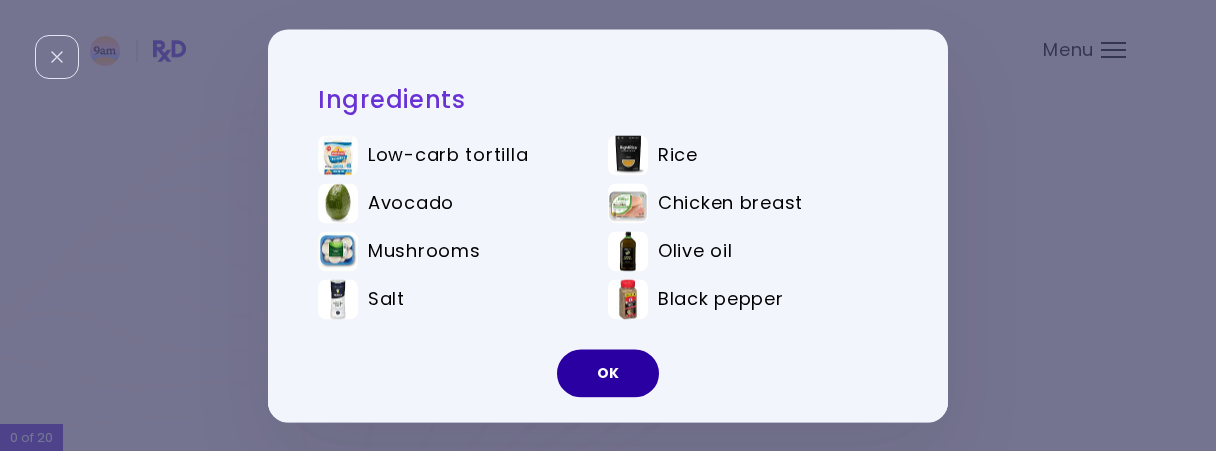 click on "OK" at bounding box center (608, 373) 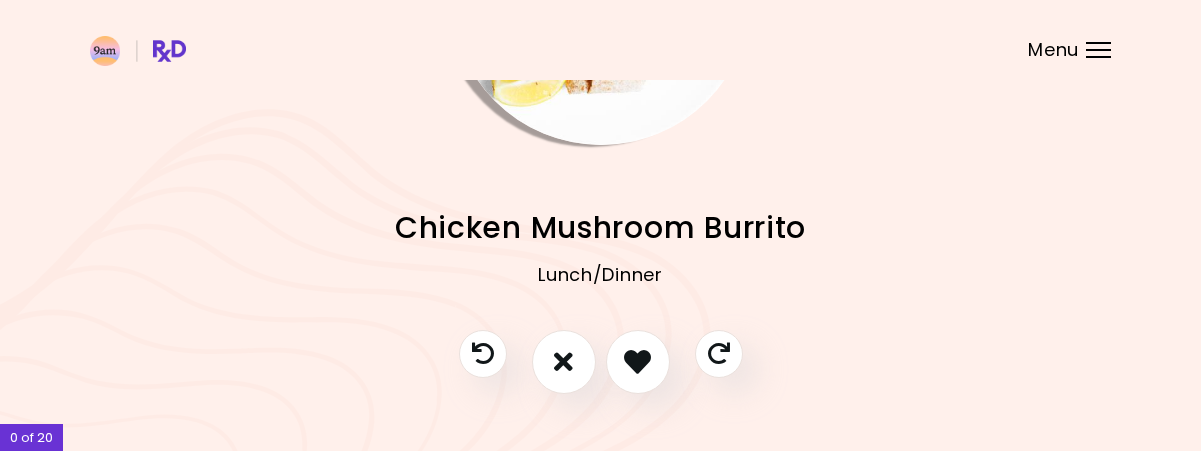 scroll, scrollTop: 264, scrollLeft: 0, axis: vertical 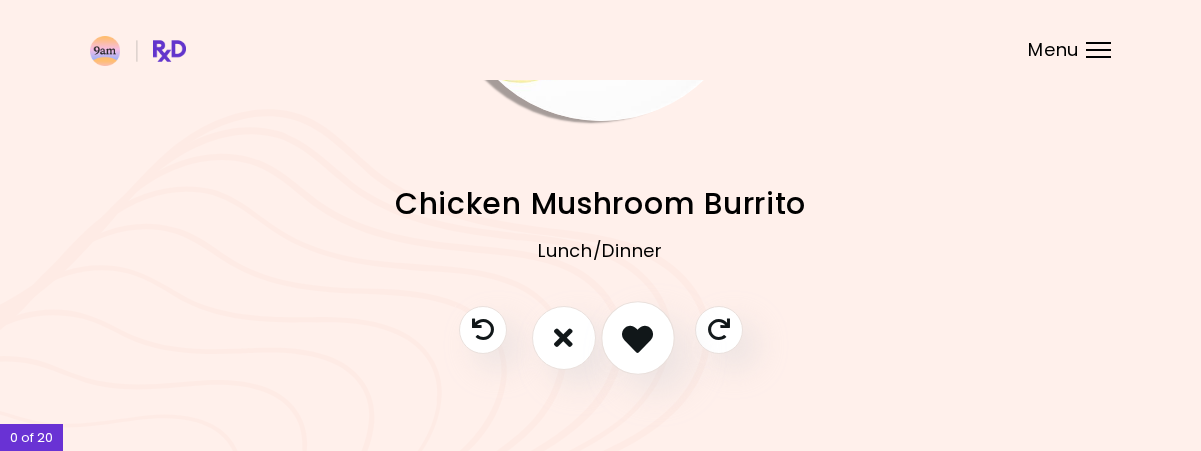 click at bounding box center [637, 337] 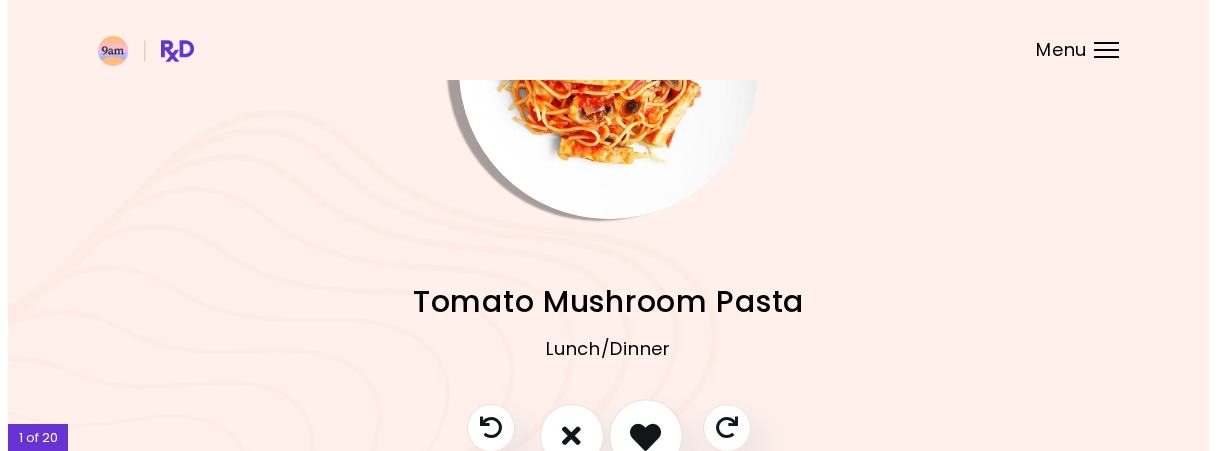 scroll, scrollTop: 170, scrollLeft: 0, axis: vertical 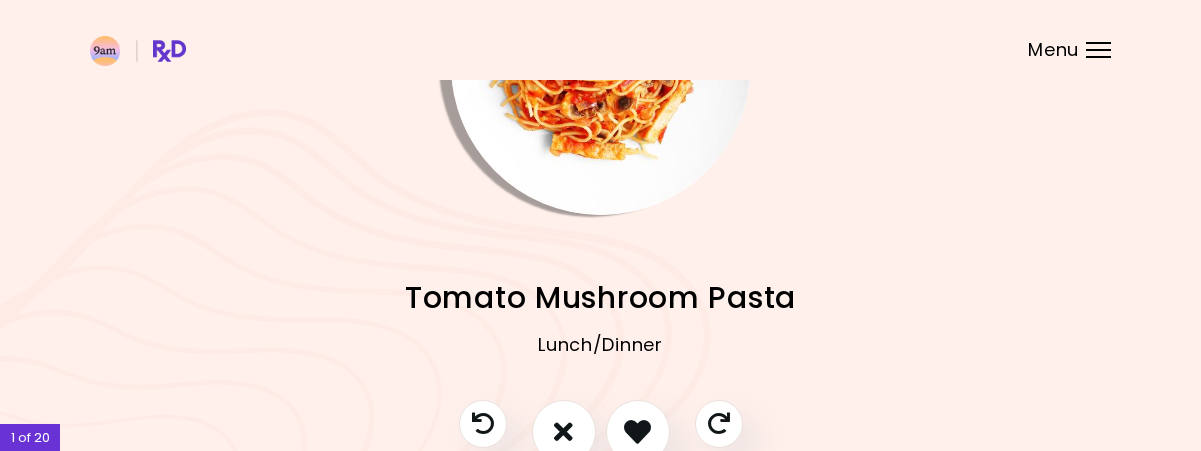 click at bounding box center (601, 65) 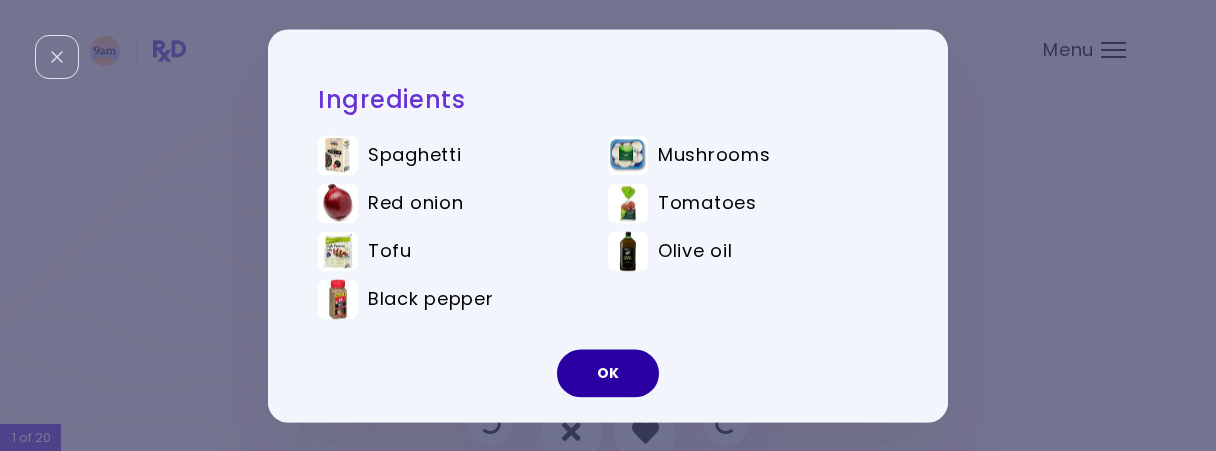 click on "OK" at bounding box center (608, 373) 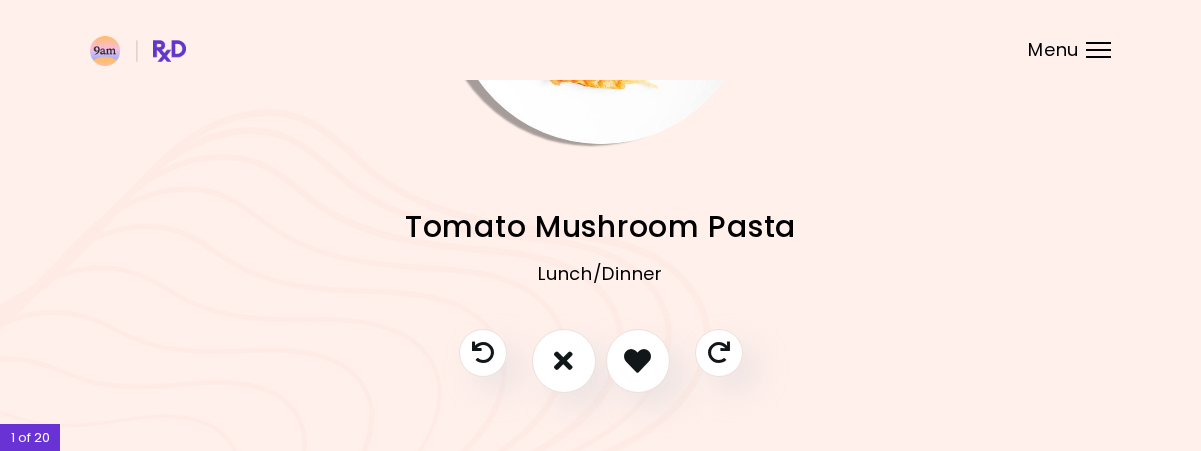 scroll, scrollTop: 244, scrollLeft: 0, axis: vertical 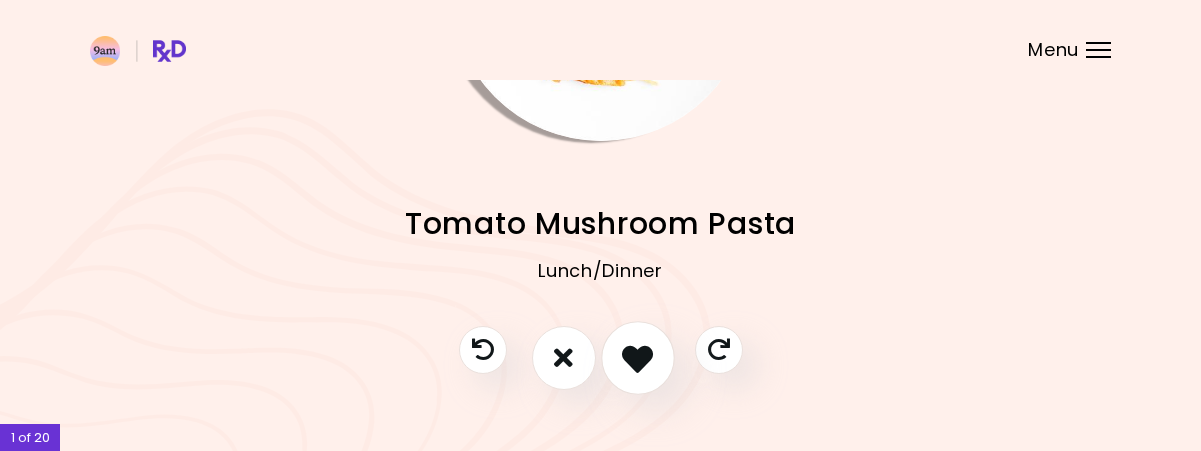 click at bounding box center (637, 357) 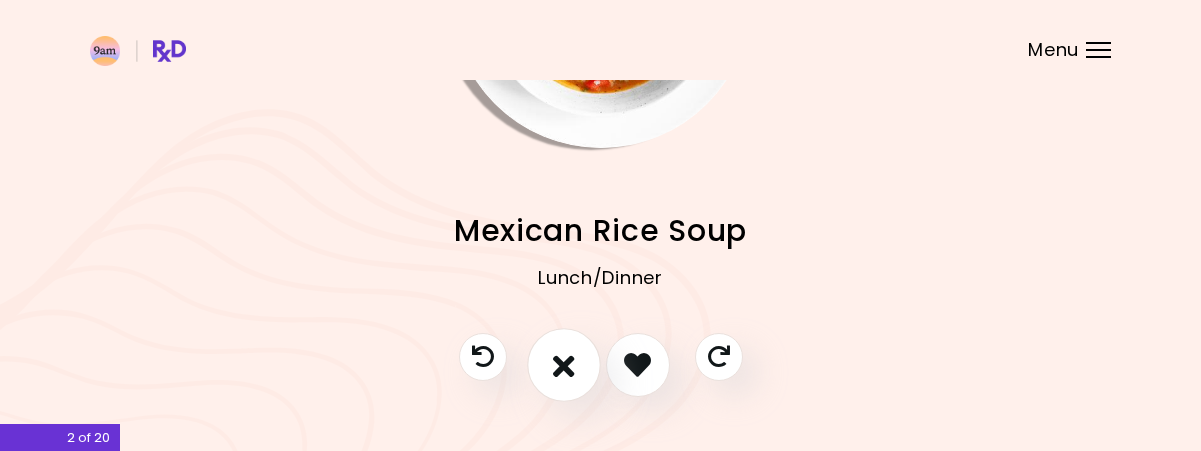 scroll, scrollTop: 238, scrollLeft: 0, axis: vertical 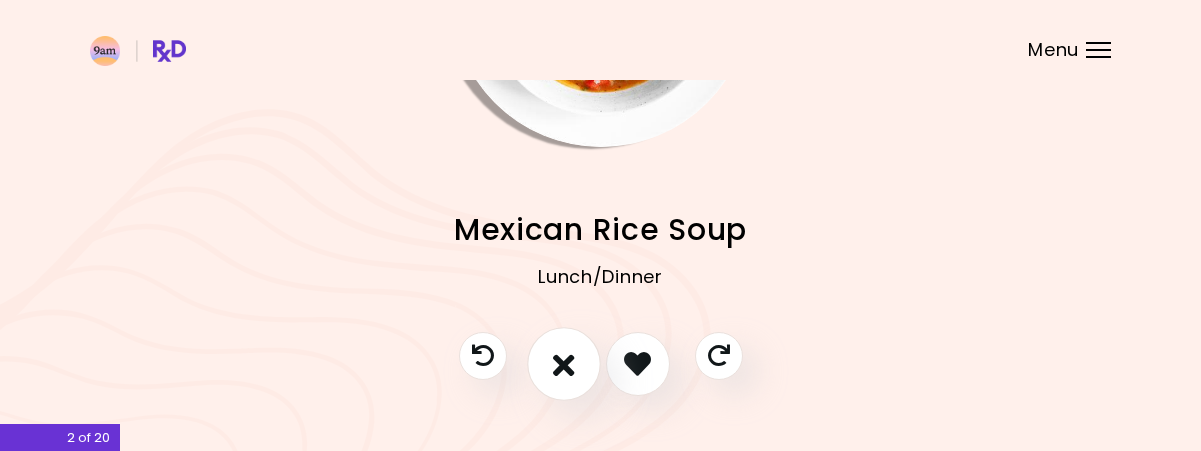 click at bounding box center [564, 364] 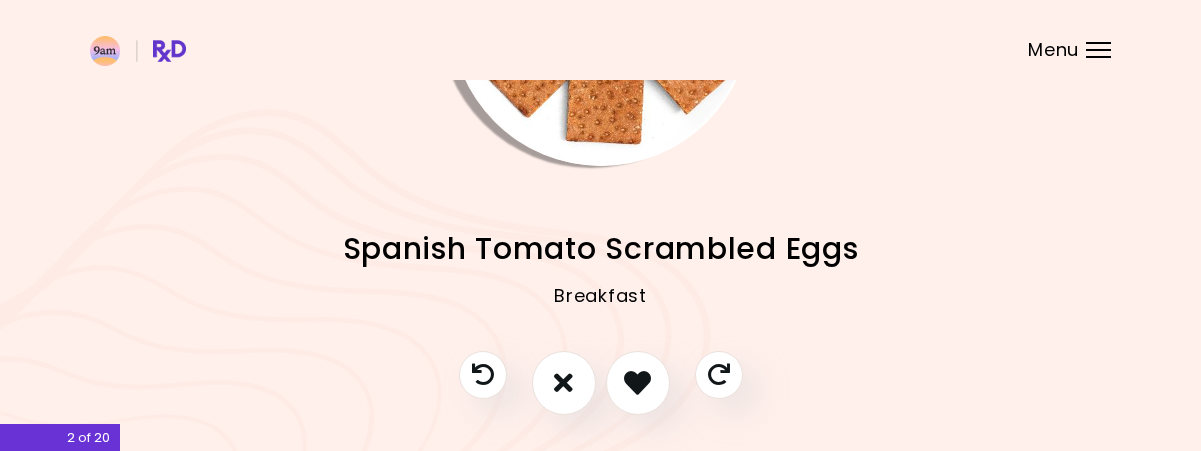 scroll, scrollTop: 218, scrollLeft: 0, axis: vertical 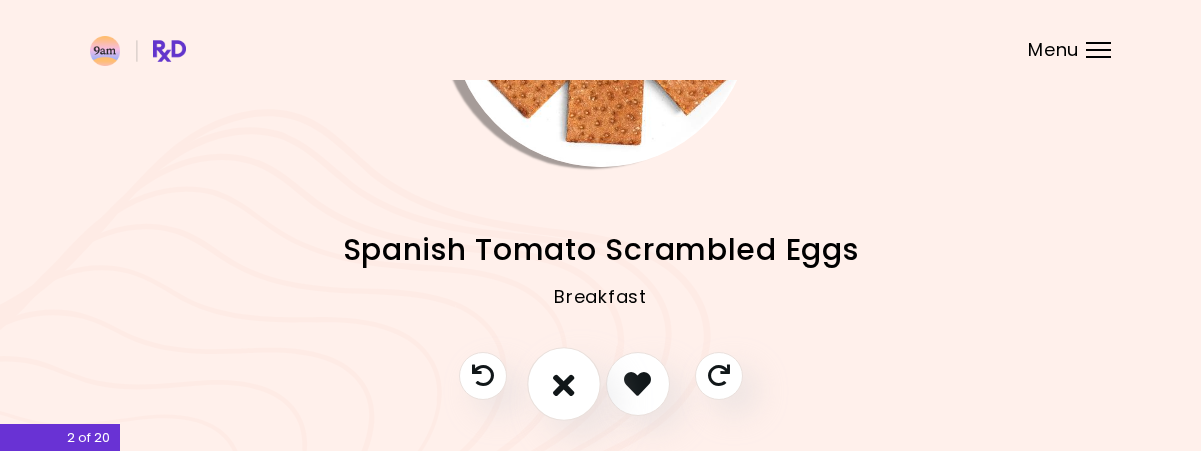 click at bounding box center (564, 383) 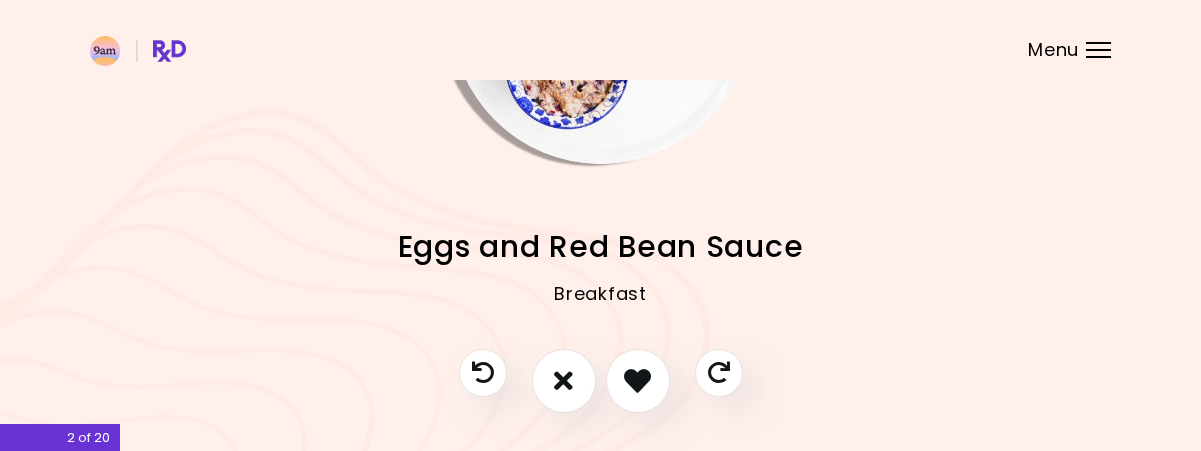 scroll, scrollTop: 252, scrollLeft: 0, axis: vertical 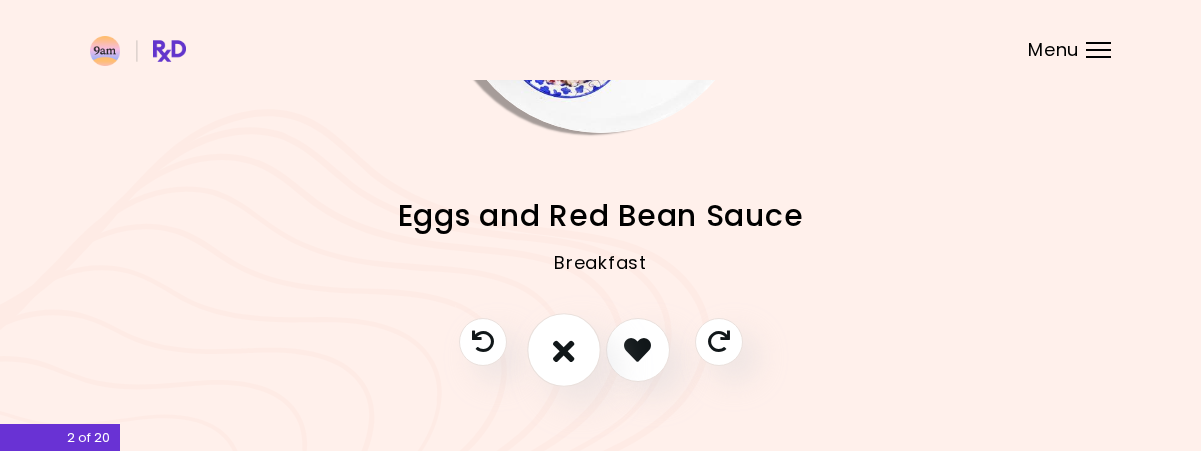 click at bounding box center [564, 349] 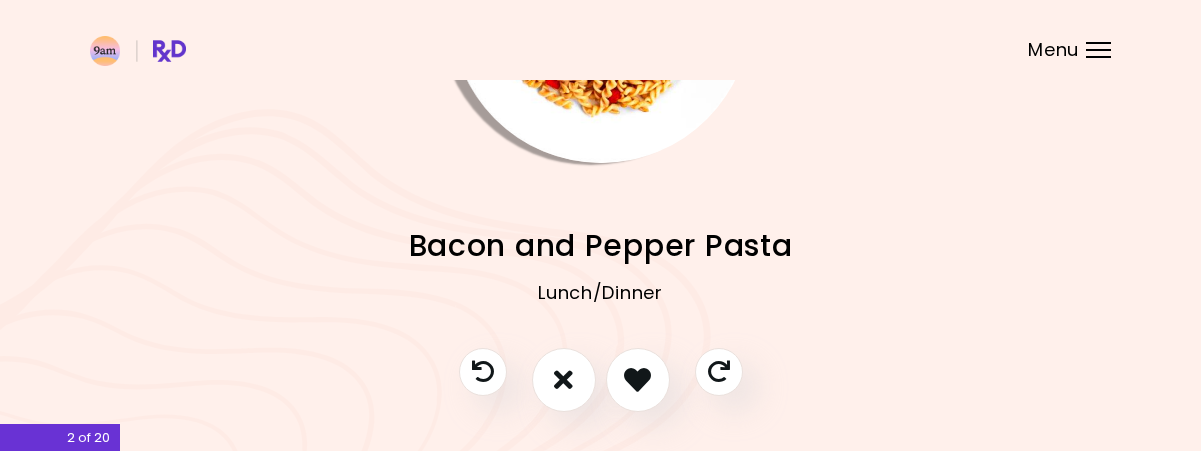scroll, scrollTop: 232, scrollLeft: 0, axis: vertical 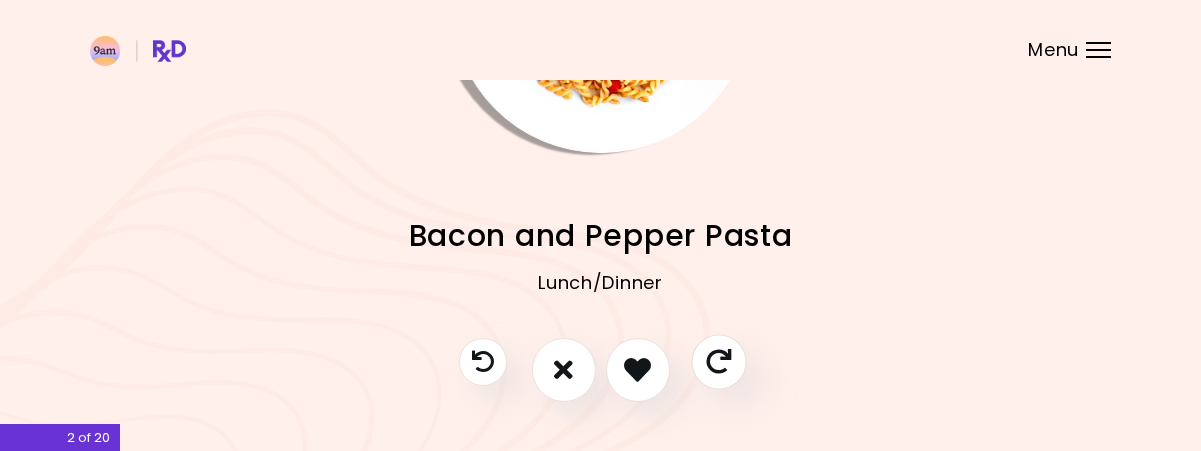 click at bounding box center (718, 361) 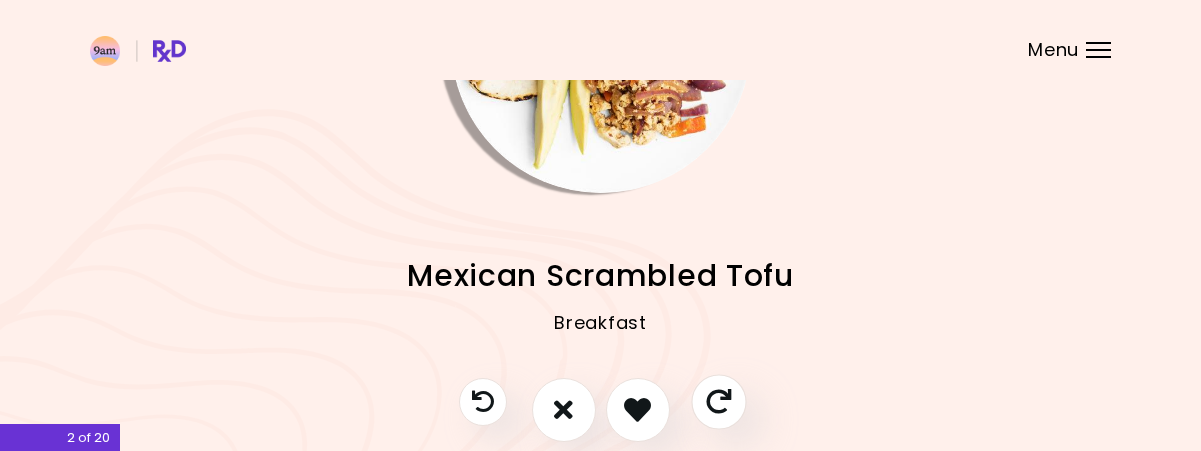 scroll, scrollTop: 220, scrollLeft: 0, axis: vertical 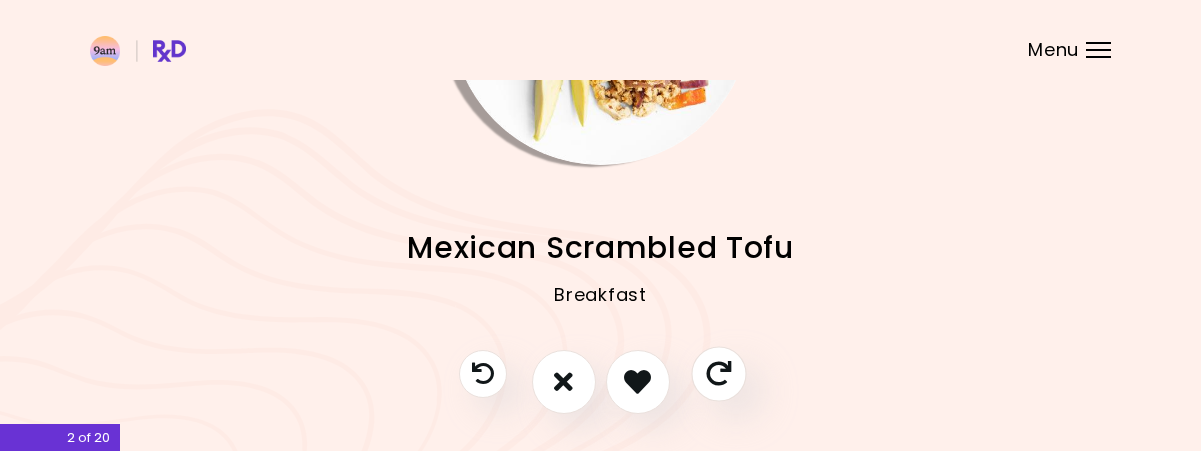 click at bounding box center (718, 373) 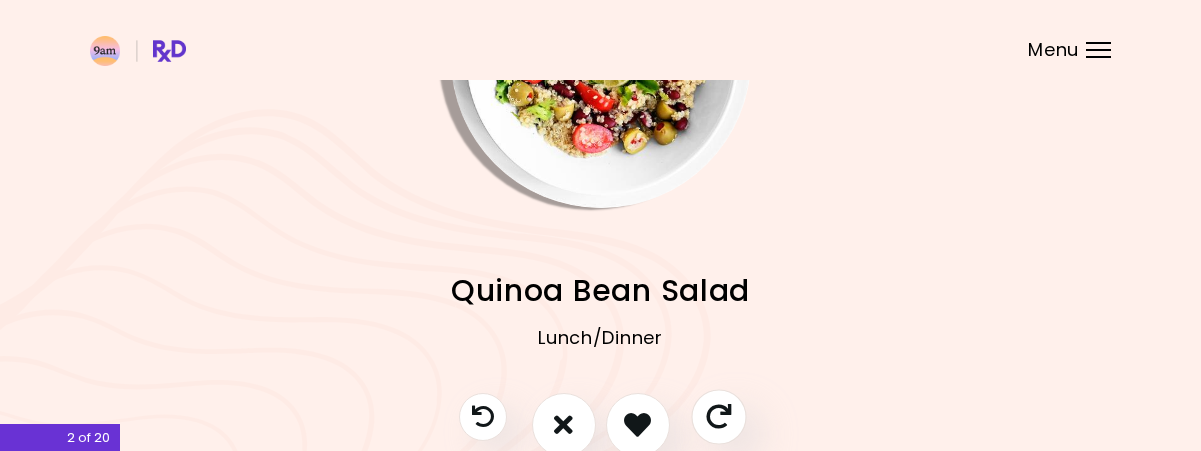 scroll, scrollTop: 176, scrollLeft: 0, axis: vertical 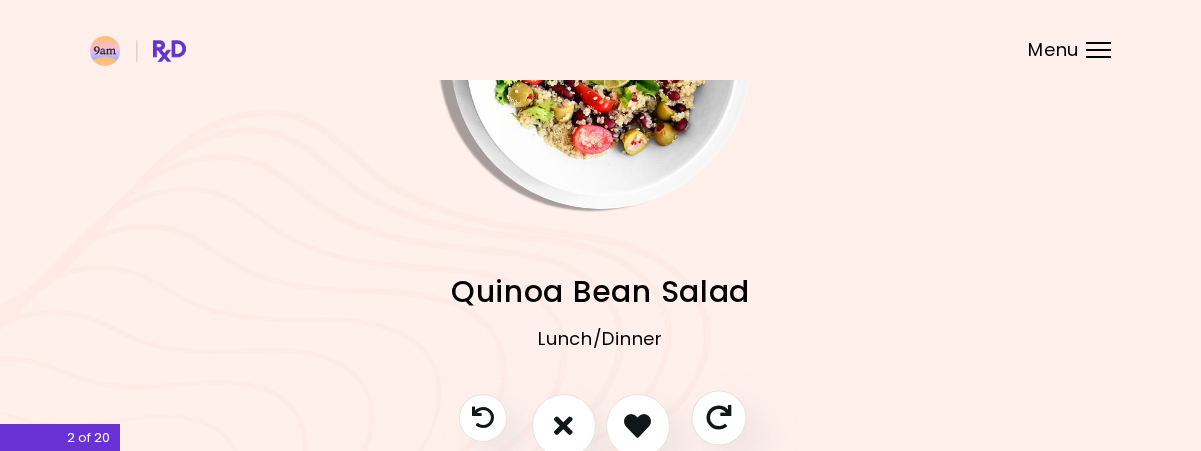click at bounding box center (718, 417) 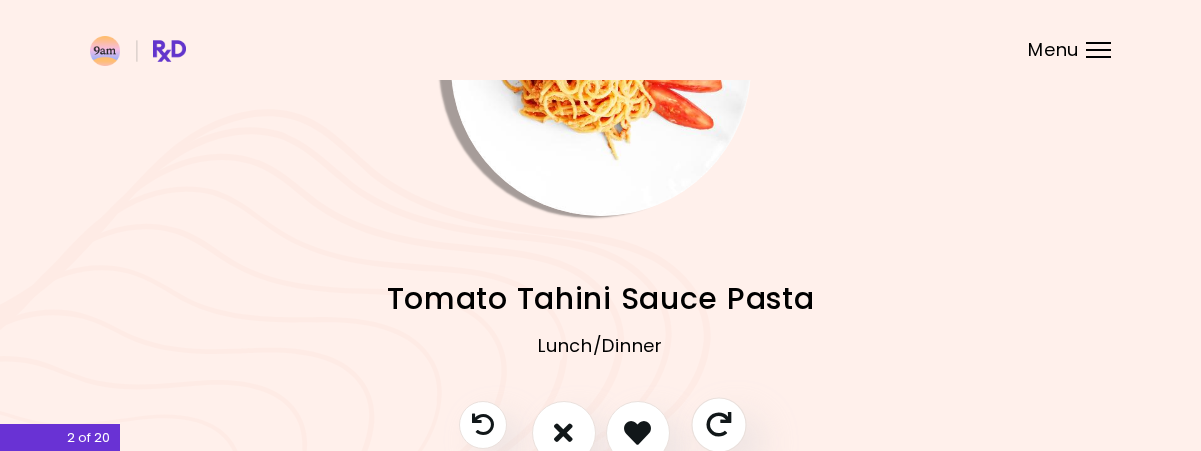 scroll, scrollTop: 186, scrollLeft: 0, axis: vertical 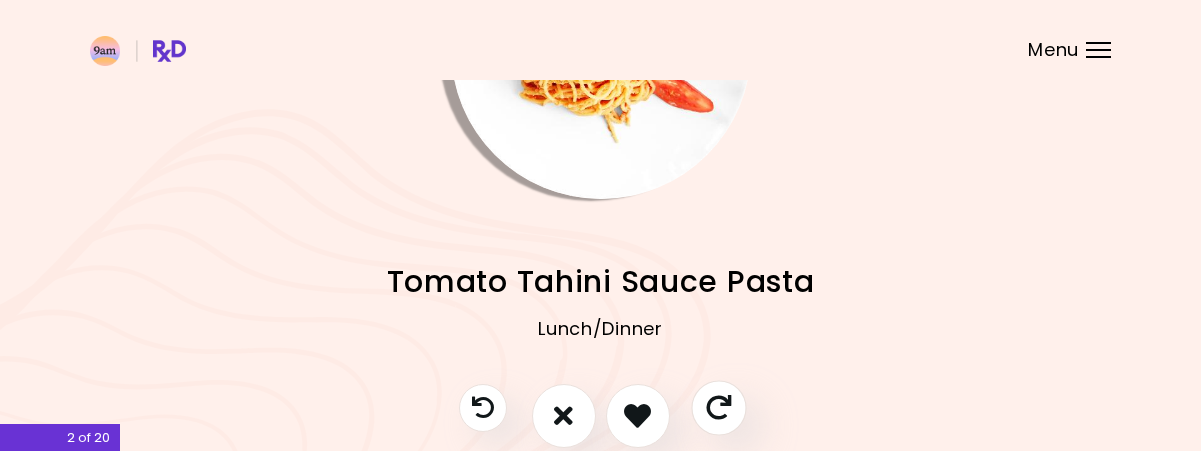 click at bounding box center (718, 407) 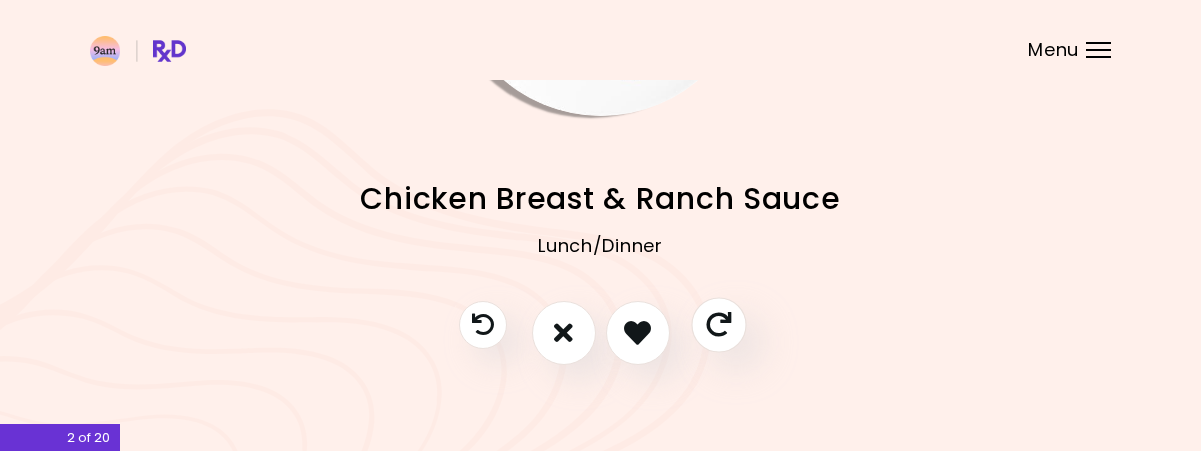 scroll, scrollTop: 283, scrollLeft: 0, axis: vertical 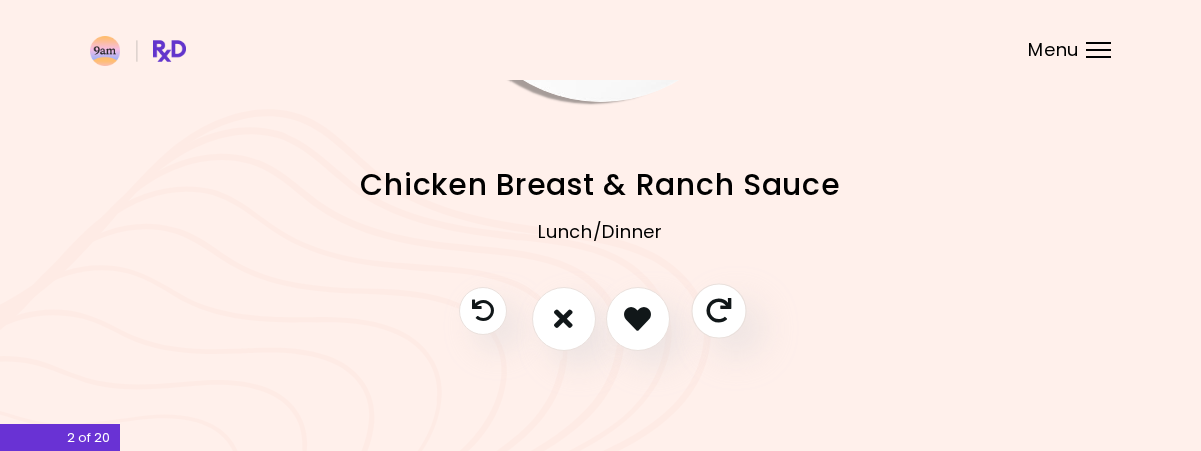 click at bounding box center (718, 310) 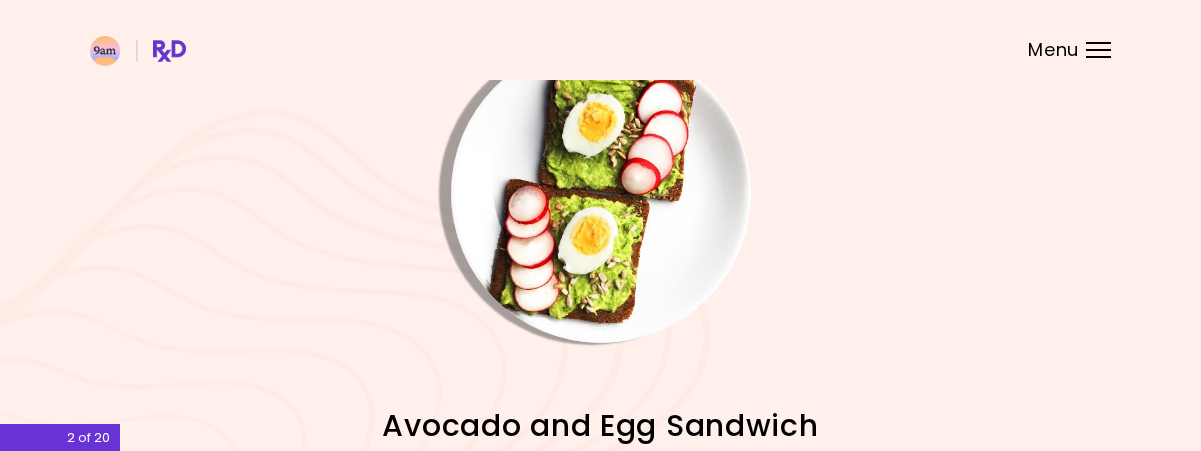 scroll, scrollTop: 237, scrollLeft: 0, axis: vertical 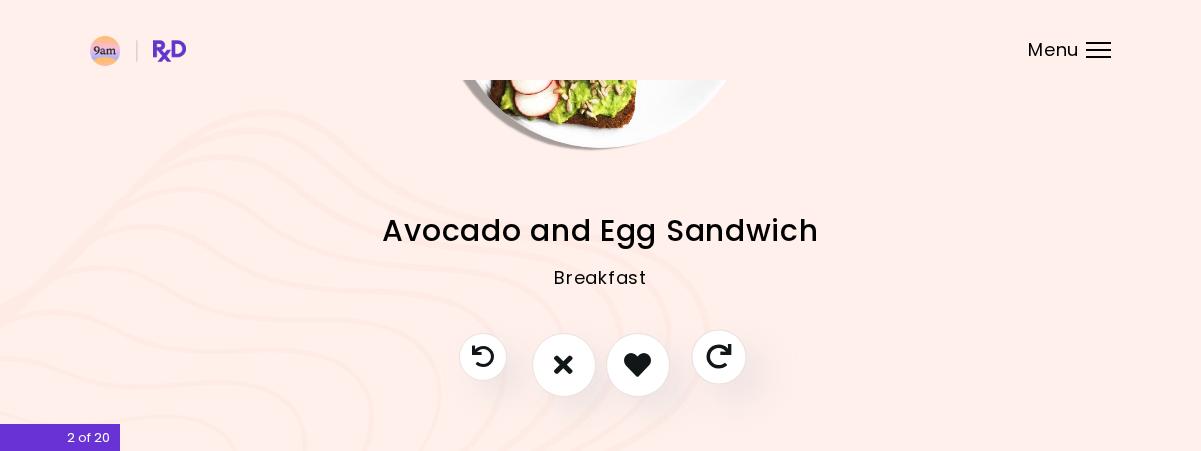 click at bounding box center [718, 356] 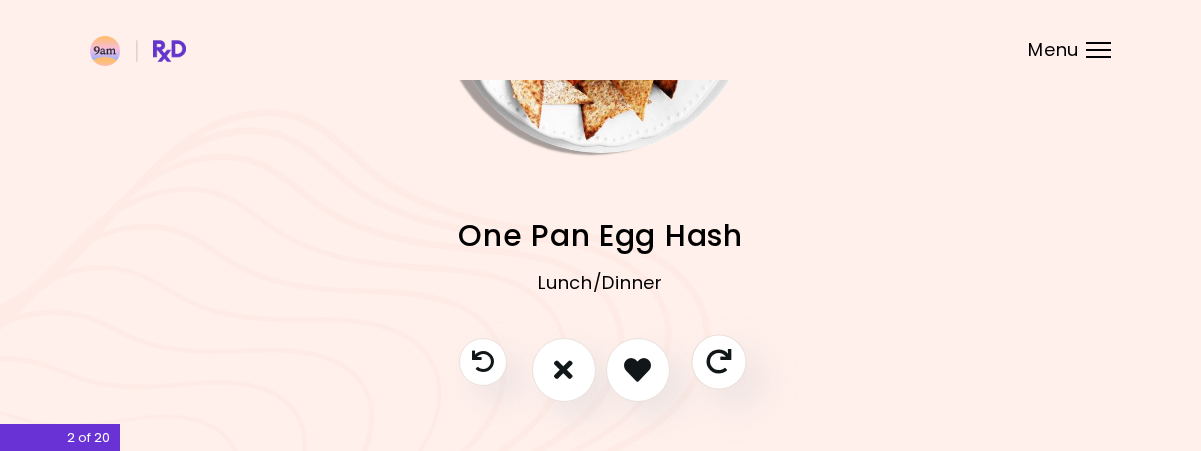 scroll, scrollTop: 242, scrollLeft: 0, axis: vertical 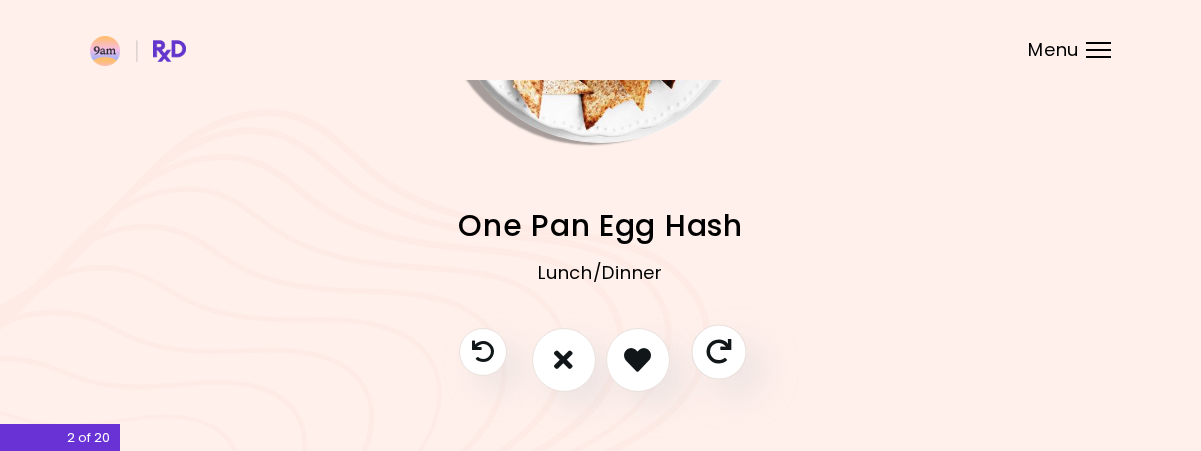 click at bounding box center (718, 351) 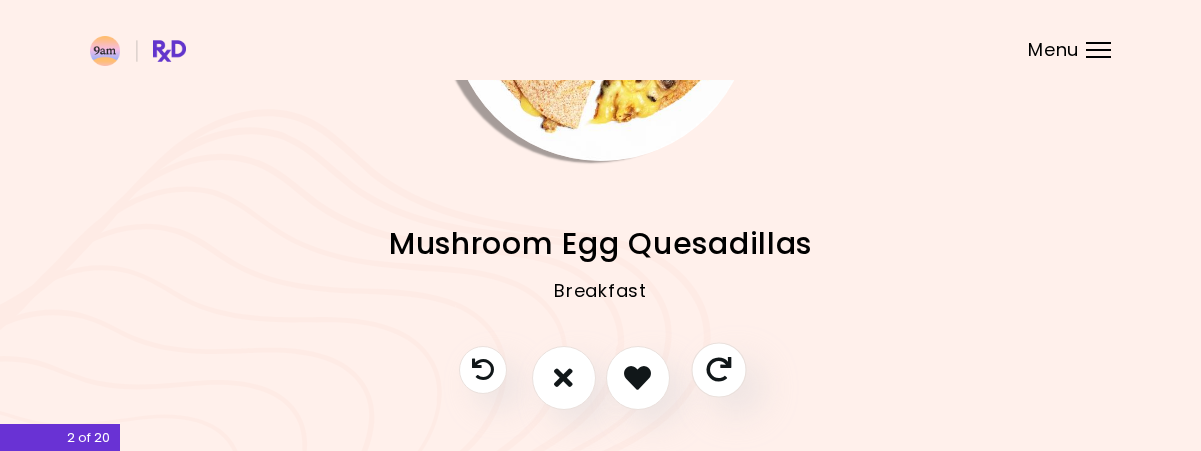 scroll, scrollTop: 225, scrollLeft: 0, axis: vertical 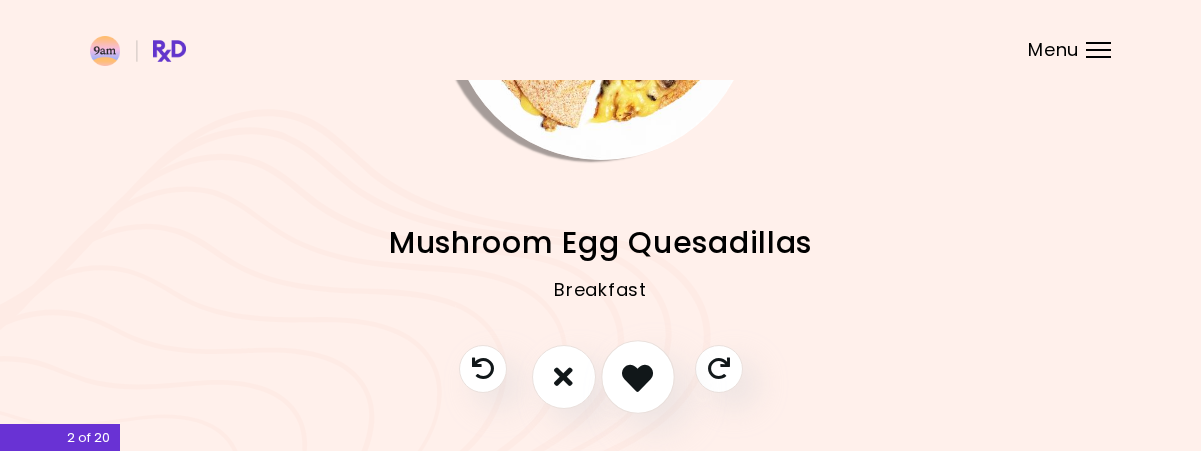 click at bounding box center (637, 376) 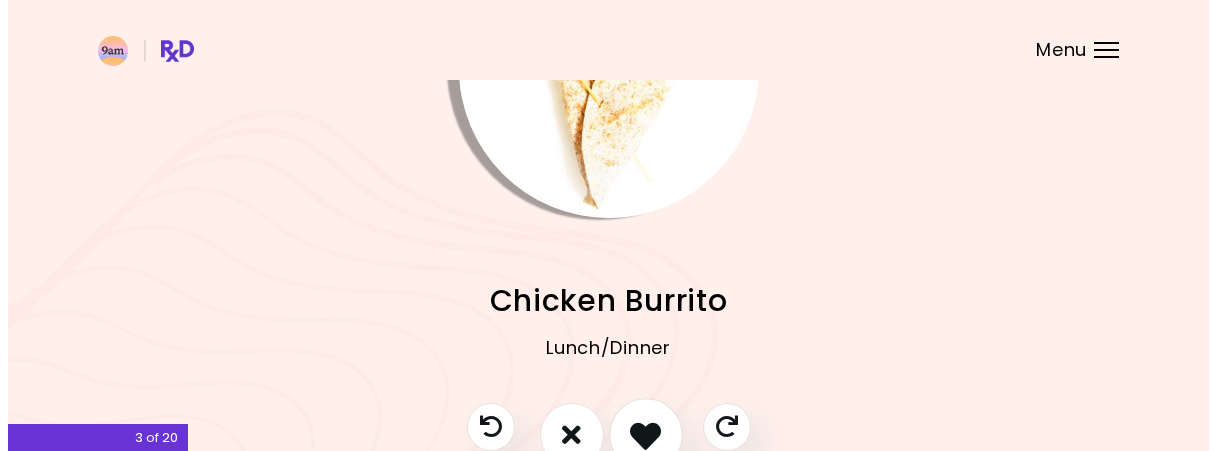 scroll, scrollTop: 201, scrollLeft: 0, axis: vertical 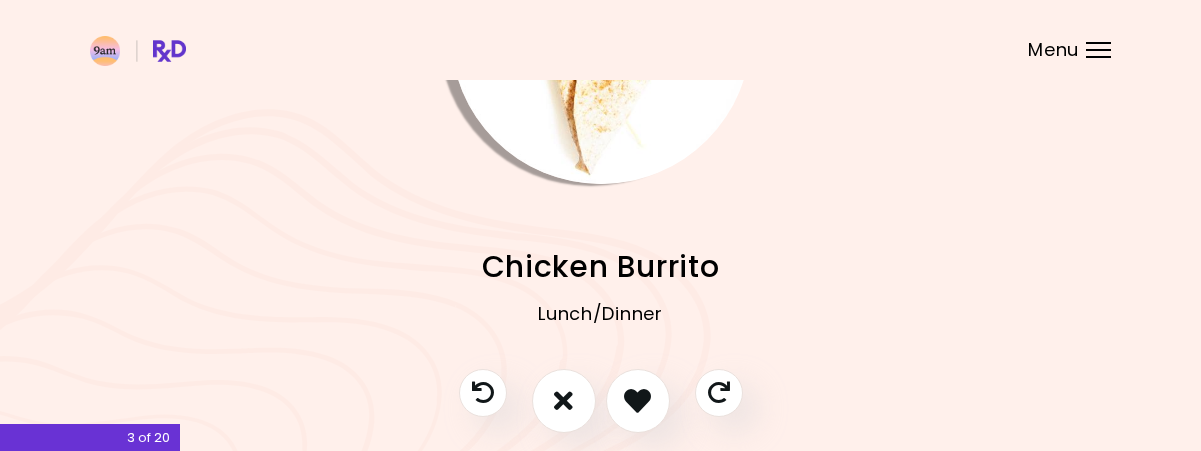 click at bounding box center [601, 34] 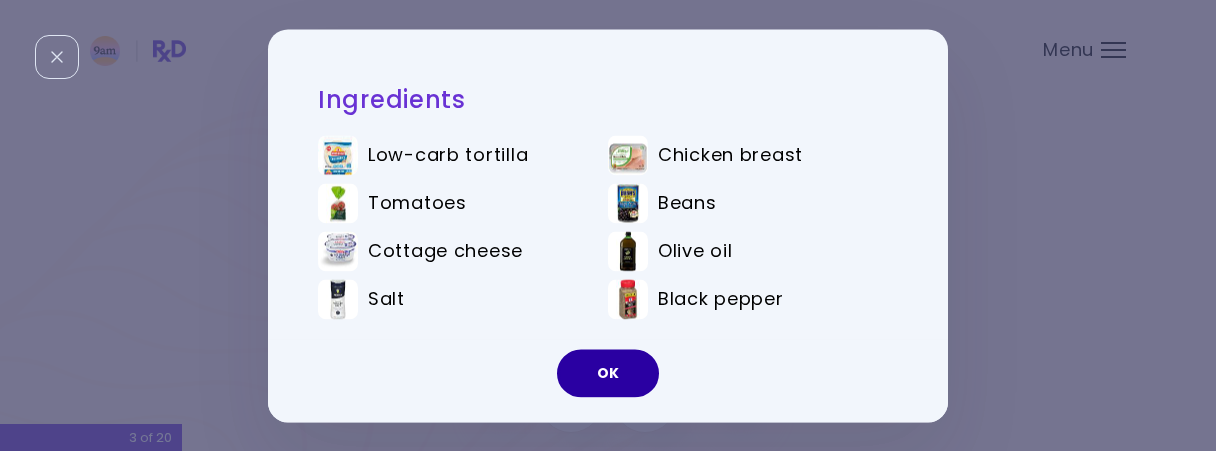 click on "OK" at bounding box center (608, 373) 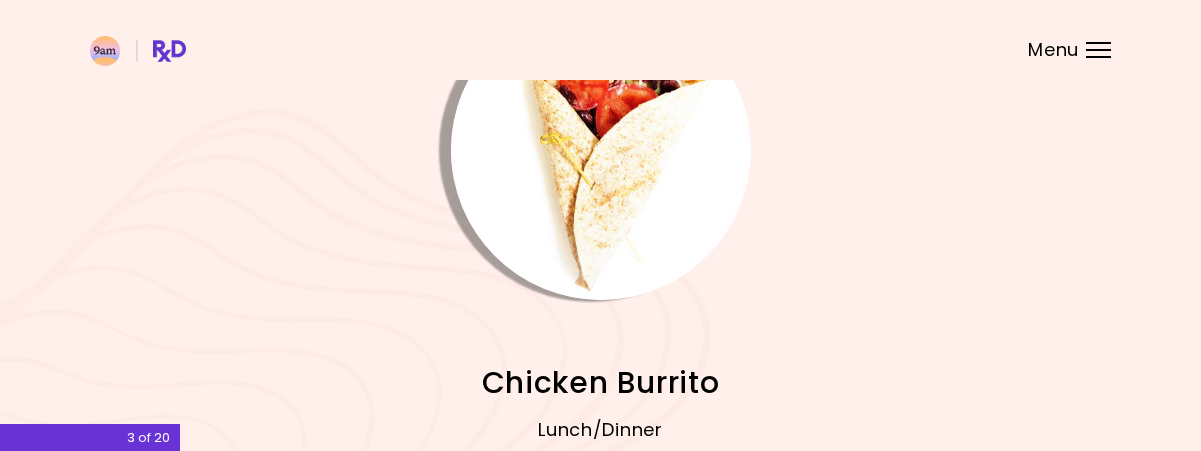 scroll, scrollTop: 287, scrollLeft: 0, axis: vertical 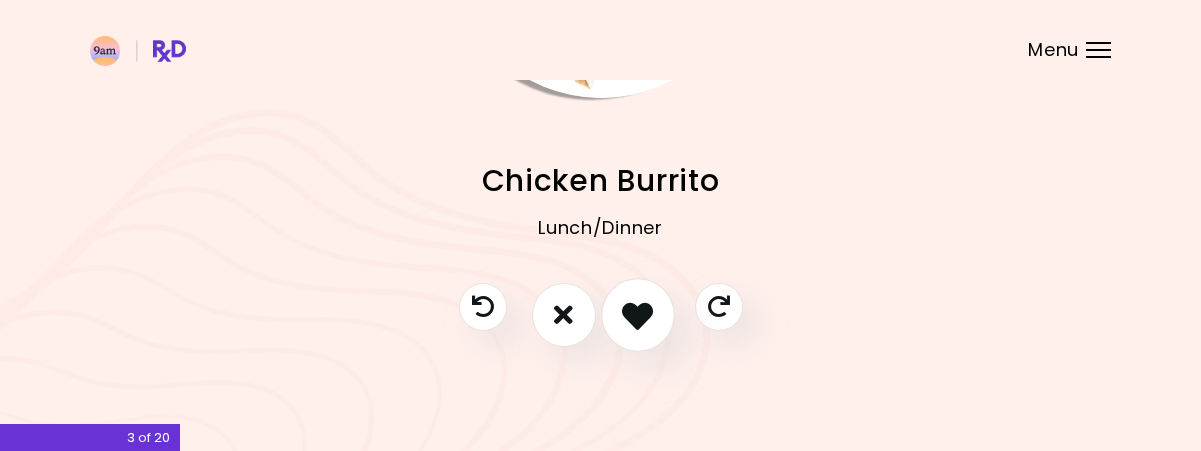 click at bounding box center (637, 314) 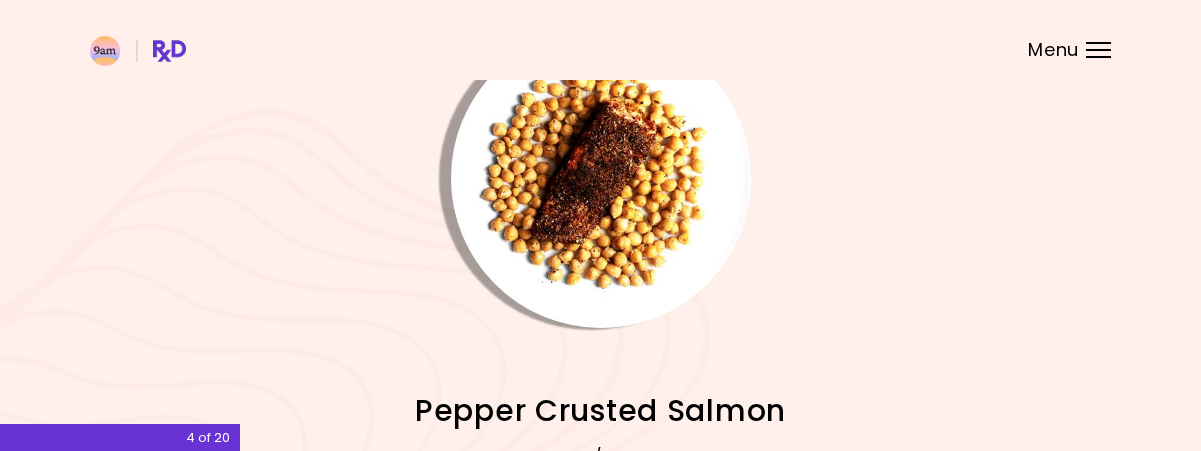 scroll, scrollTop: 287, scrollLeft: 0, axis: vertical 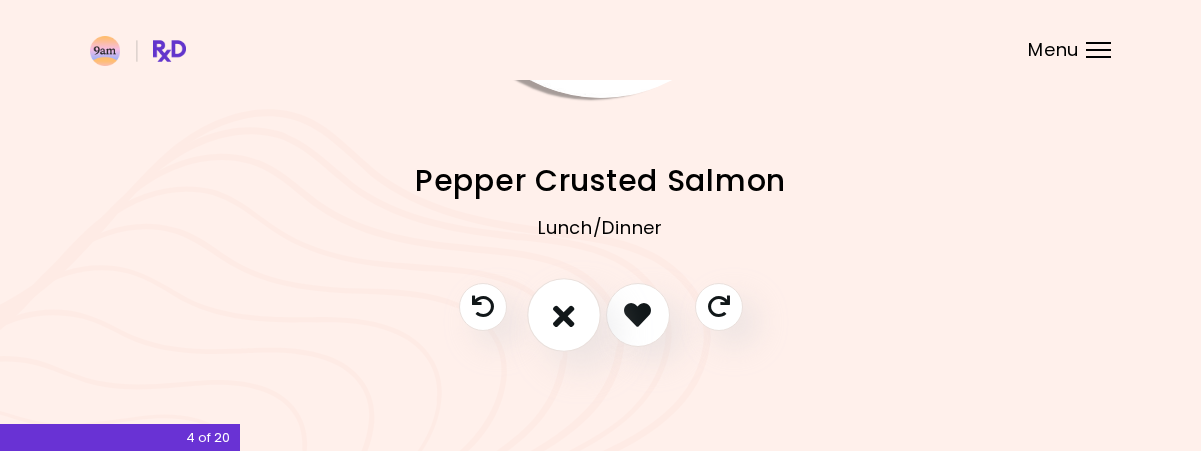 click at bounding box center (564, 315) 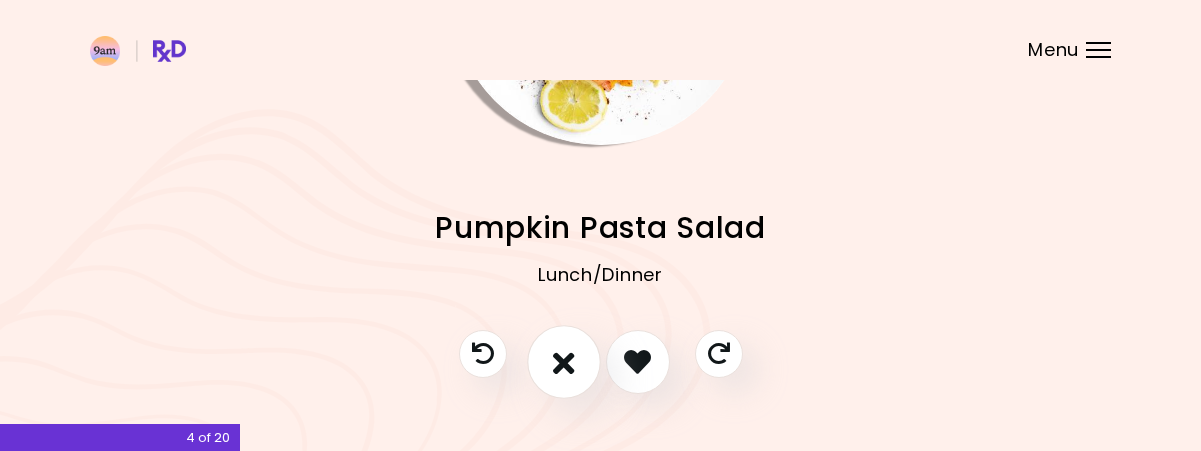 scroll, scrollTop: 243, scrollLeft: 0, axis: vertical 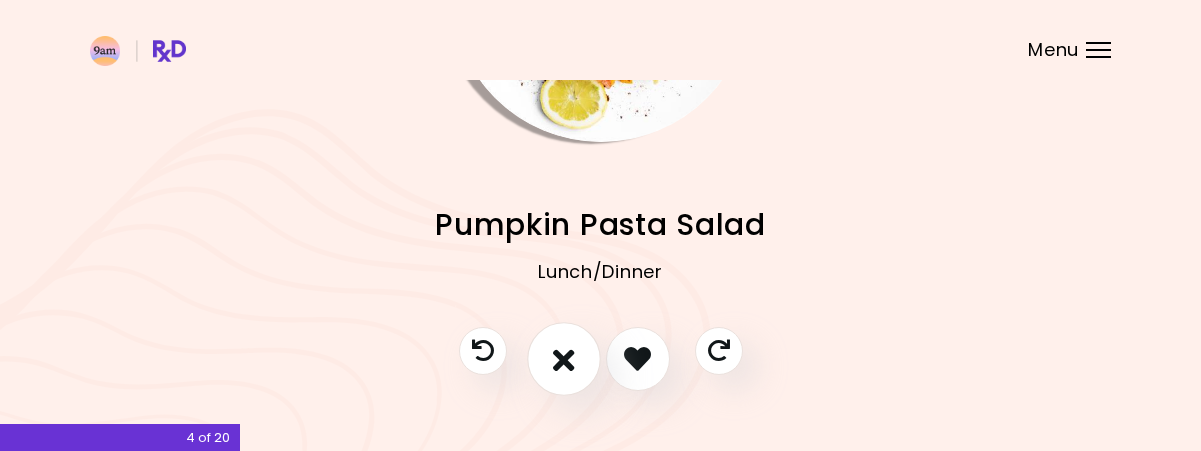 click at bounding box center [564, 358] 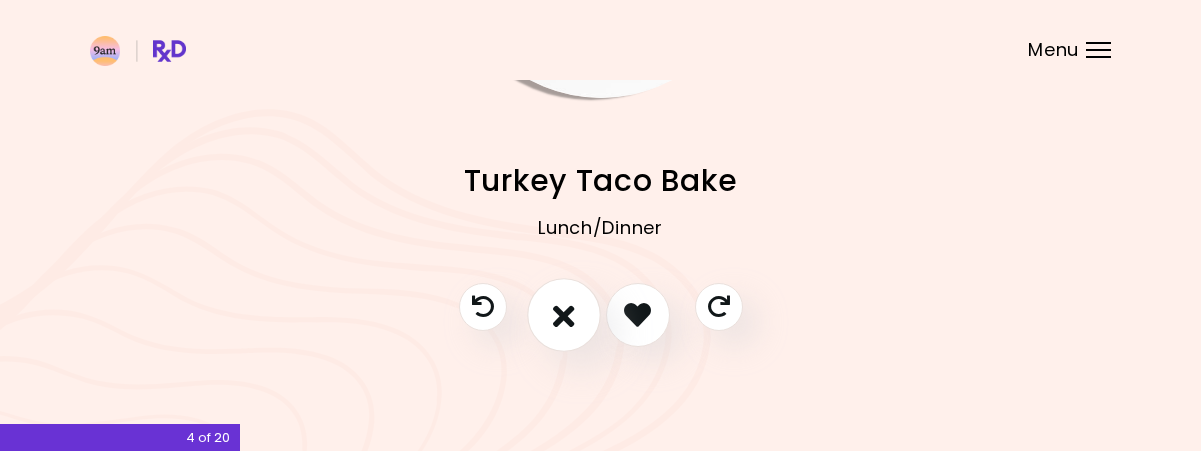 scroll, scrollTop: 286, scrollLeft: 0, axis: vertical 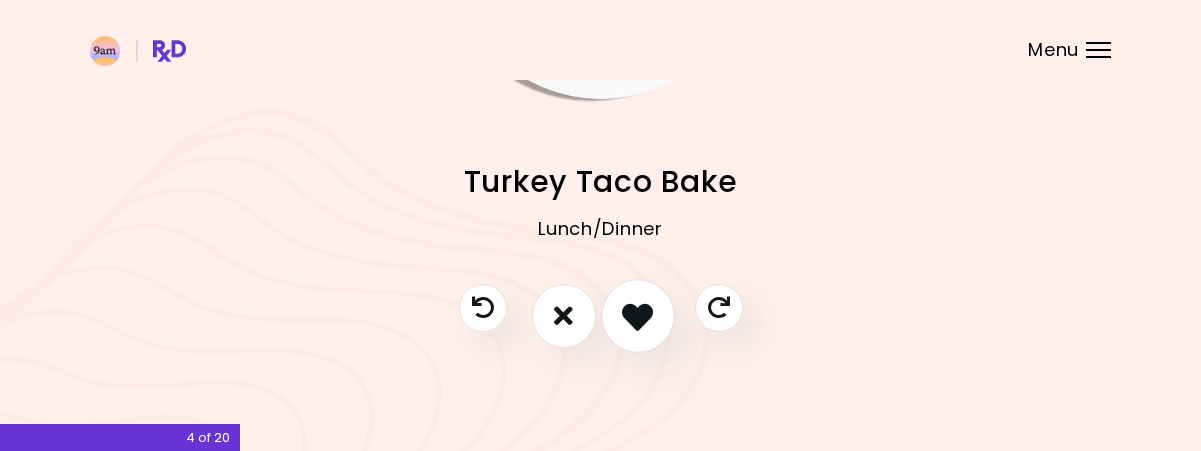 click at bounding box center (638, 316) 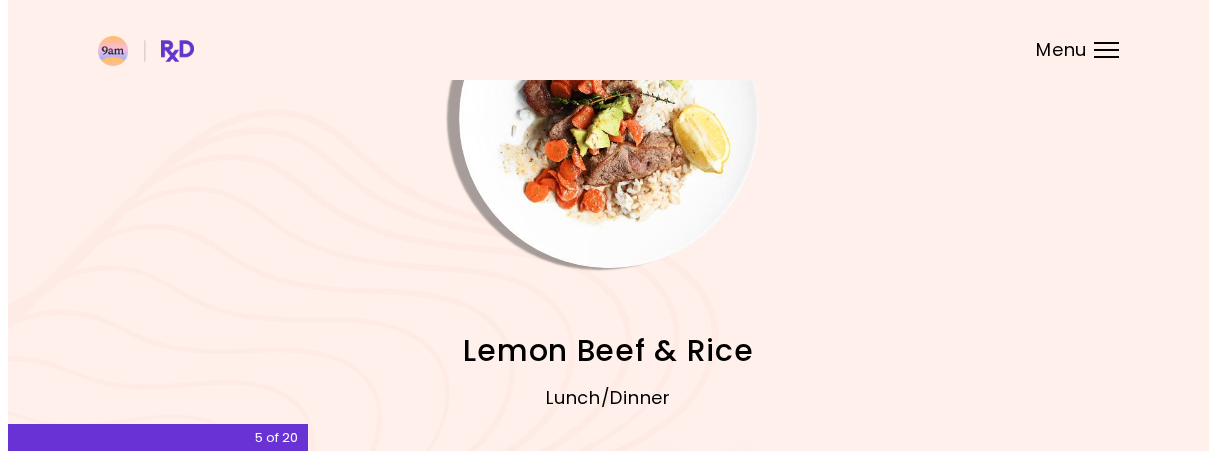 scroll, scrollTop: 118, scrollLeft: 0, axis: vertical 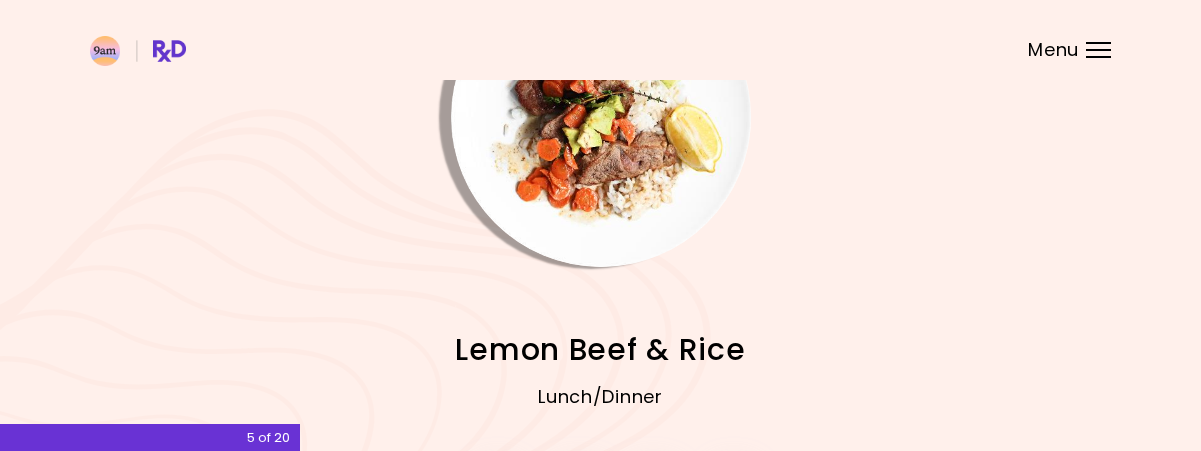 click at bounding box center (601, 117) 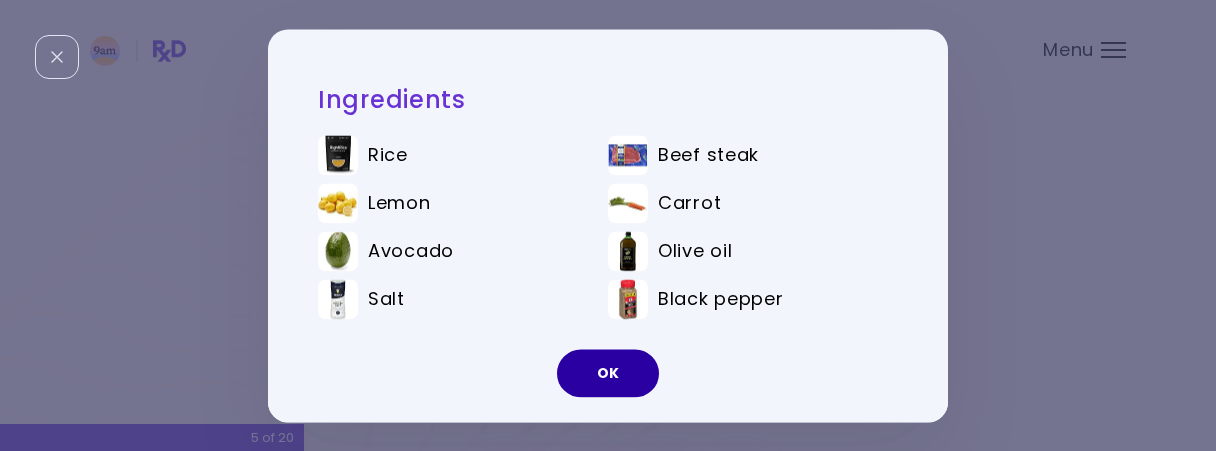 click on "OK" at bounding box center [608, 373] 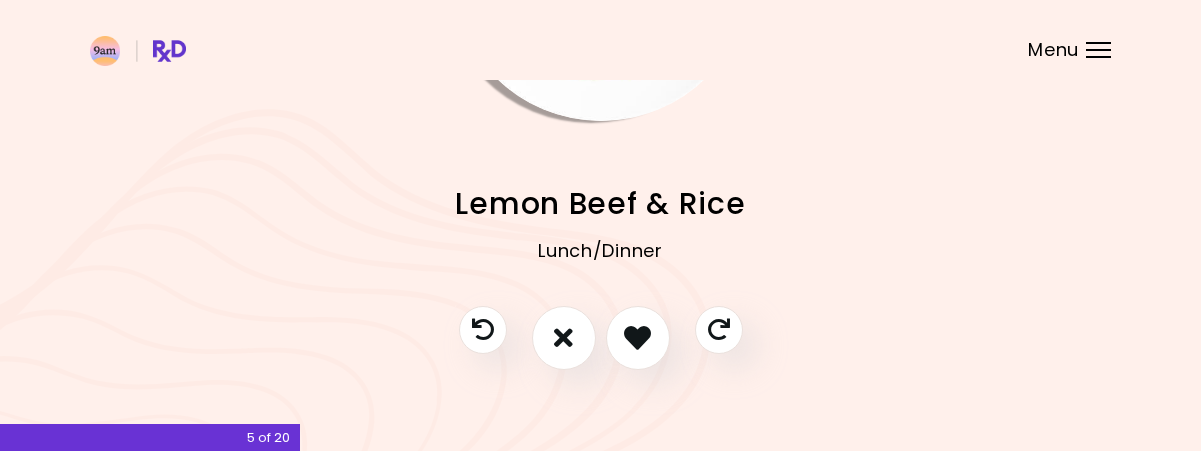 scroll, scrollTop: 265, scrollLeft: 0, axis: vertical 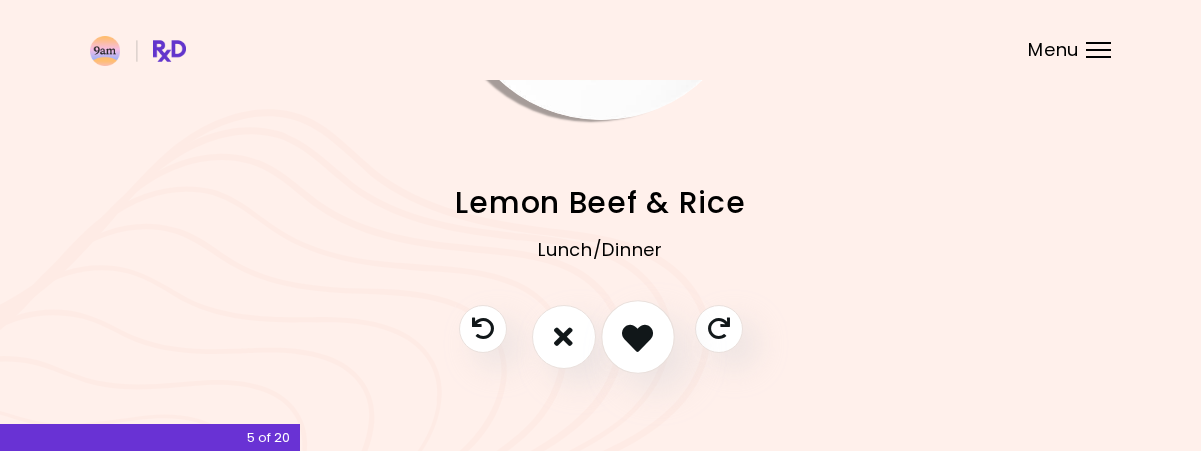 click at bounding box center (638, 337) 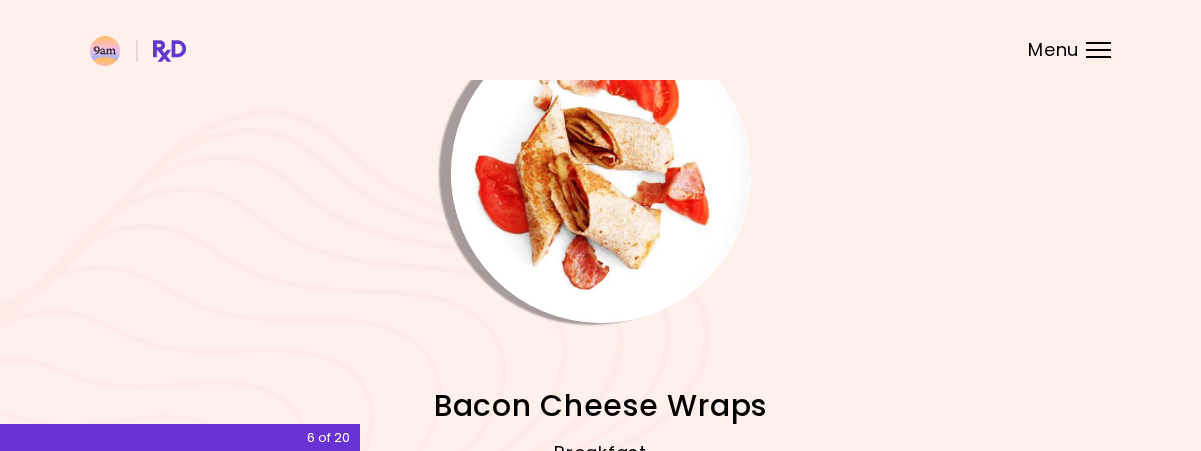 scroll, scrollTop: 61, scrollLeft: 0, axis: vertical 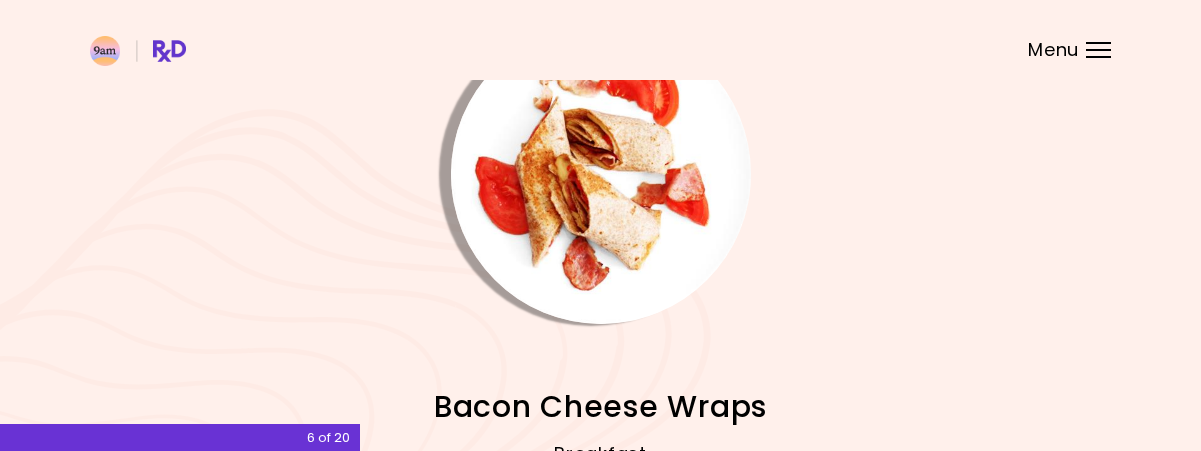 click at bounding box center [601, 174] 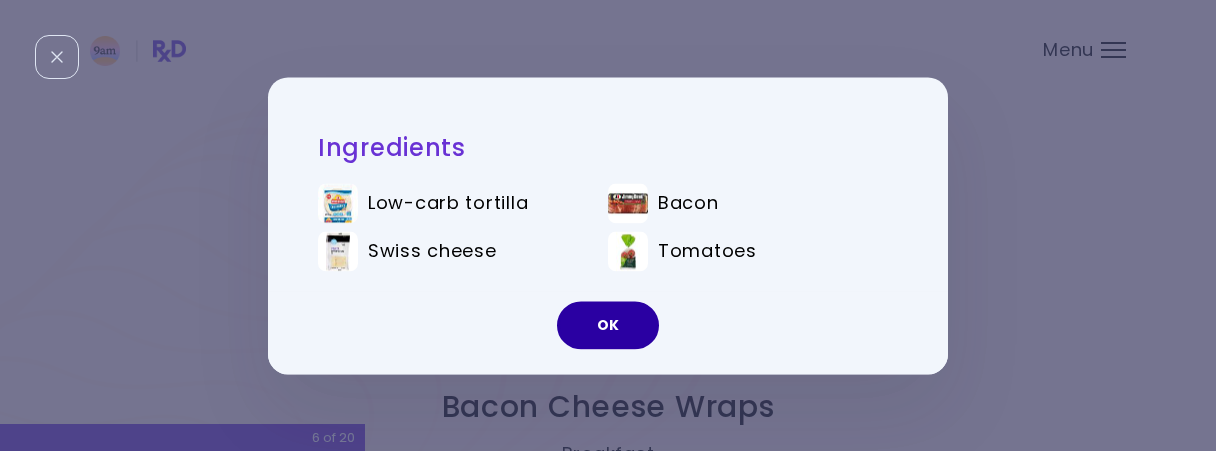 click on "OK" at bounding box center (608, 325) 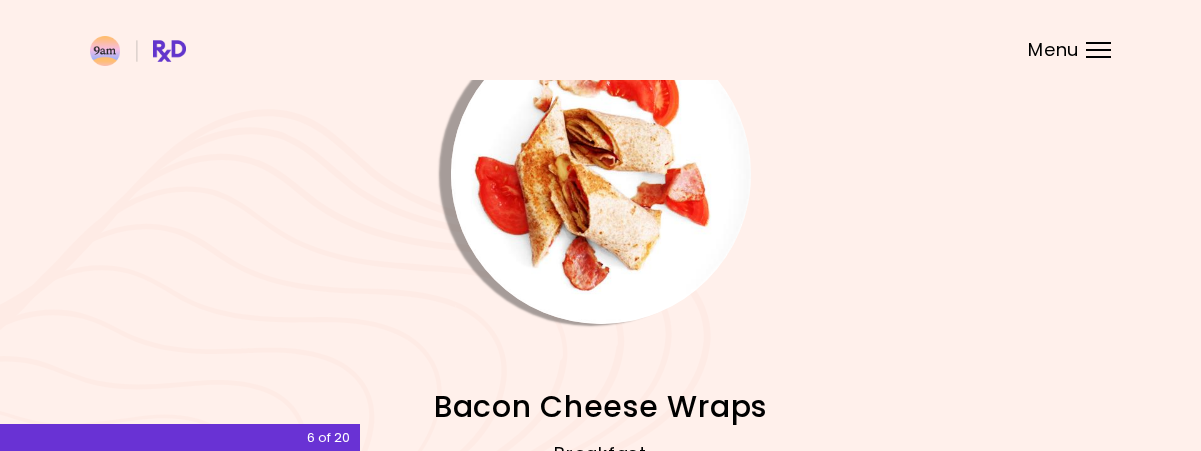 scroll, scrollTop: 287, scrollLeft: 0, axis: vertical 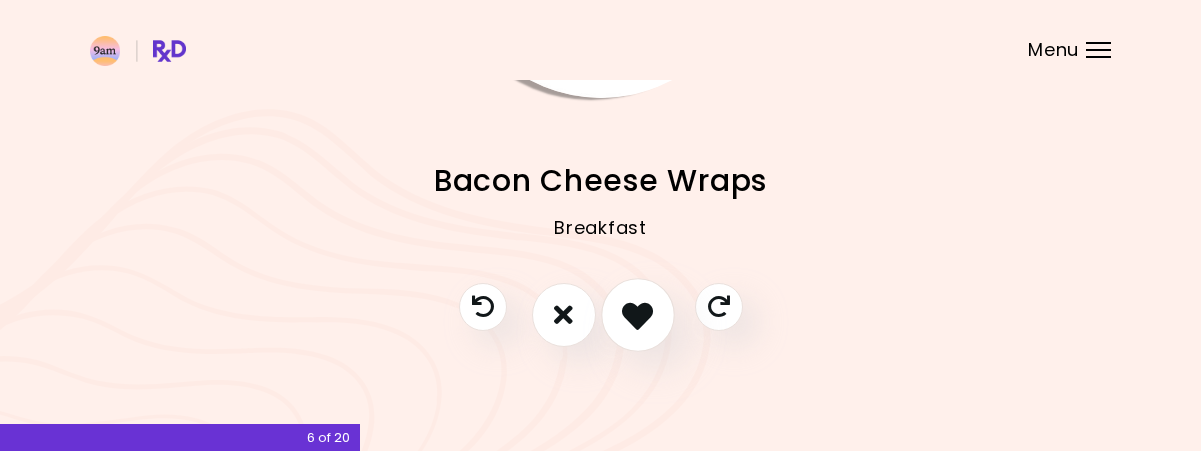click at bounding box center (637, 314) 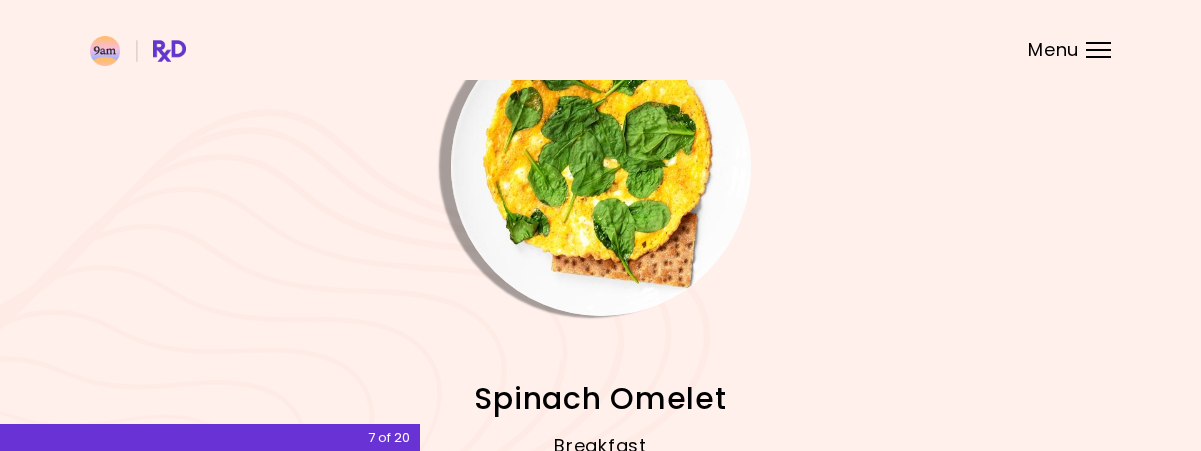 scroll, scrollTop: 287, scrollLeft: 0, axis: vertical 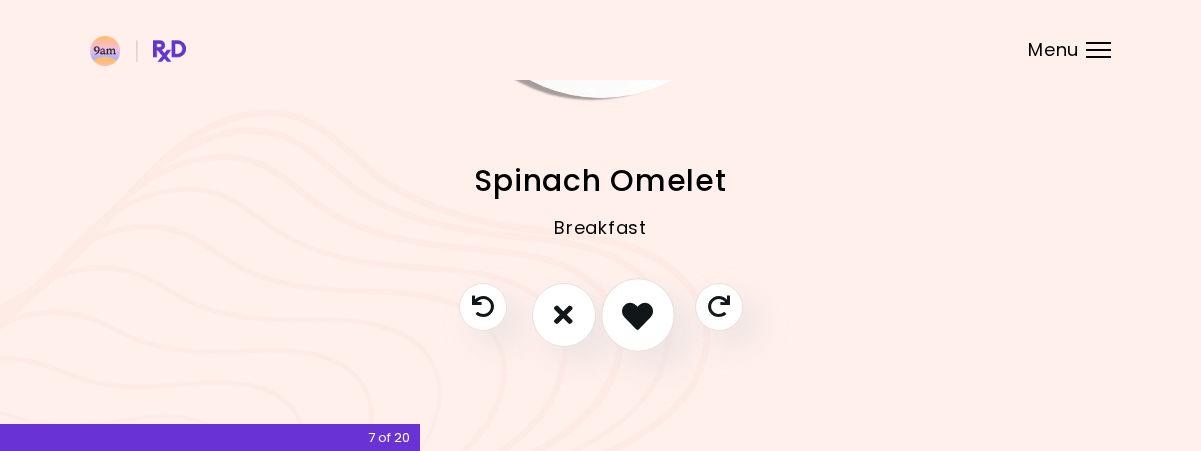 click at bounding box center [637, 314] 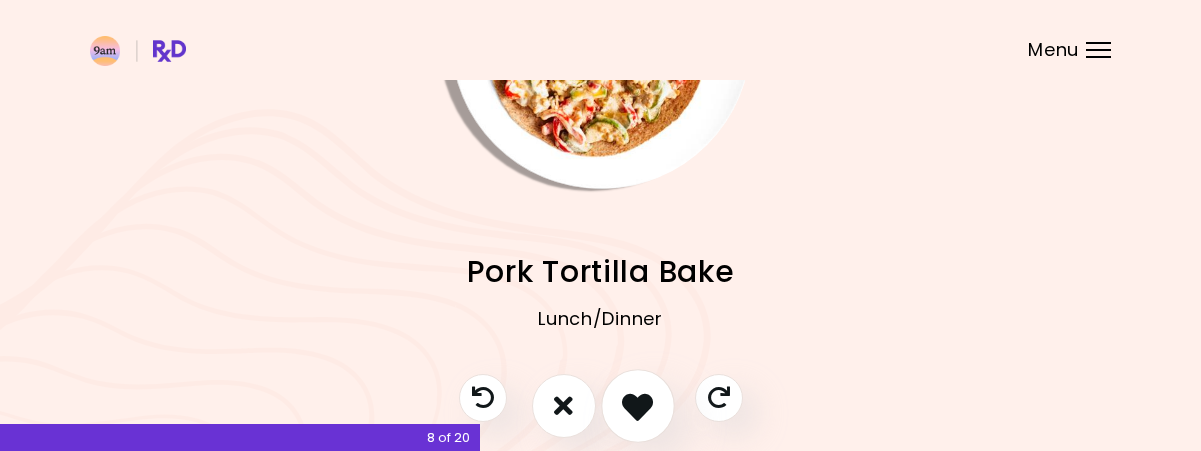 scroll, scrollTop: 219, scrollLeft: 0, axis: vertical 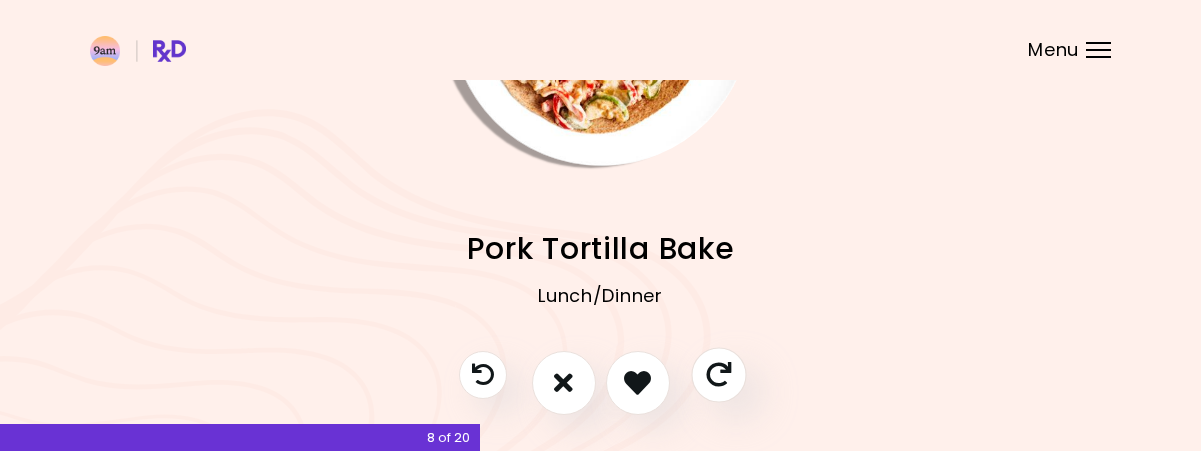 click at bounding box center [718, 374] 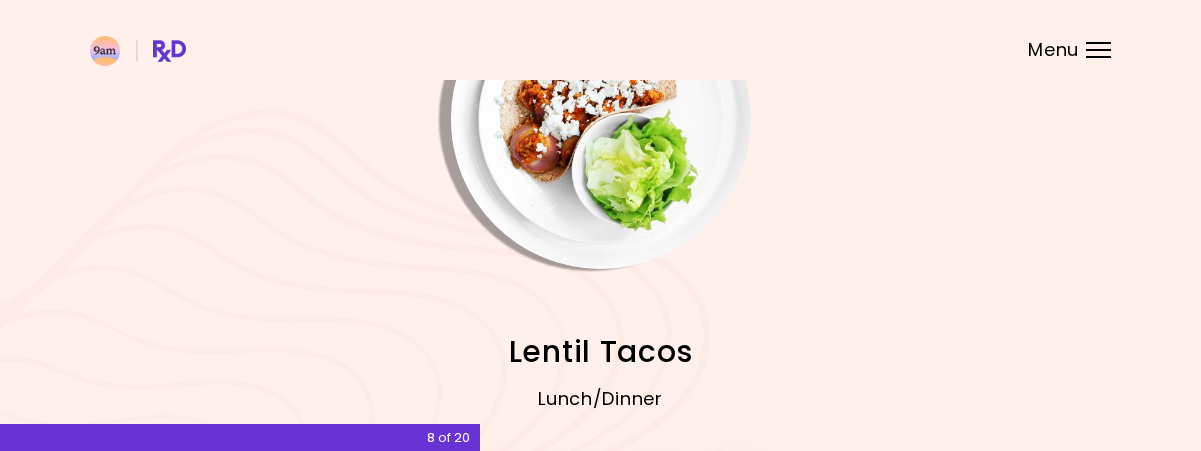 scroll, scrollTop: 197, scrollLeft: 0, axis: vertical 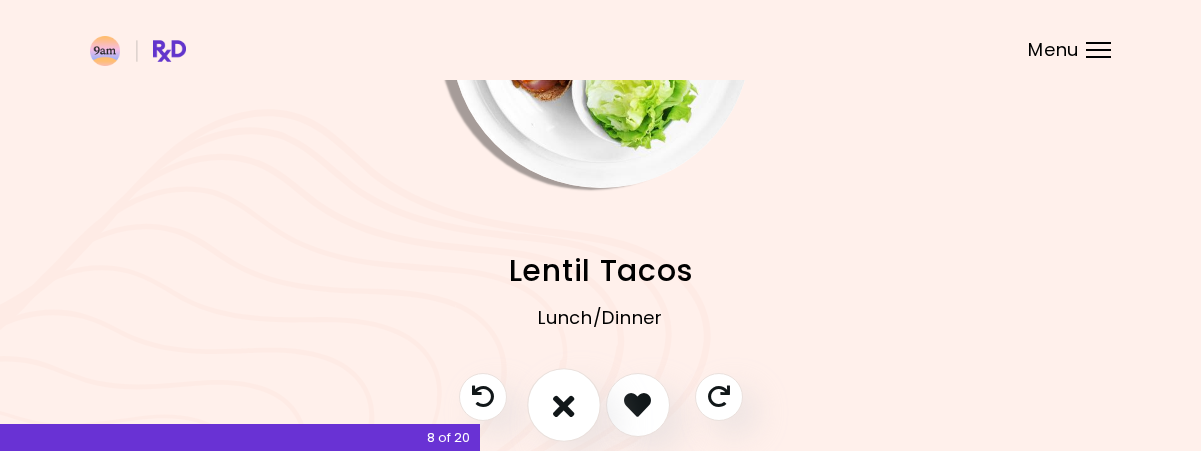 click at bounding box center (564, 405) 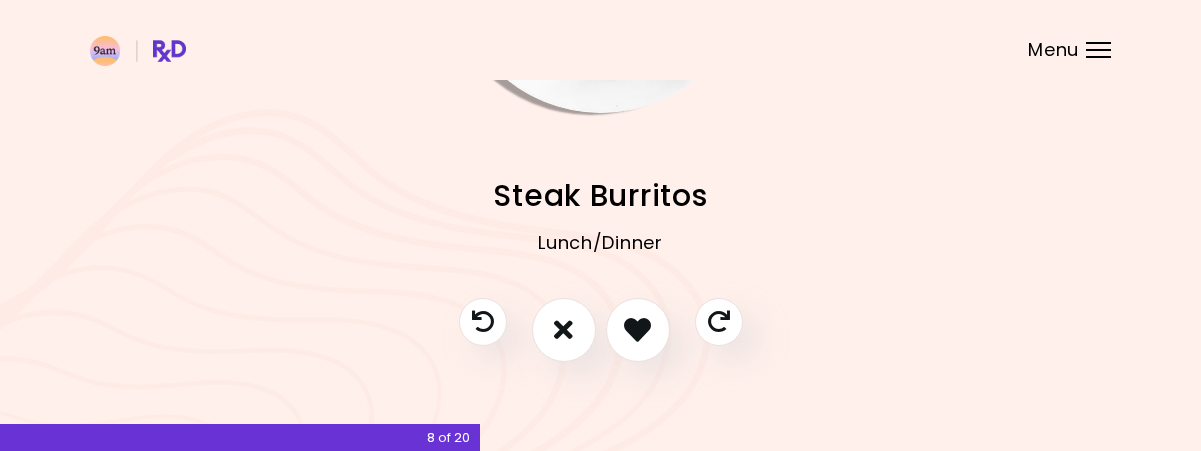 scroll, scrollTop: 273, scrollLeft: 0, axis: vertical 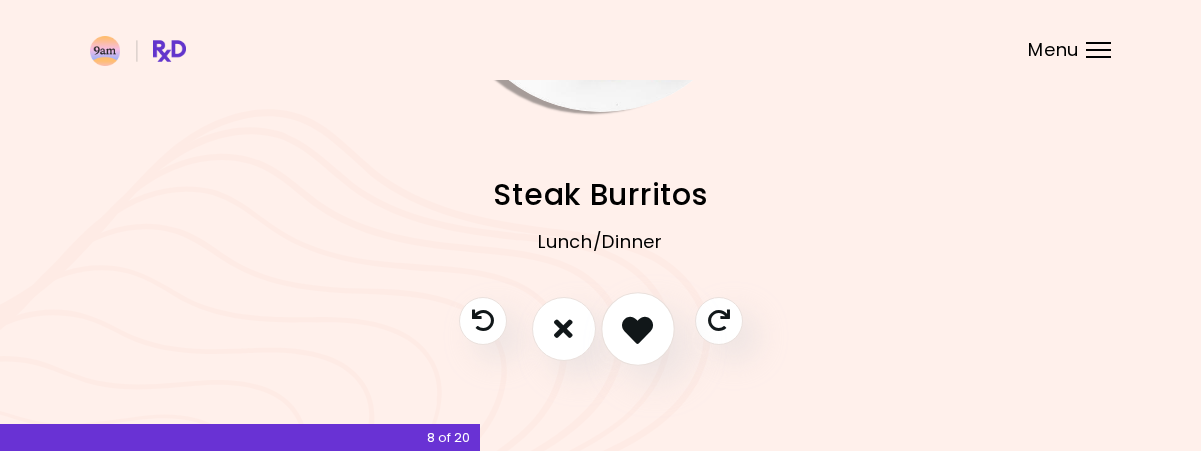 click at bounding box center [637, 328] 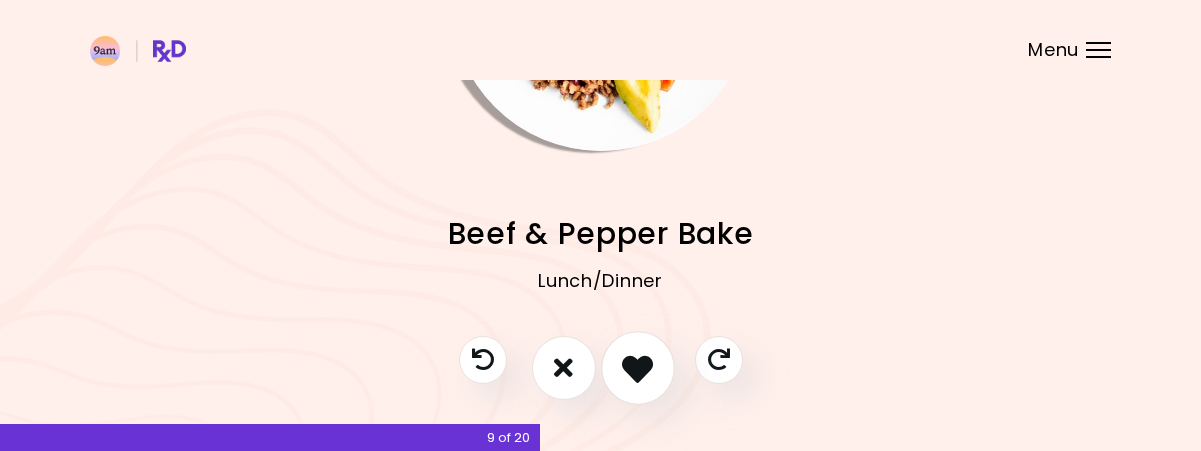 scroll, scrollTop: 235, scrollLeft: 0, axis: vertical 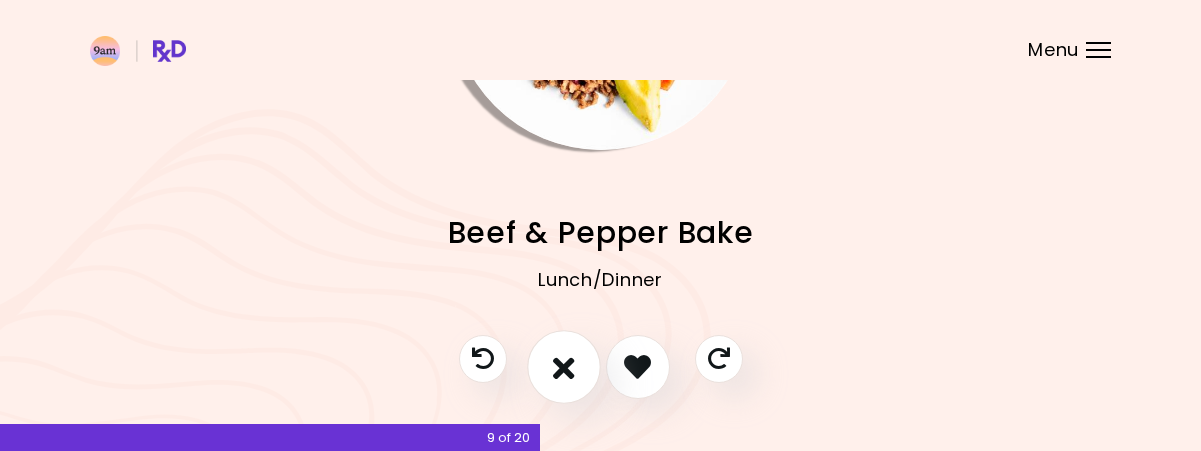 click at bounding box center [564, 367] 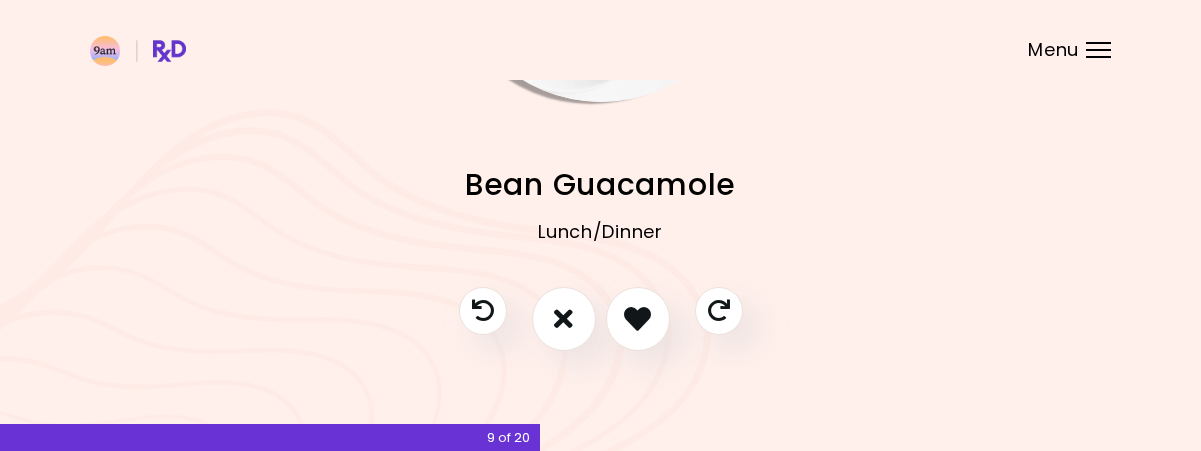 scroll, scrollTop: 284, scrollLeft: 0, axis: vertical 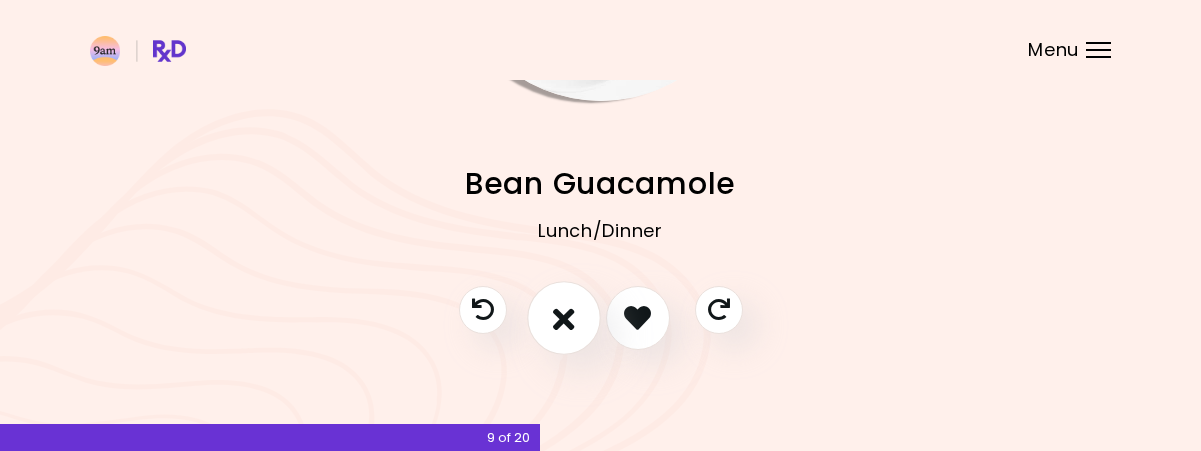 click at bounding box center (564, 318) 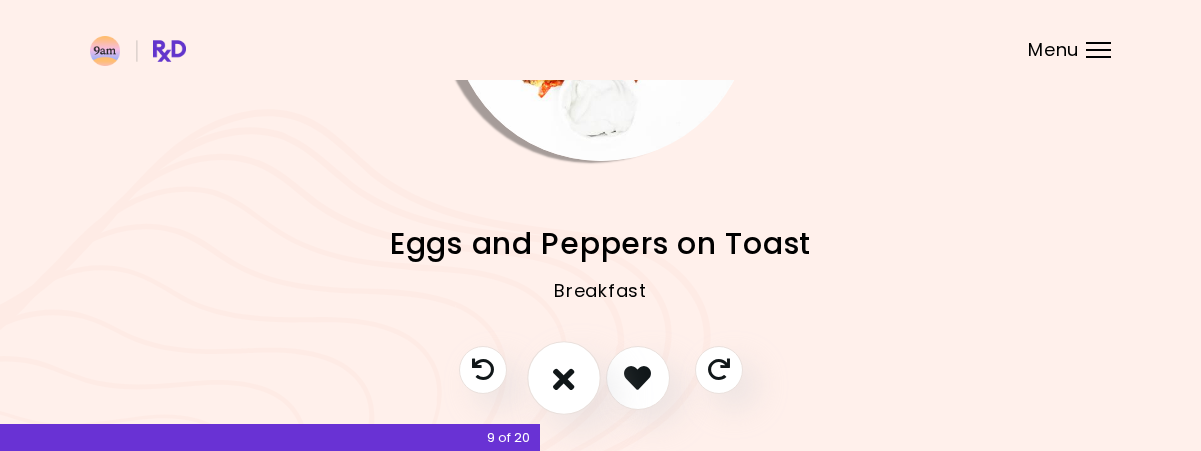 scroll, scrollTop: 243, scrollLeft: 0, axis: vertical 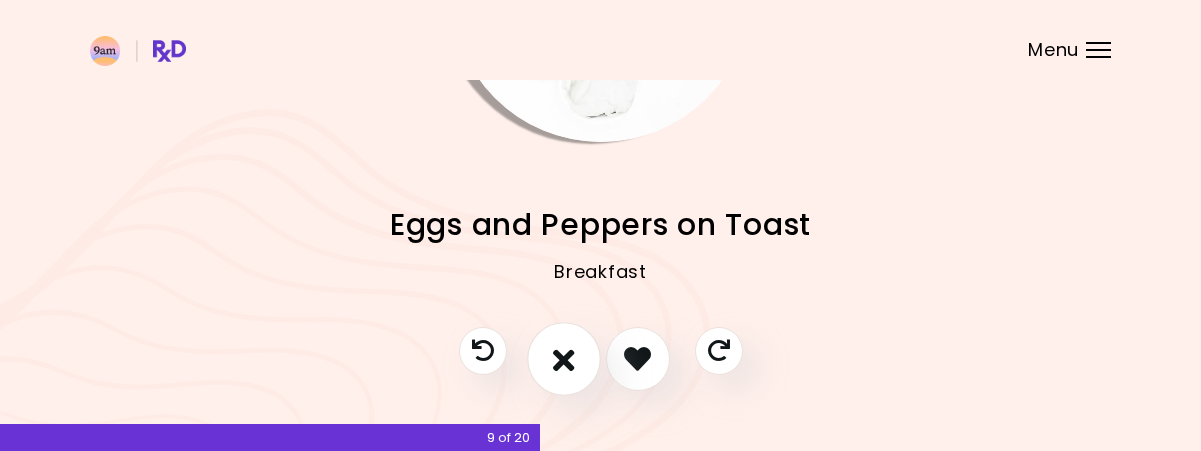 click on "Breakfast" at bounding box center [600, 287] 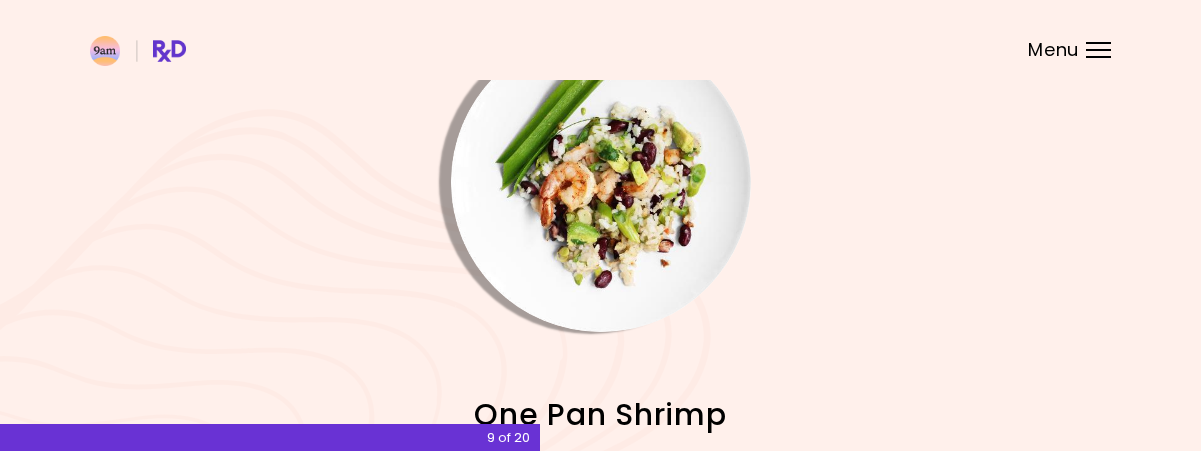 scroll, scrollTop: 52, scrollLeft: 0, axis: vertical 